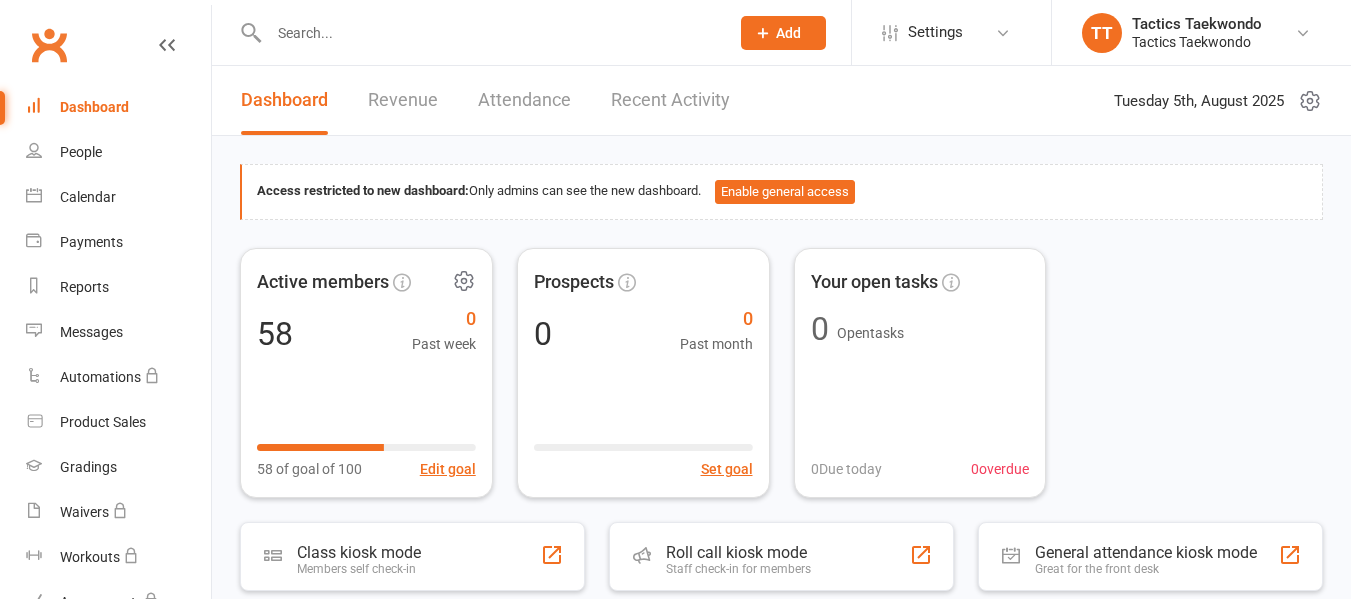 scroll, scrollTop: 0, scrollLeft: 0, axis: both 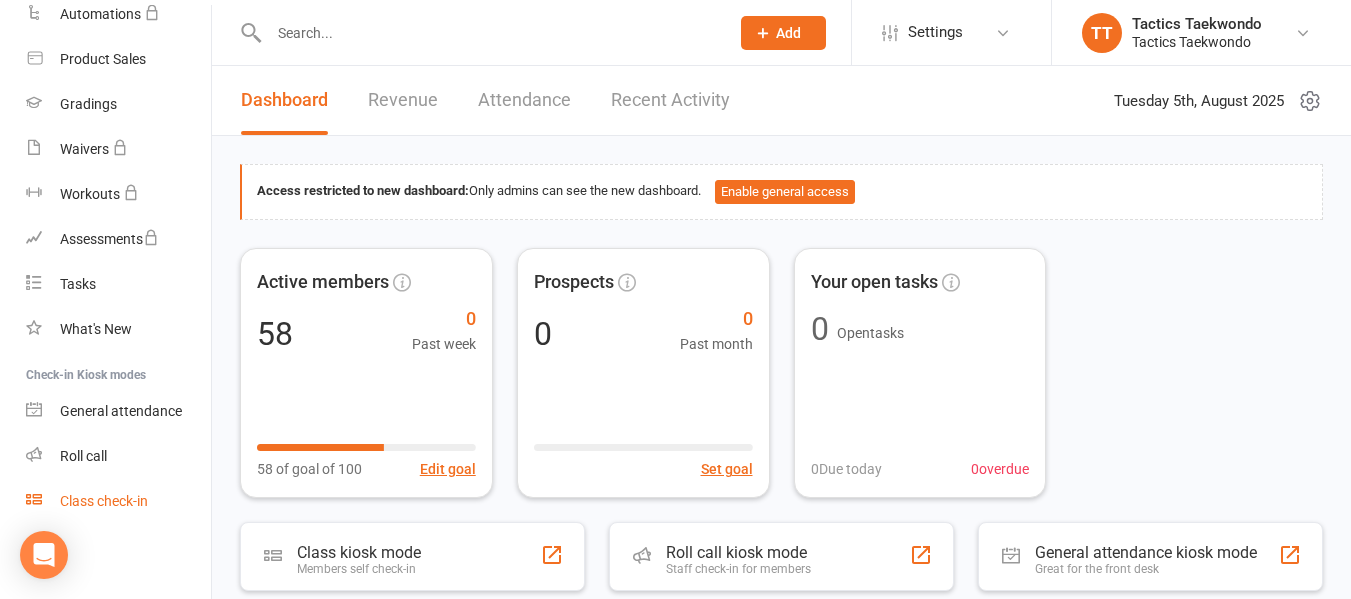 click on "Class check-in" at bounding box center [104, 501] 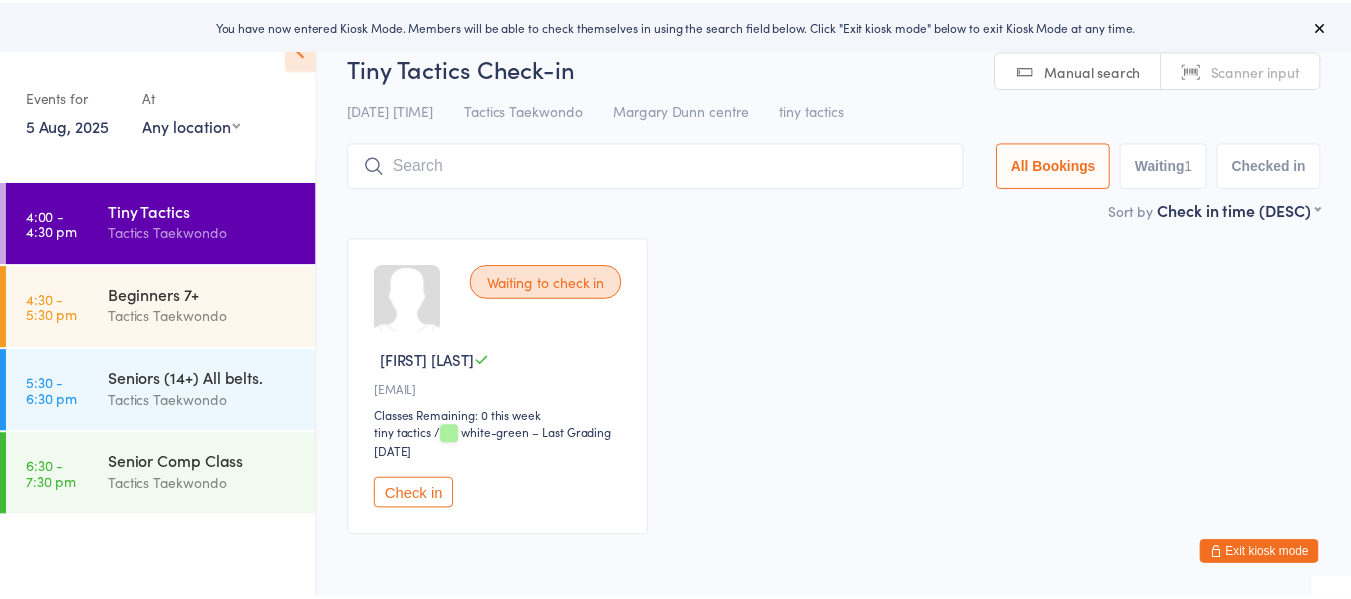 scroll, scrollTop: 0, scrollLeft: 0, axis: both 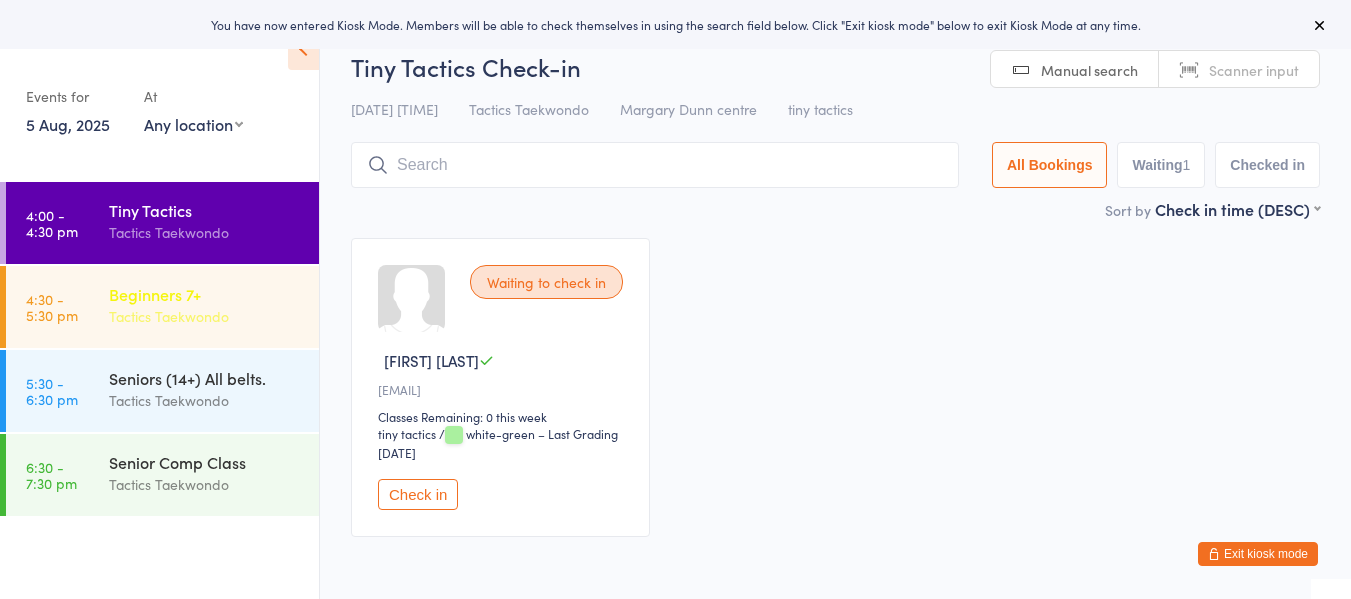 click on "Beginners 7+" at bounding box center [205, 294] 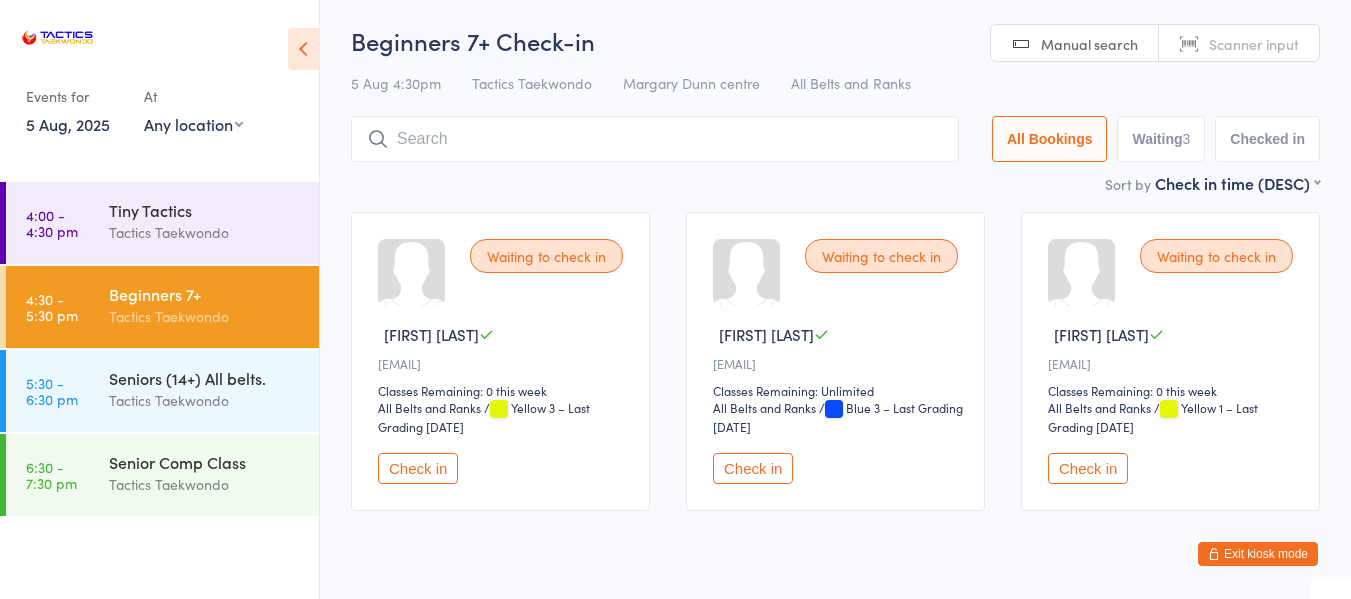 scroll, scrollTop: 0, scrollLeft: 0, axis: both 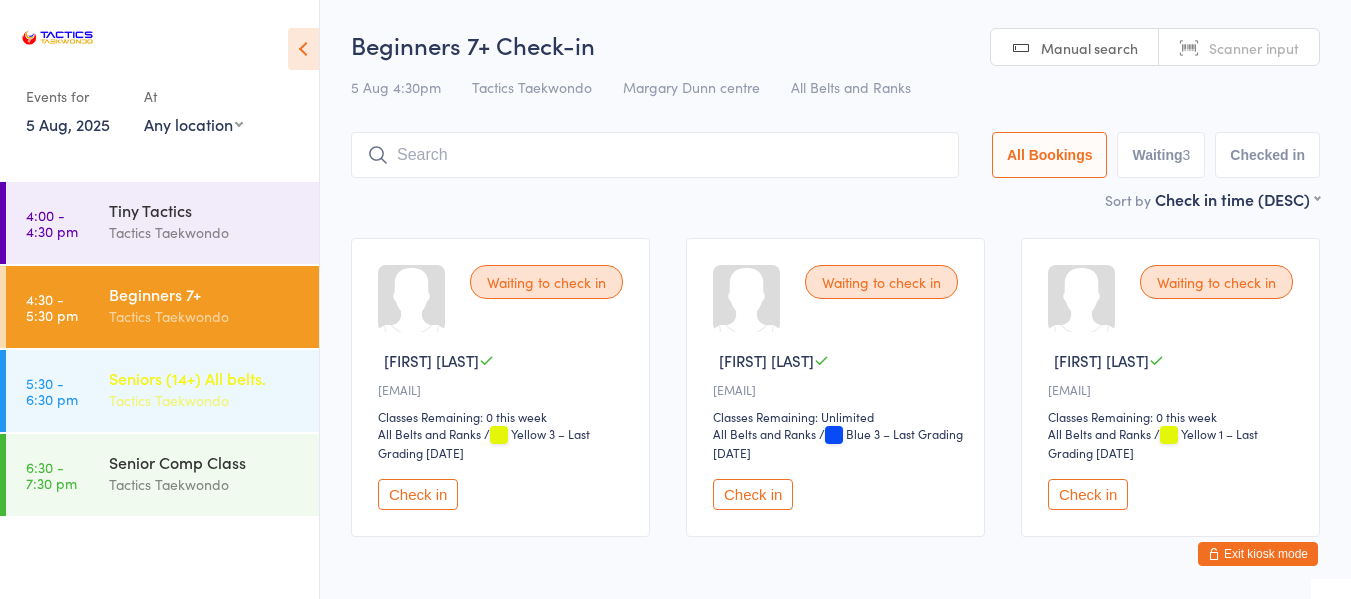 click on "Tactics Taekwondo" at bounding box center (205, 400) 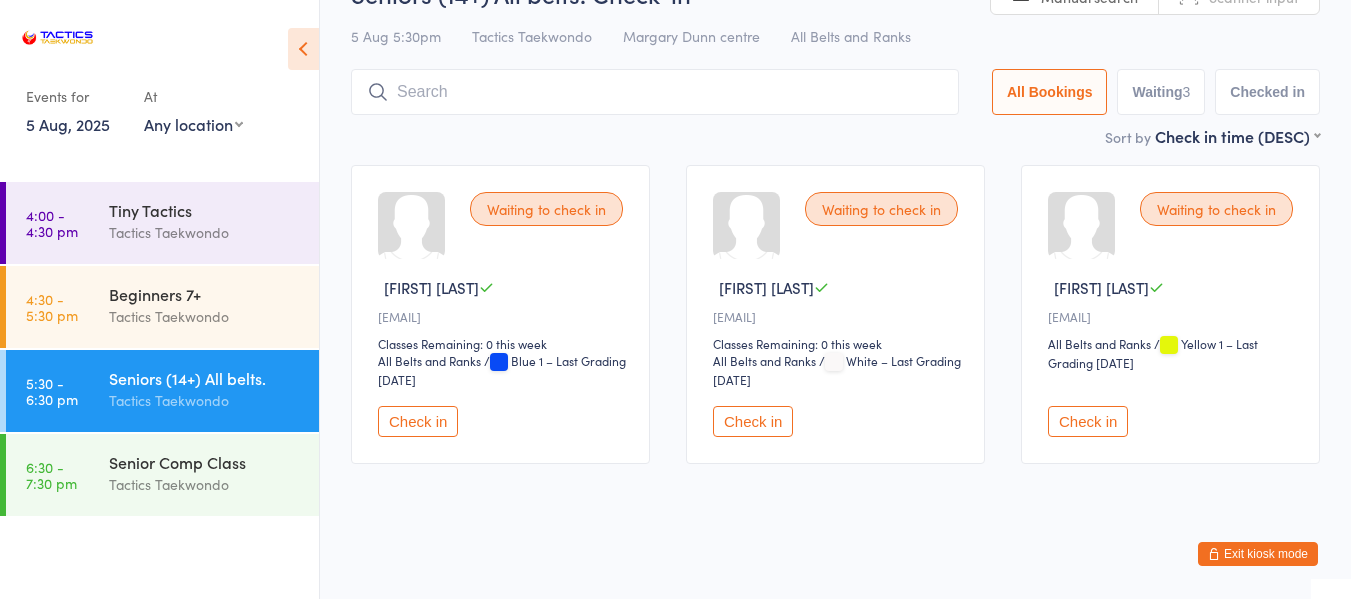 scroll, scrollTop: 0, scrollLeft: 0, axis: both 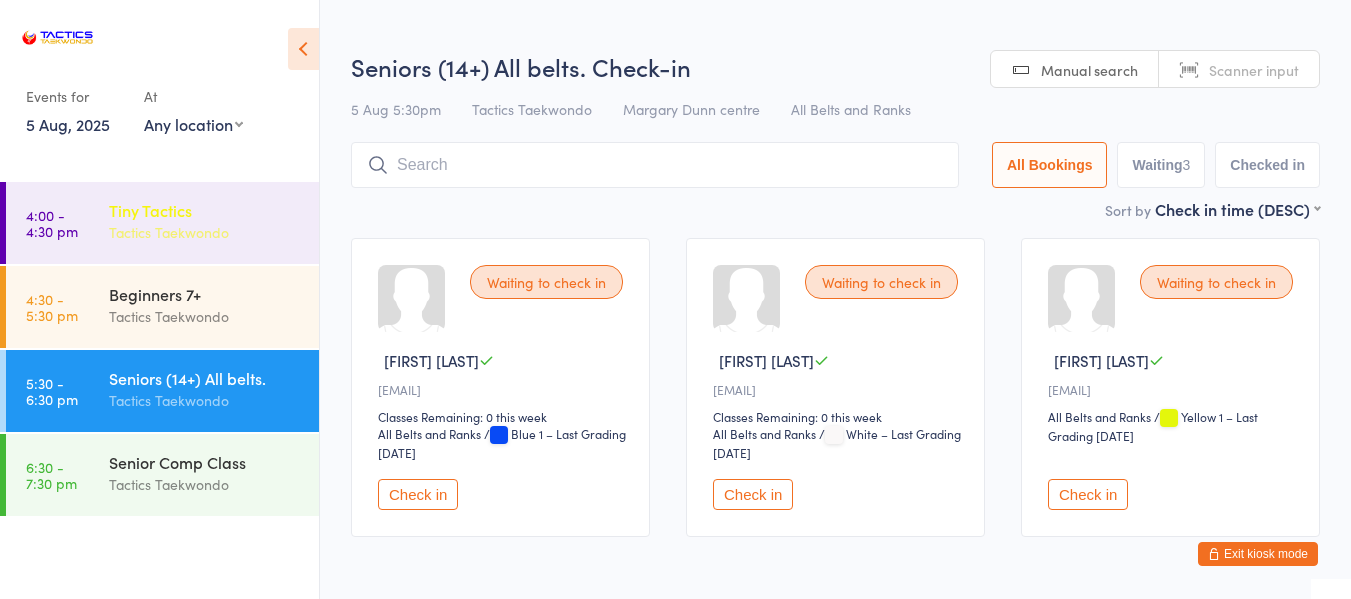 click on "Tactics Taekwondo" at bounding box center (205, 232) 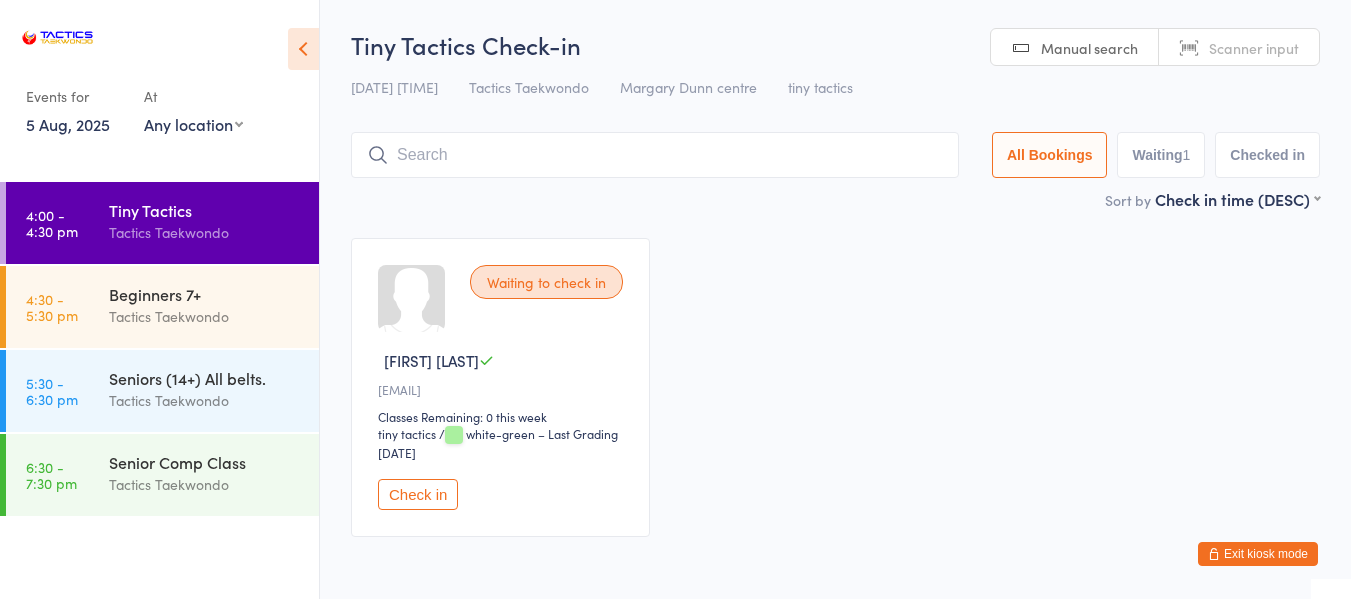 click on "Exit kiosk mode" at bounding box center (1258, 554) 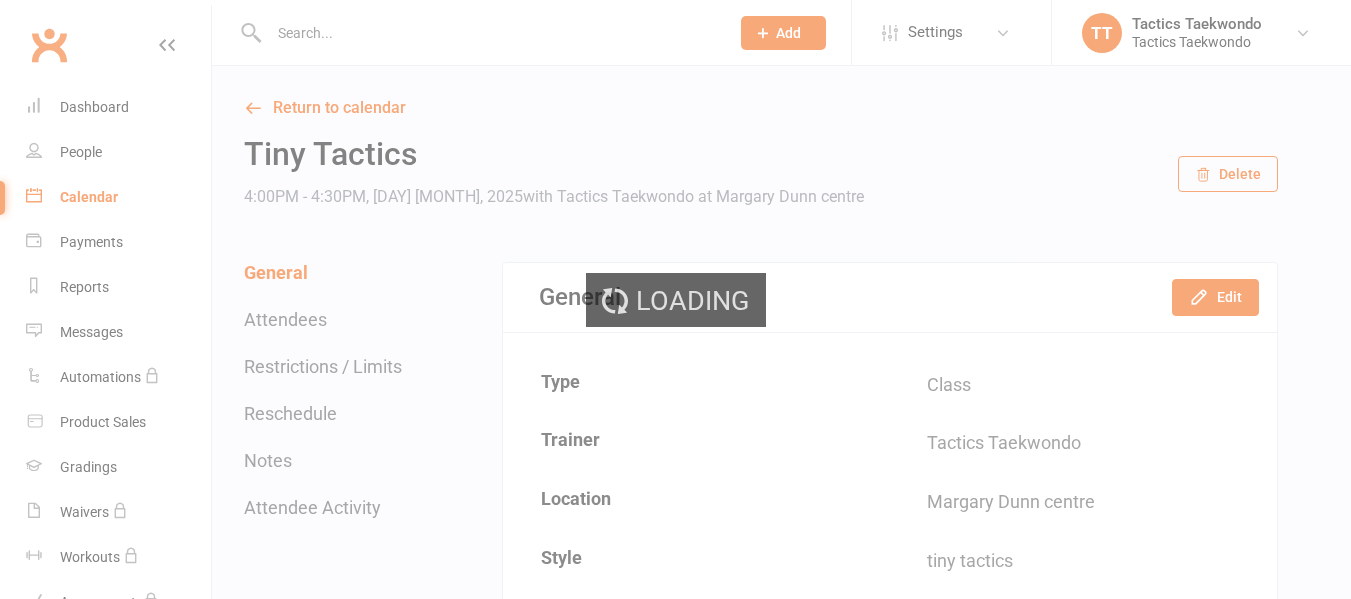 scroll, scrollTop: 0, scrollLeft: 0, axis: both 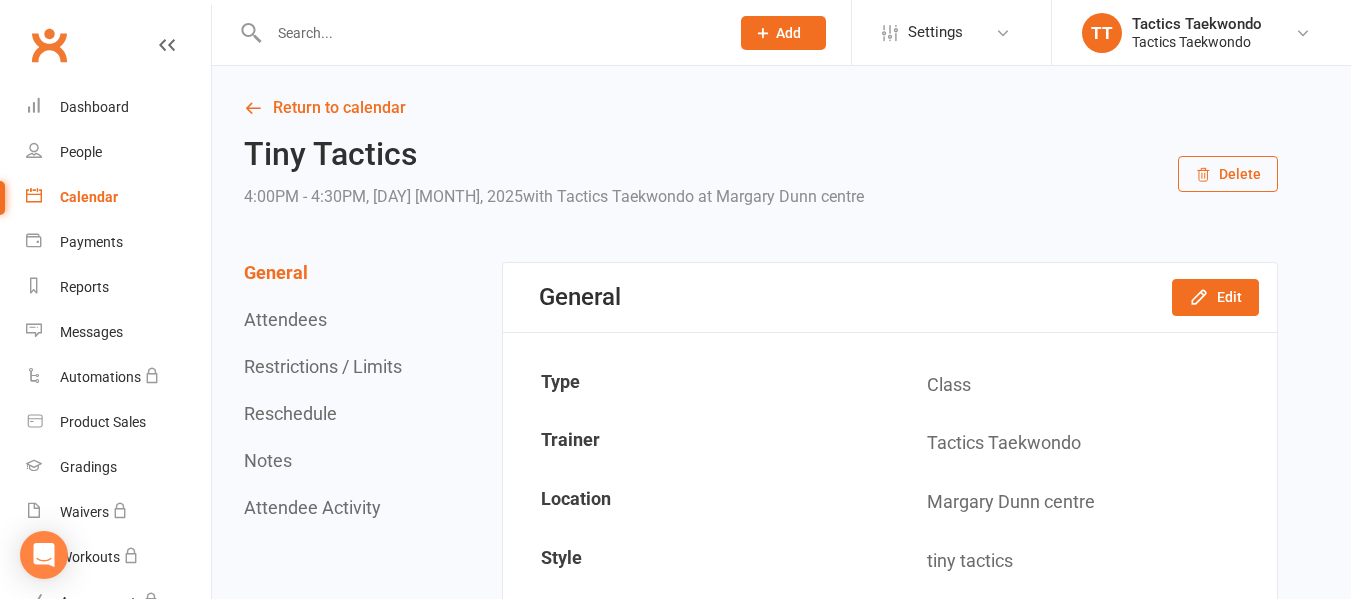 click on "Add" 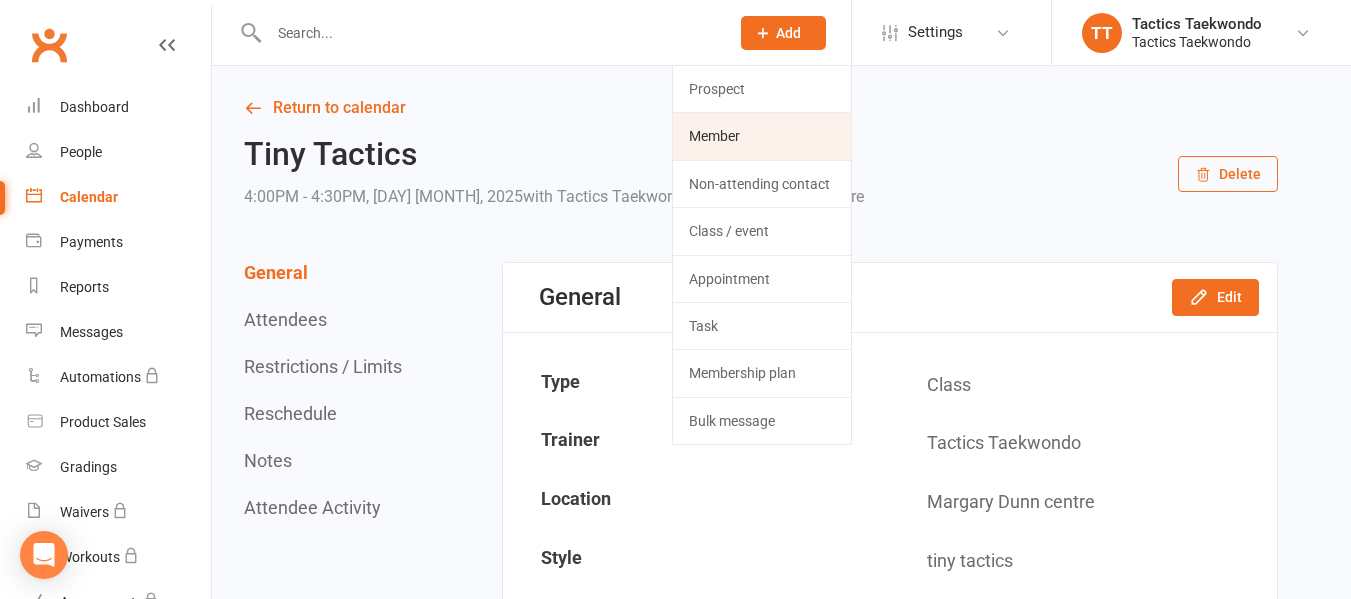 click on "Member" 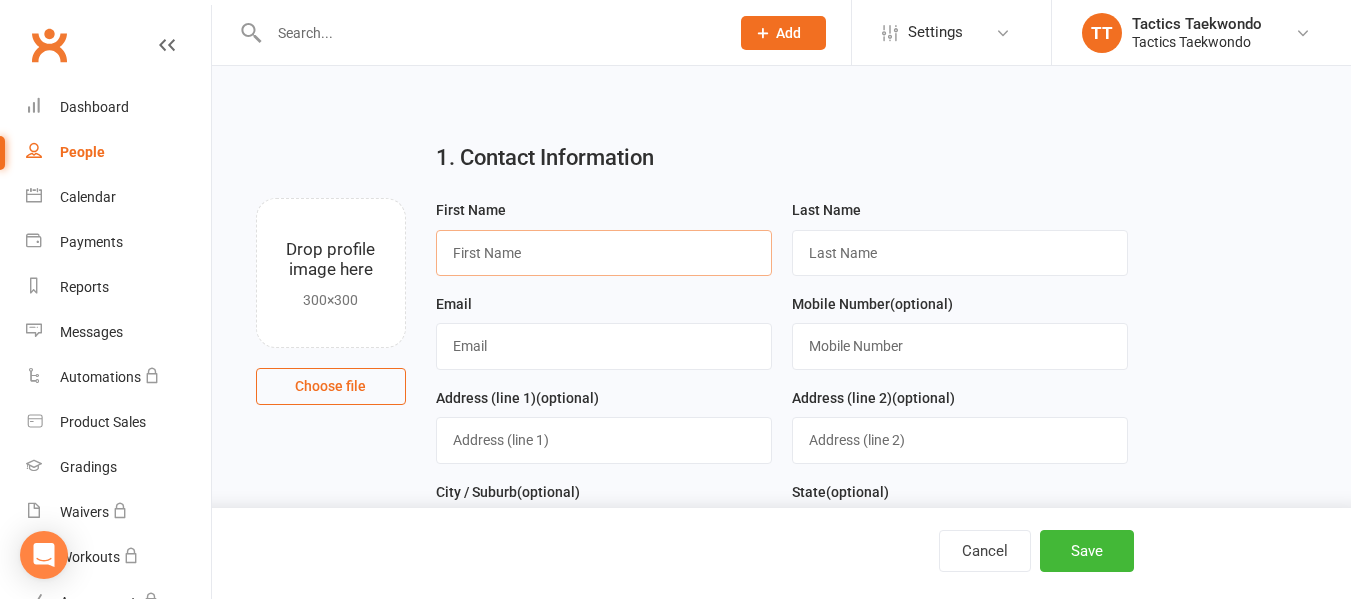 click at bounding box center [604, 253] 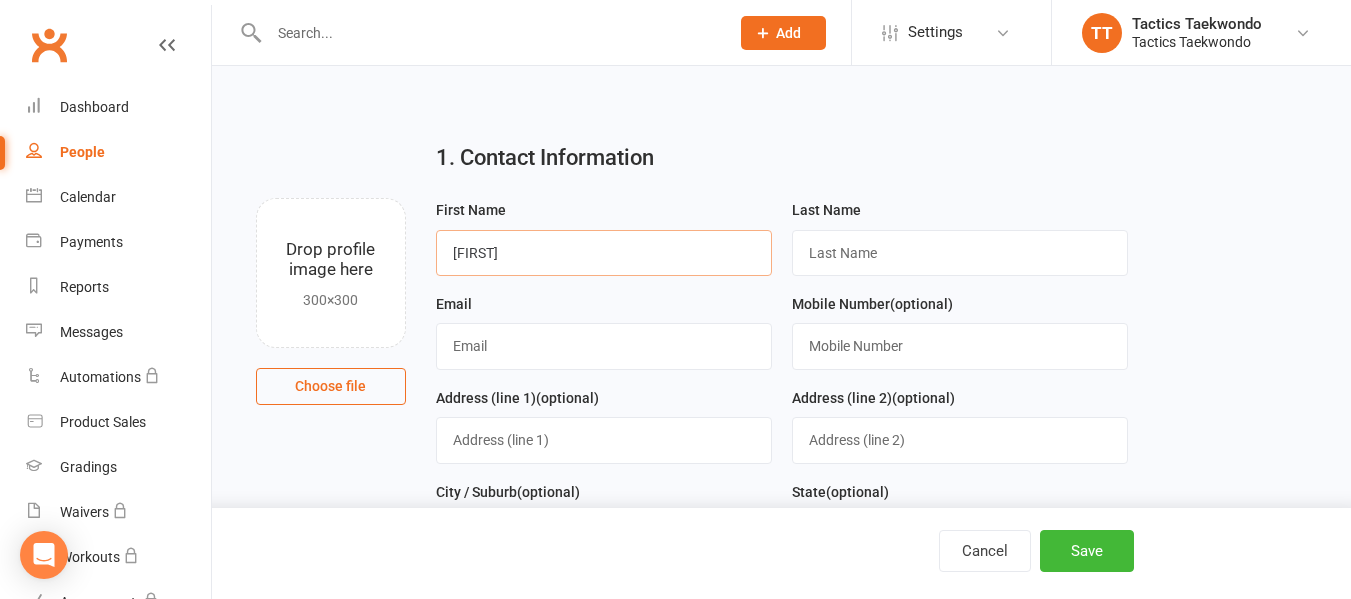 type on "[FIRST]" 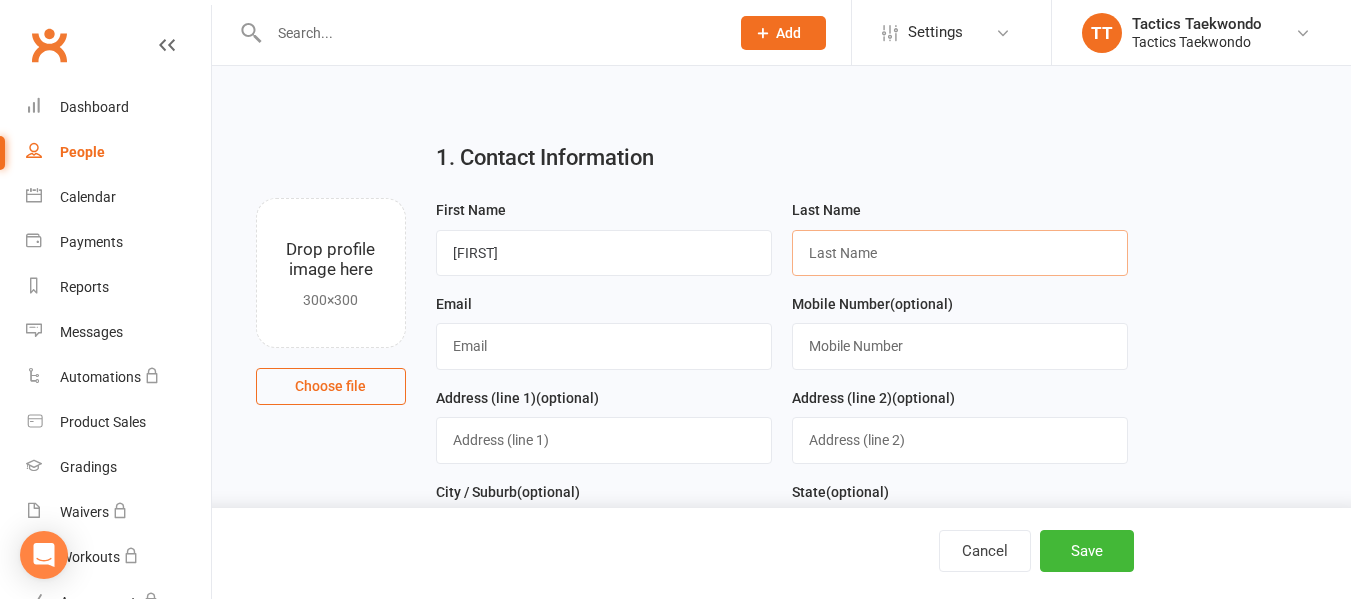 click at bounding box center [960, 253] 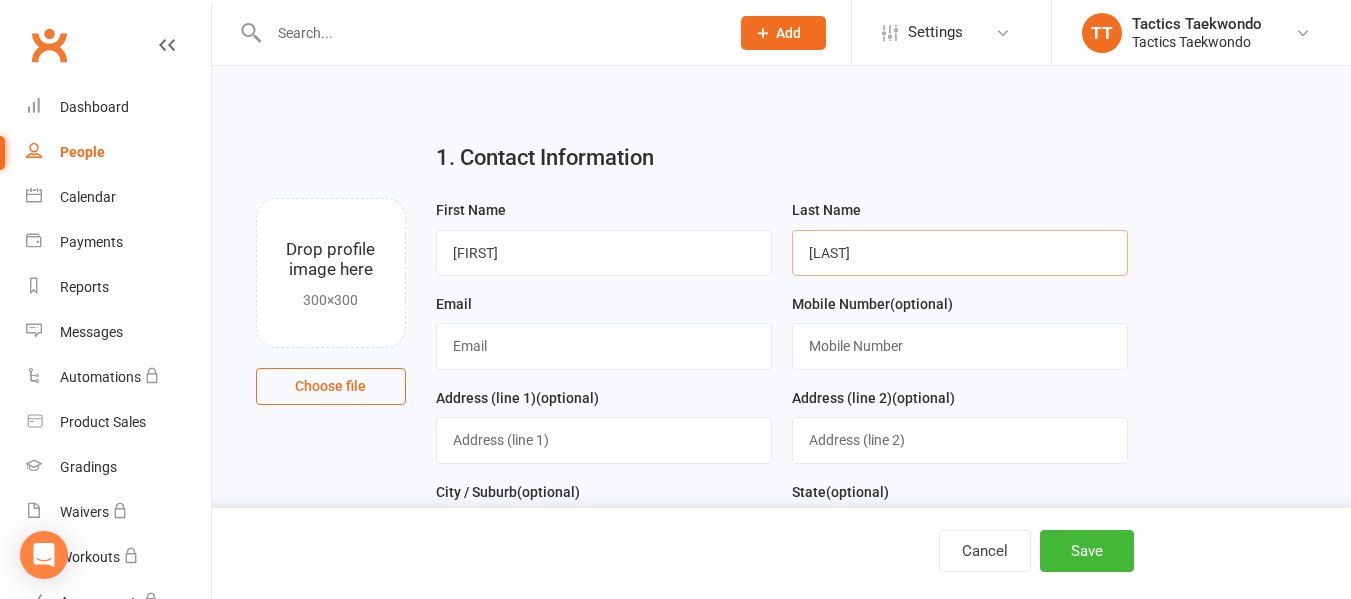 type on "[LAST]" 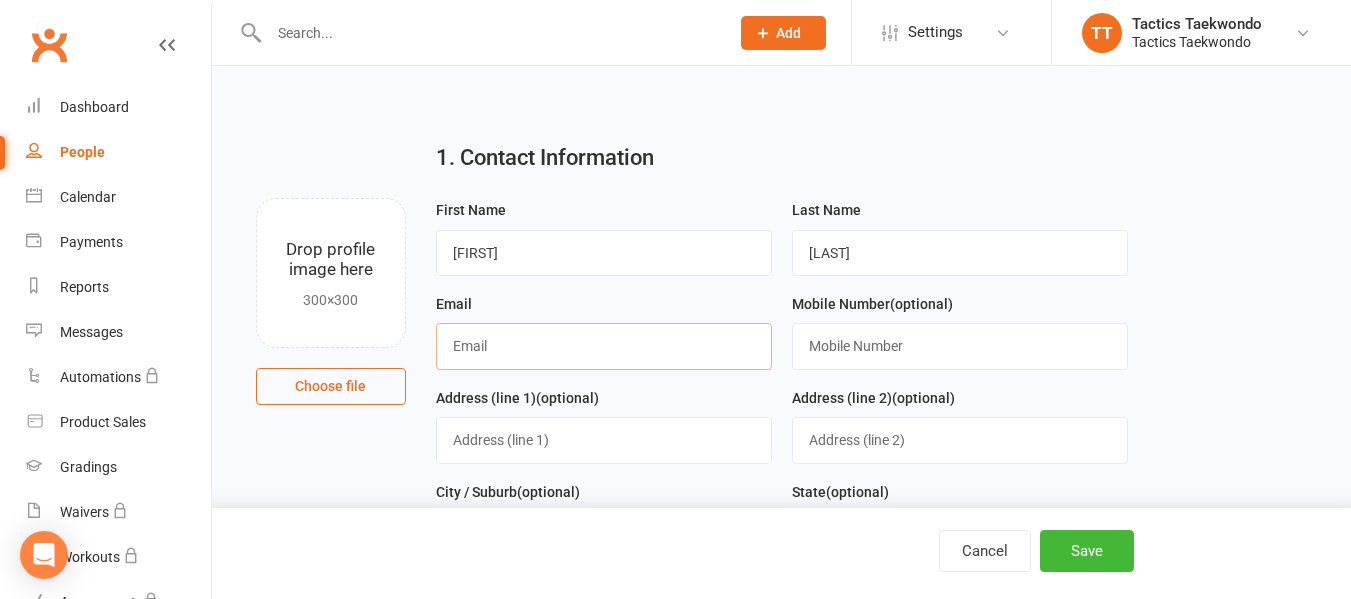 click at bounding box center (604, 346) 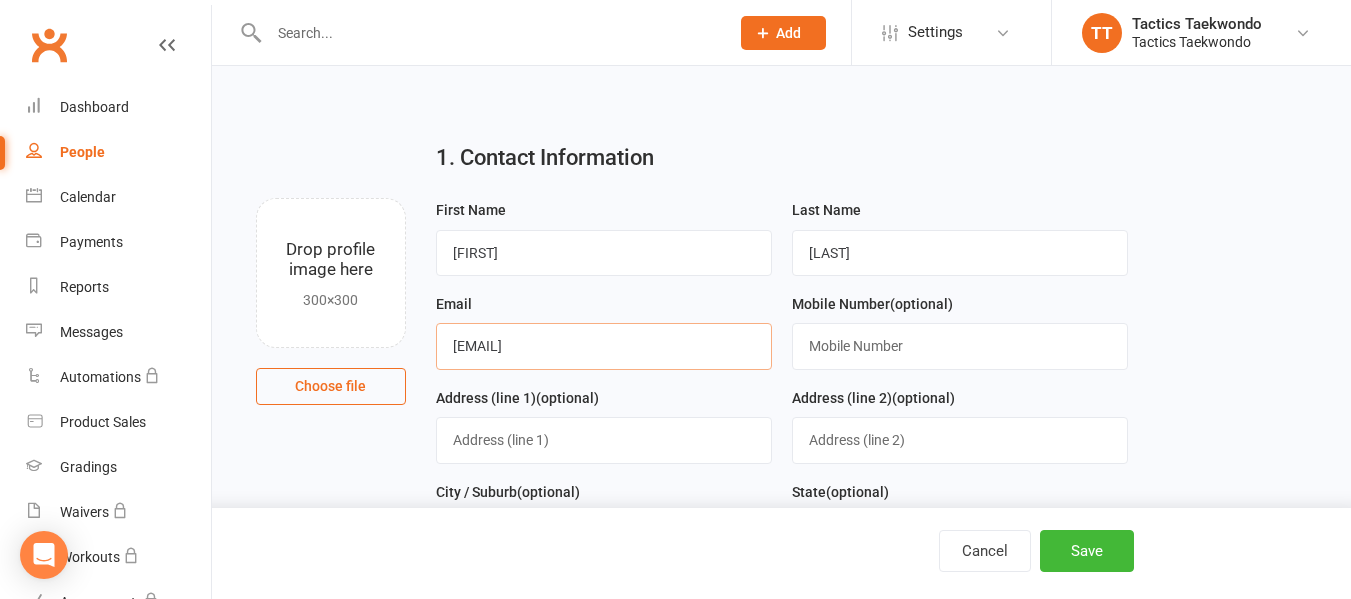 type on "[EMAIL]" 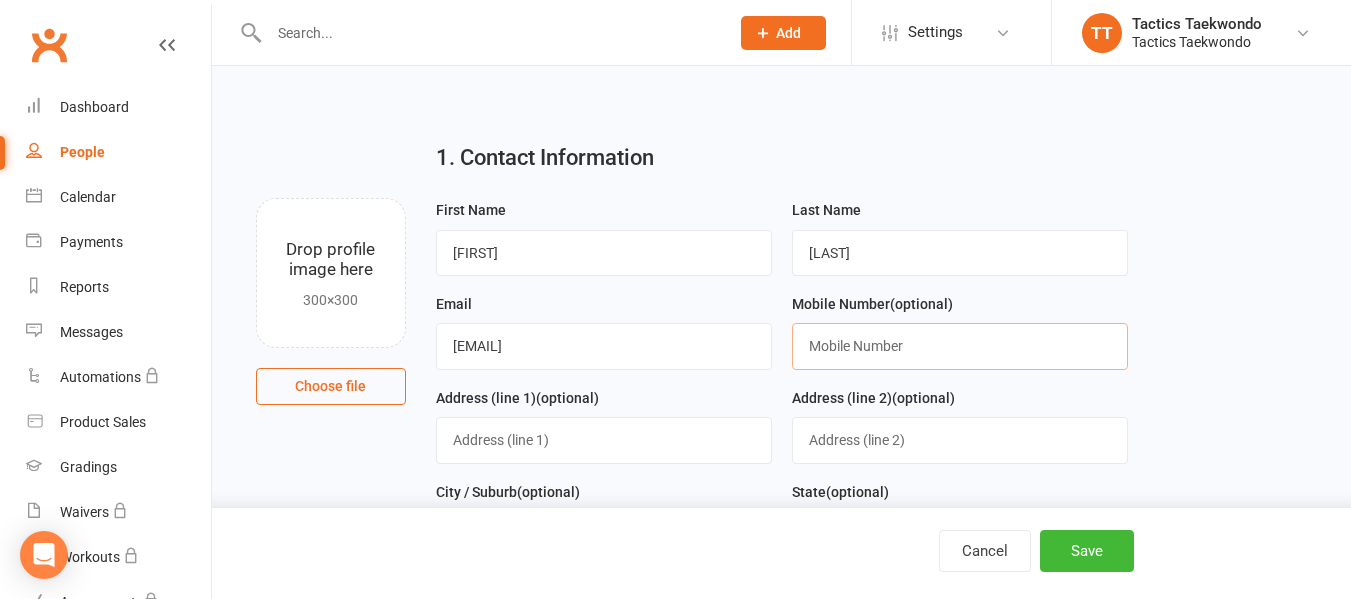 click at bounding box center (960, 346) 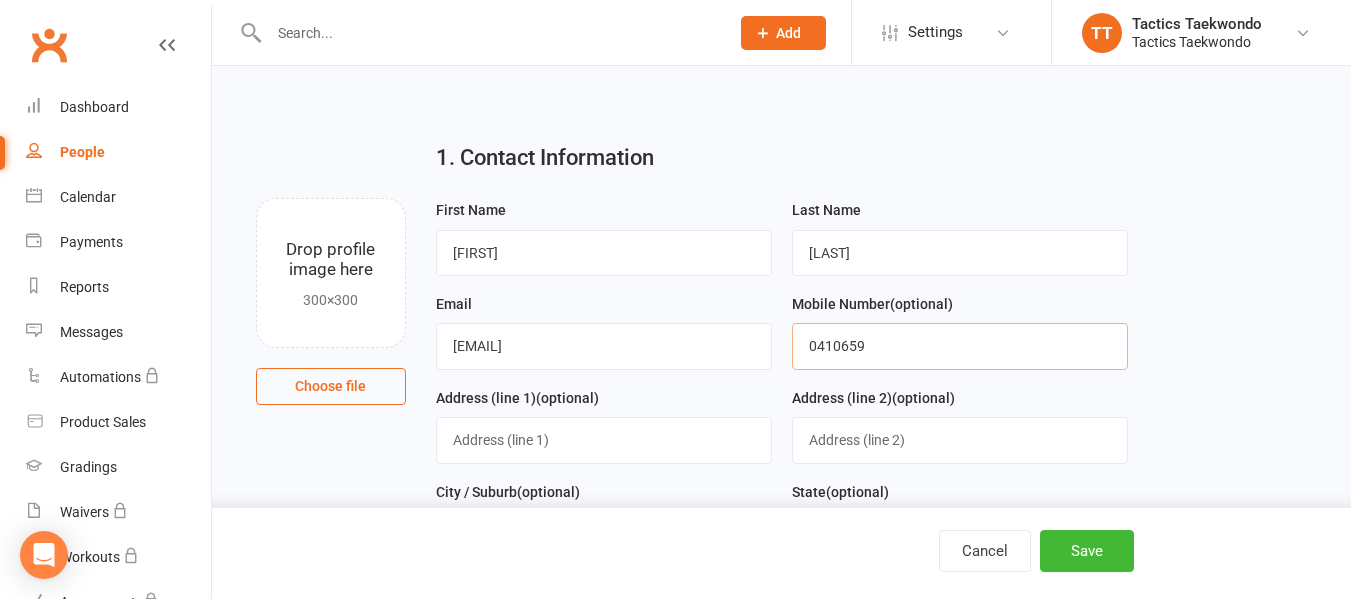 type on "0410659" 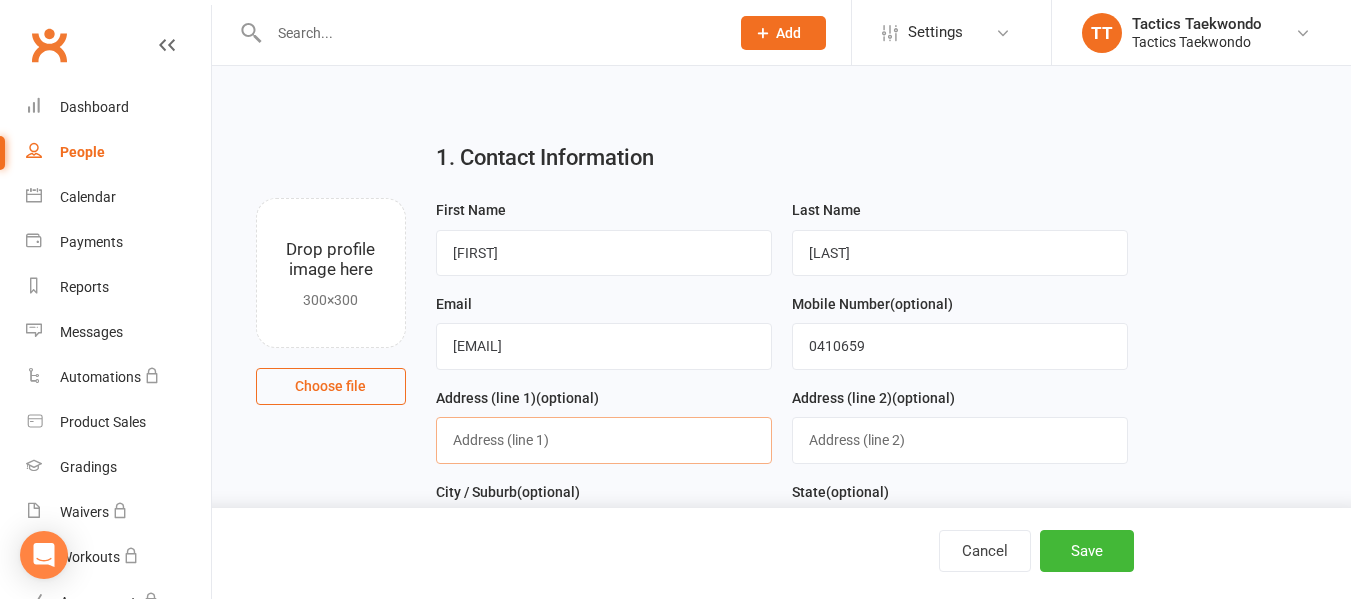 click at bounding box center [604, 440] 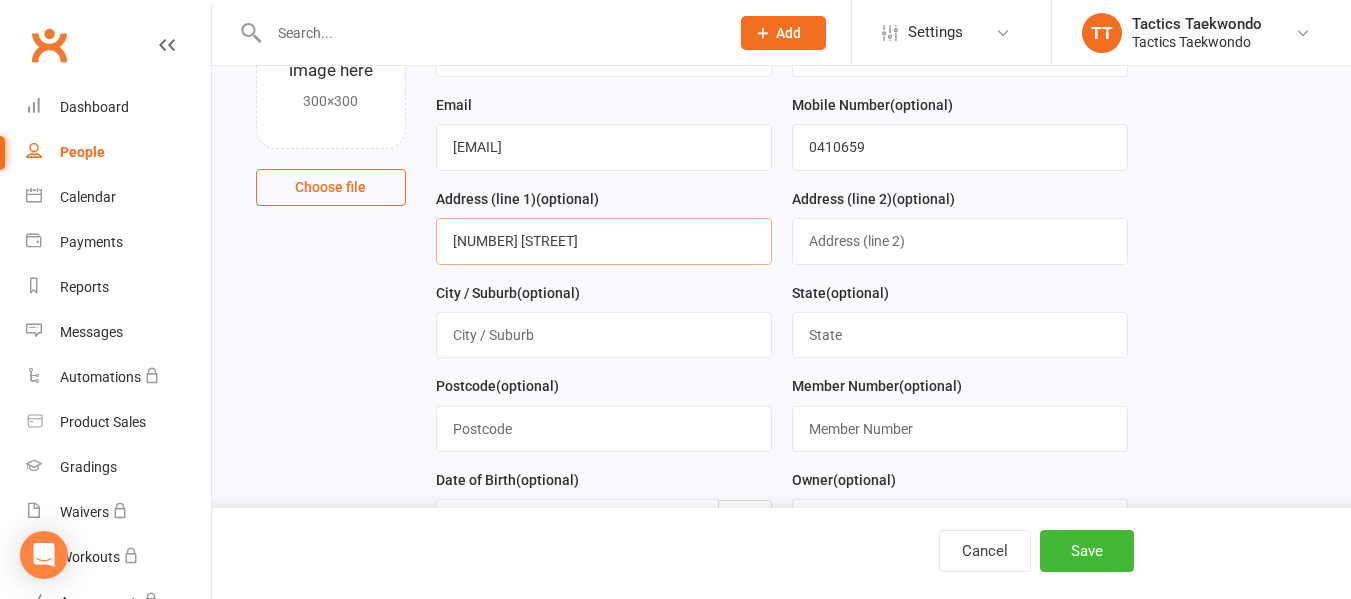 scroll, scrollTop: 200, scrollLeft: 0, axis: vertical 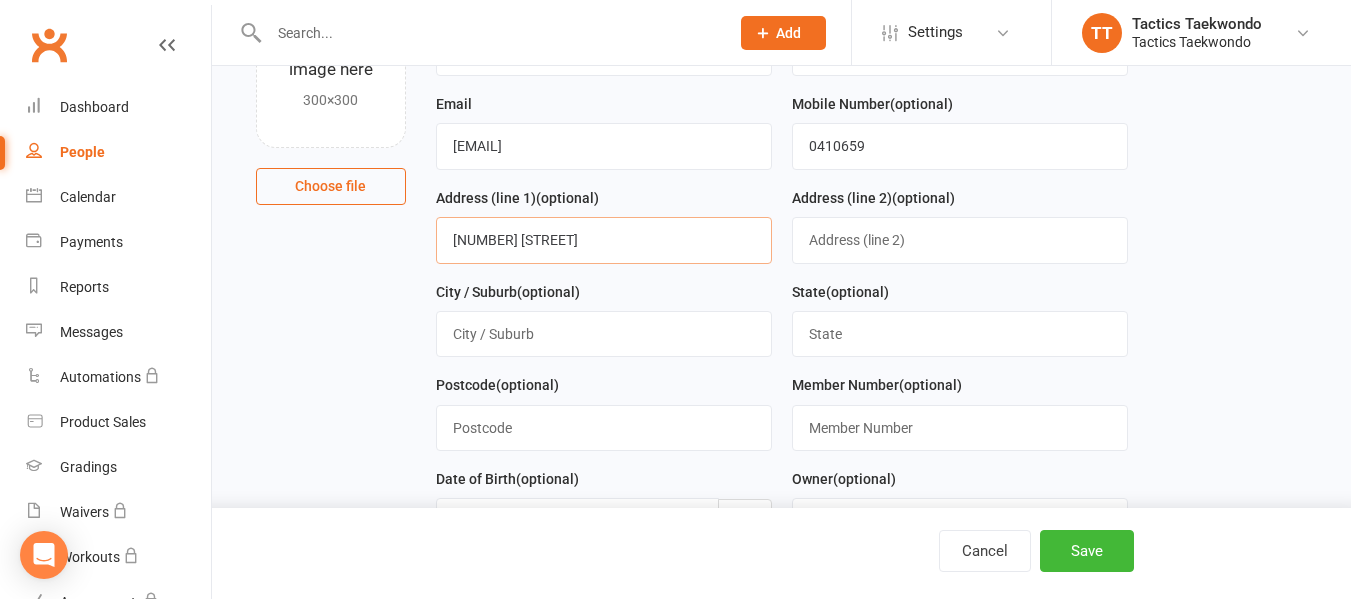 type on "[NUMBER] [STREET]" 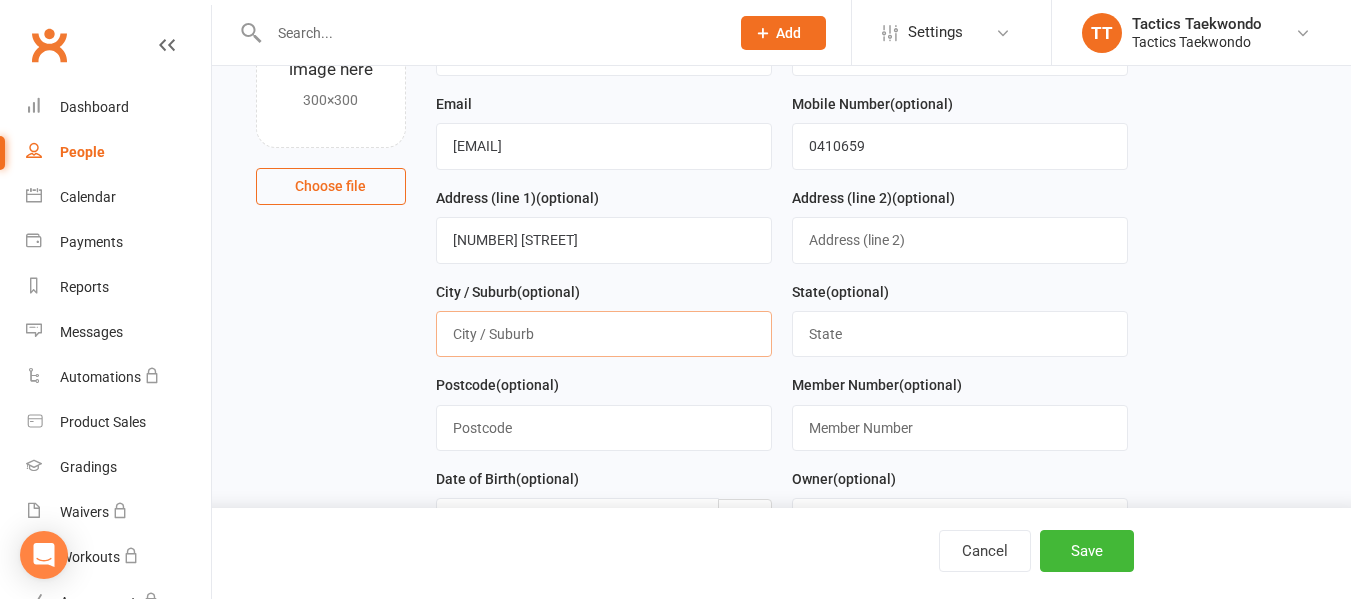click at bounding box center [604, 334] 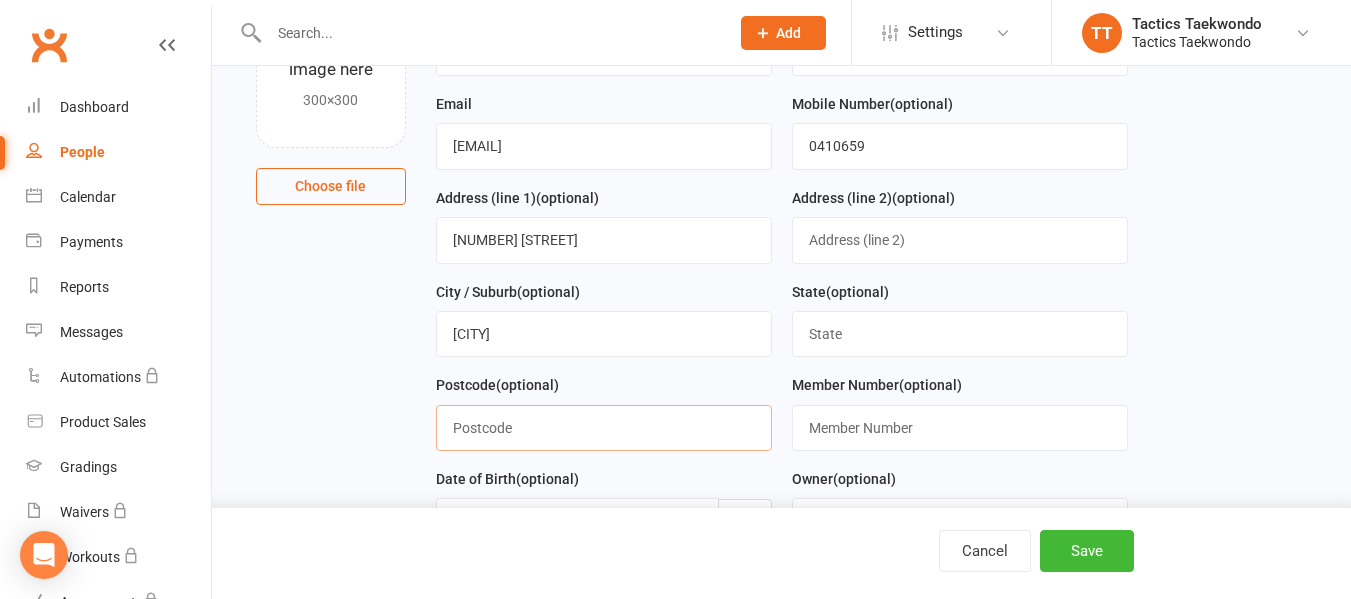click at bounding box center [604, 428] 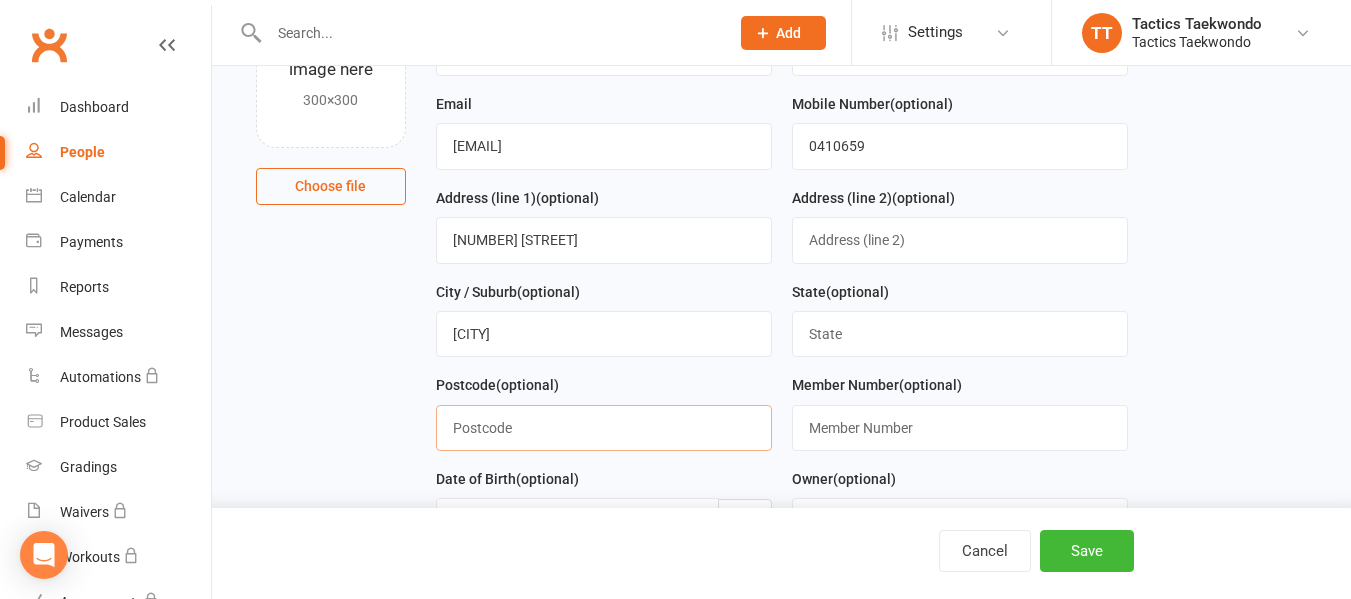 type on "[POSTAL_CODE]" 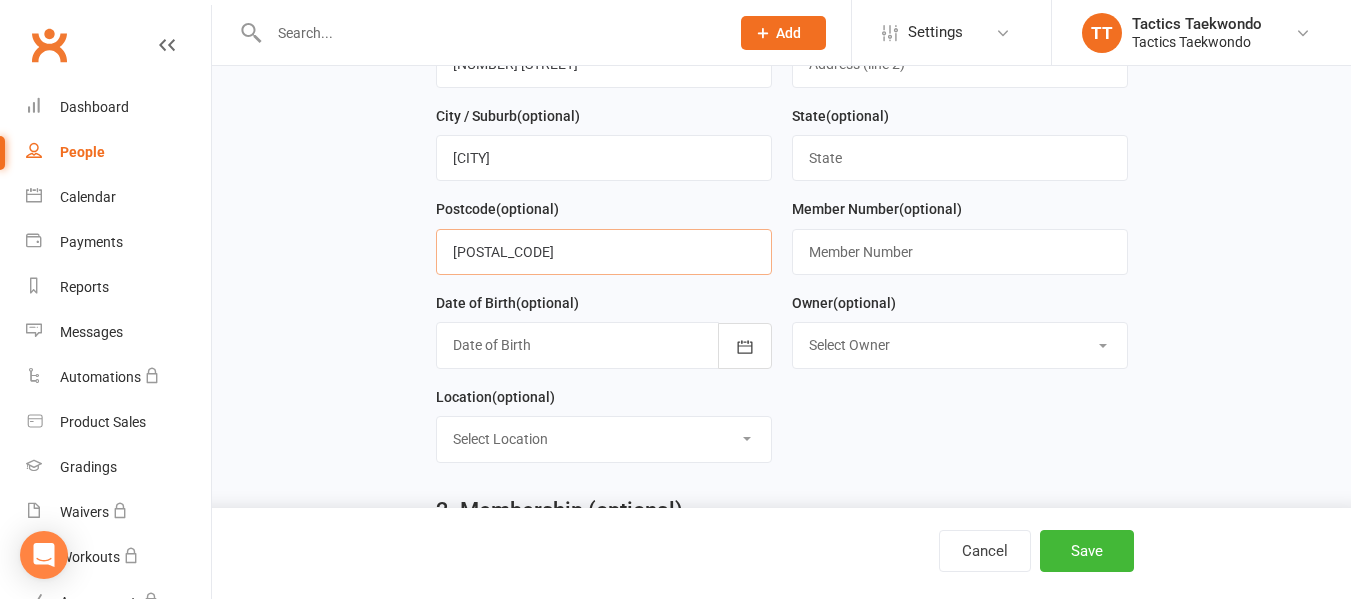 scroll, scrollTop: 400, scrollLeft: 0, axis: vertical 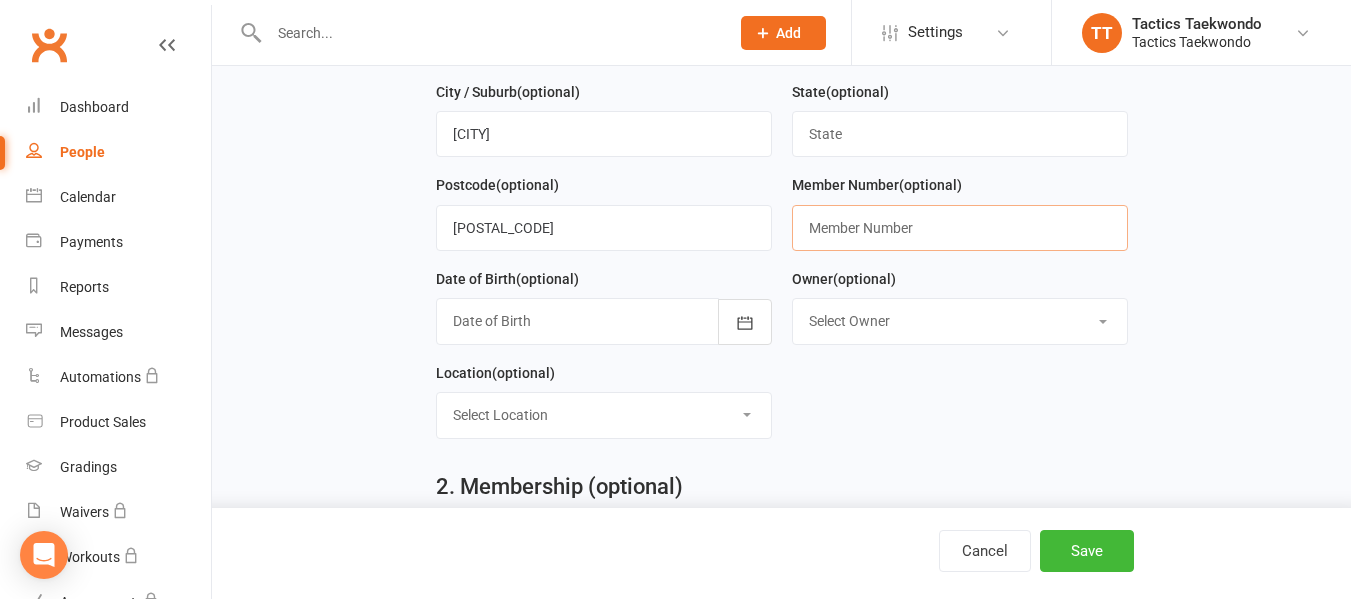 click at bounding box center [960, 228] 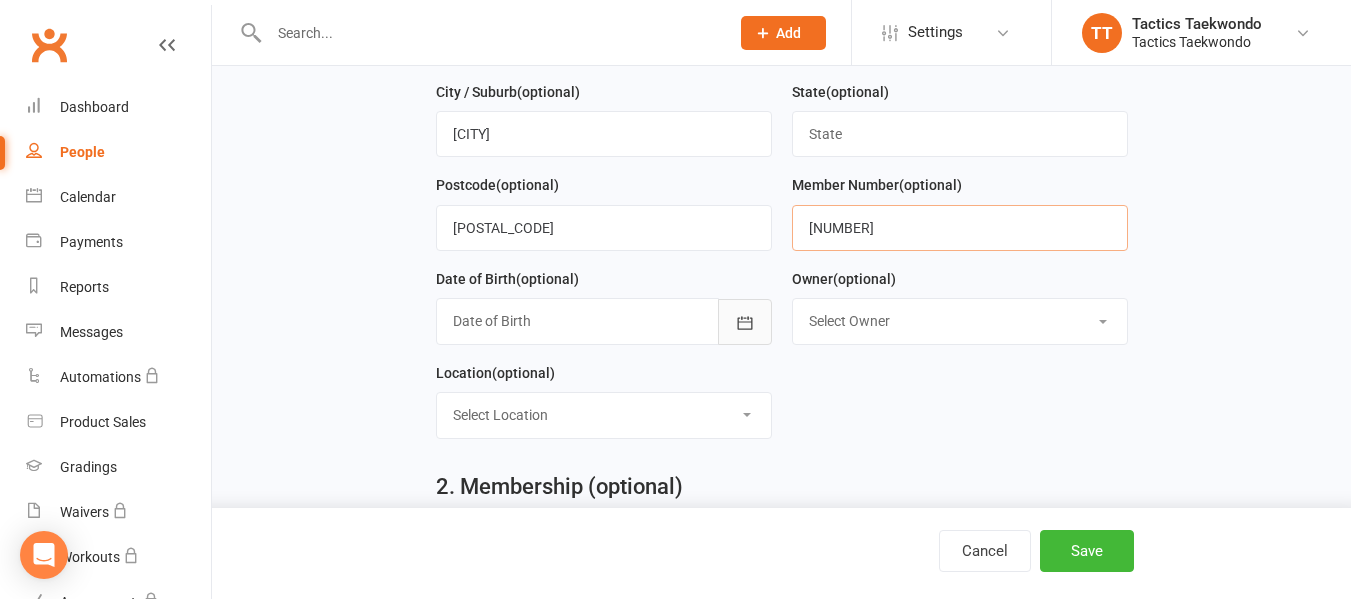 type on "[NUMBER]" 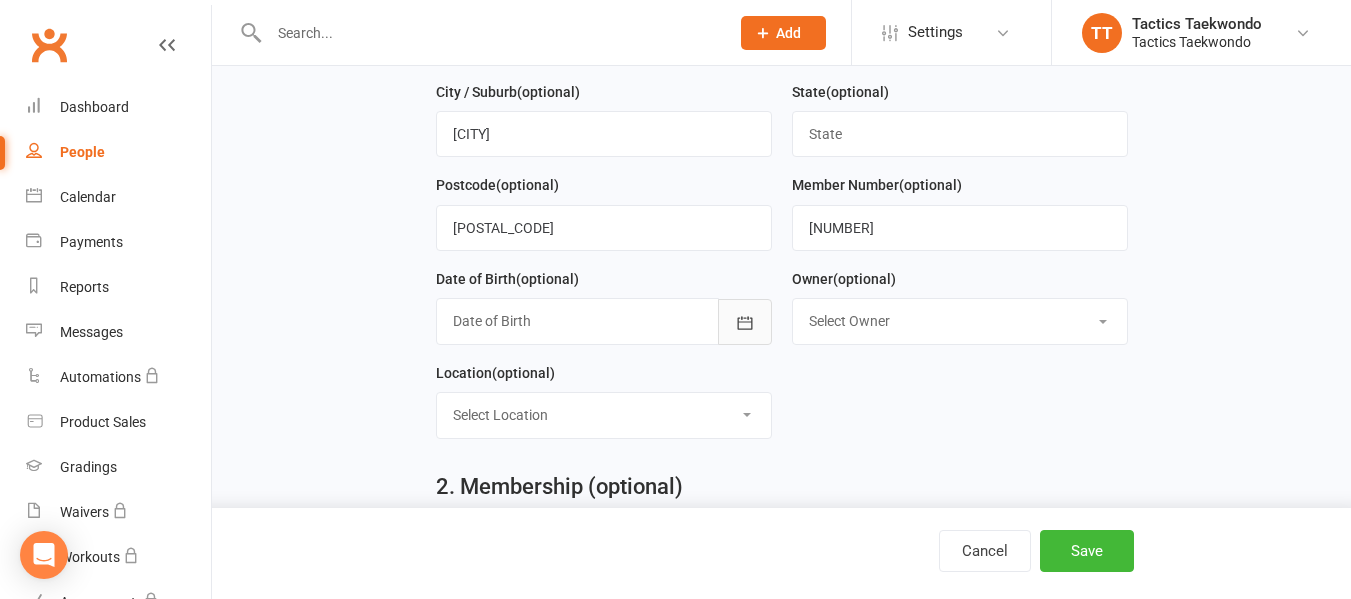 click 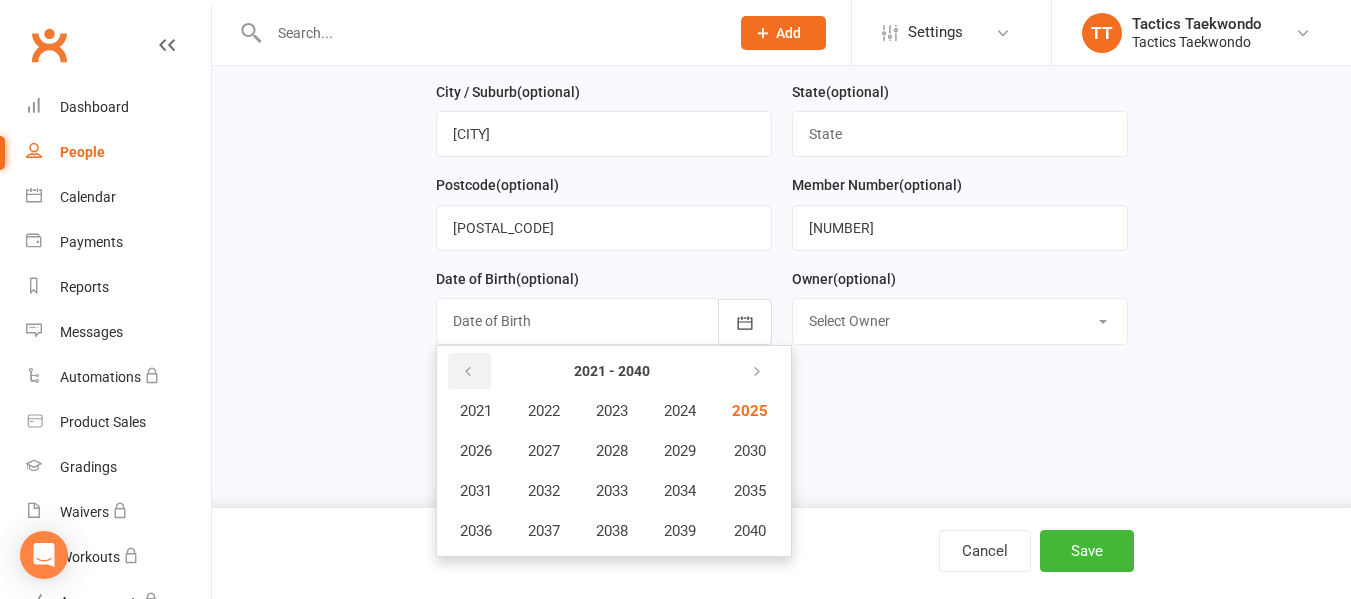 click at bounding box center [469, 371] 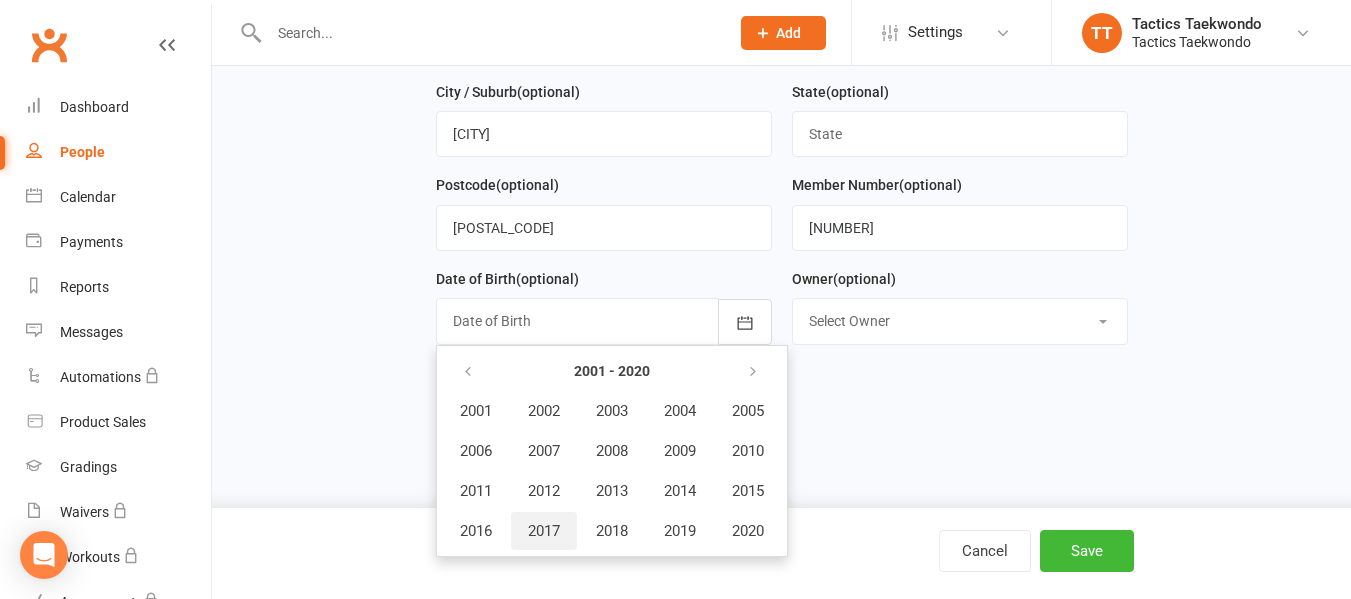 click on "2017" at bounding box center [544, 531] 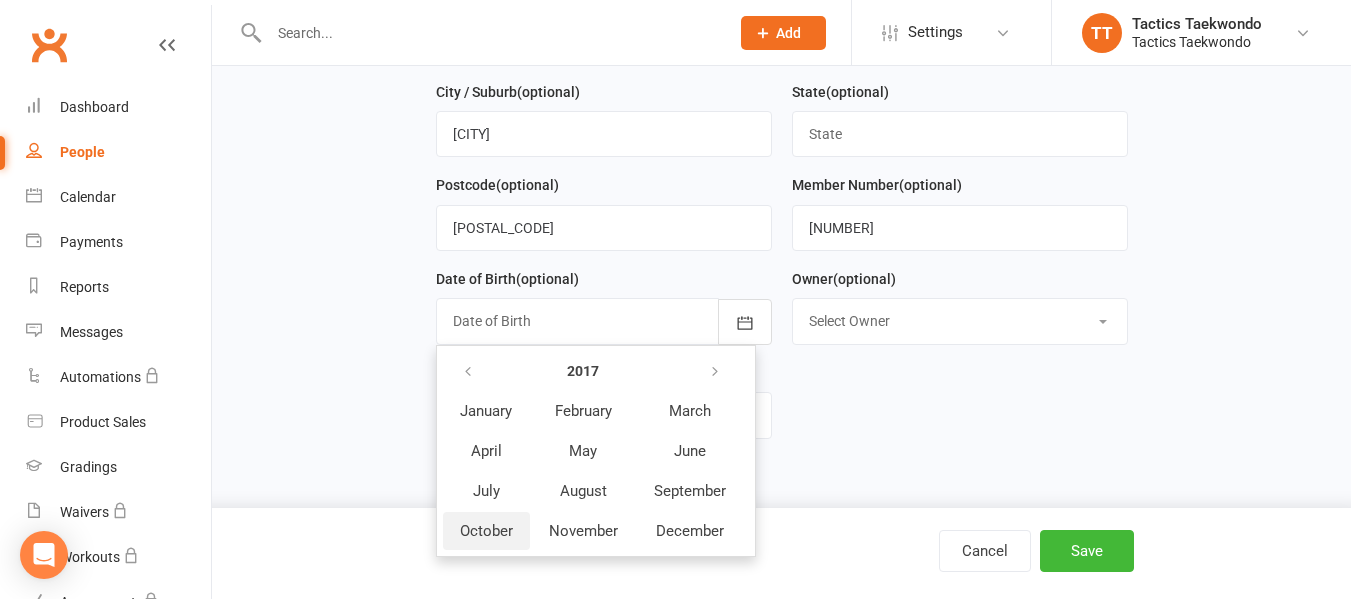 click on "October" at bounding box center [486, 531] 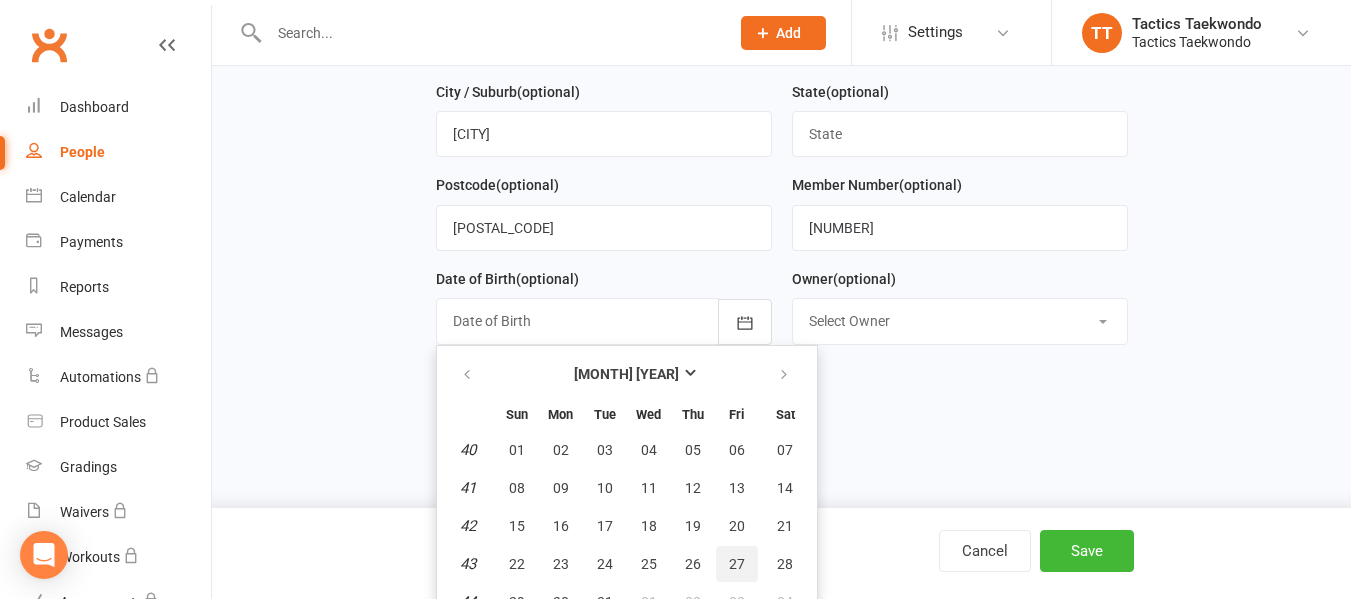 click on "27" at bounding box center [737, 564] 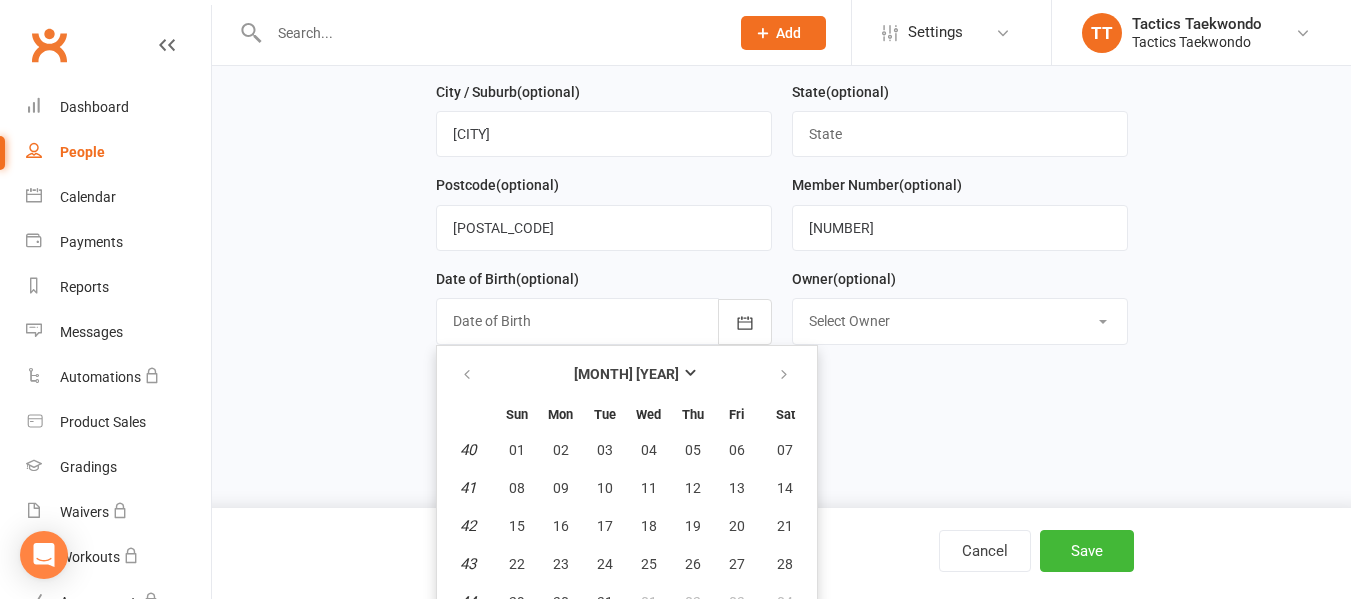 type on "27 [MONTH] 2017" 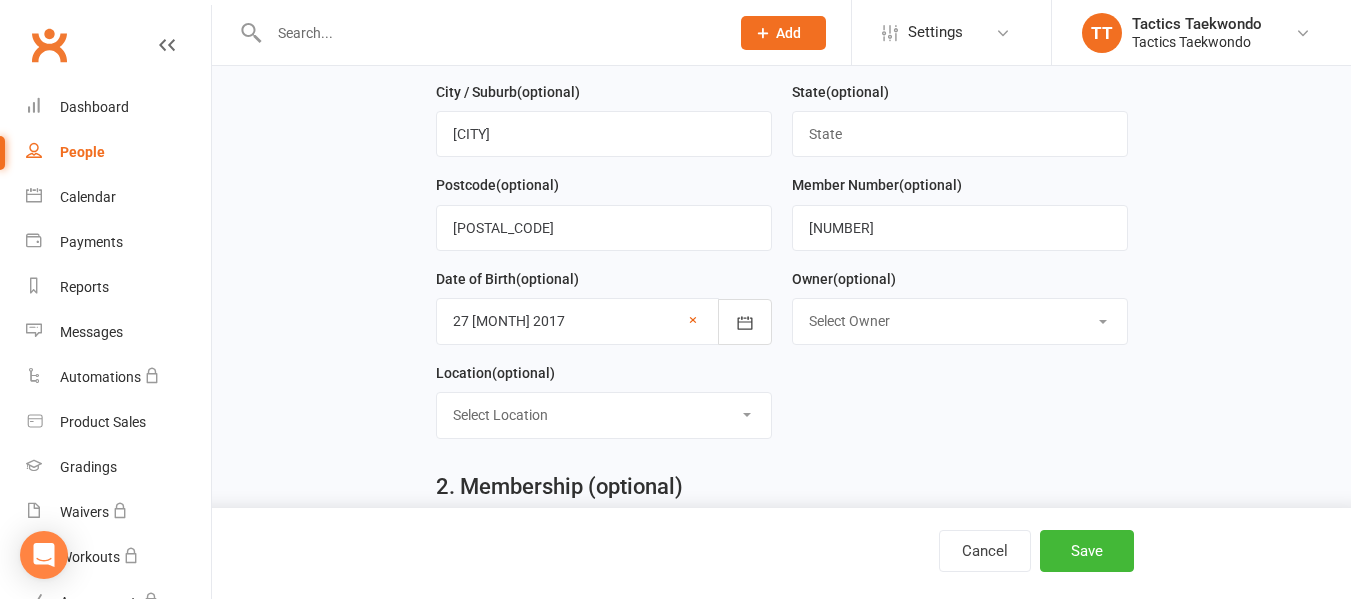 click on "Select Owner Tactics Taekwondo [FIRST] [LAST]" at bounding box center (960, 321) 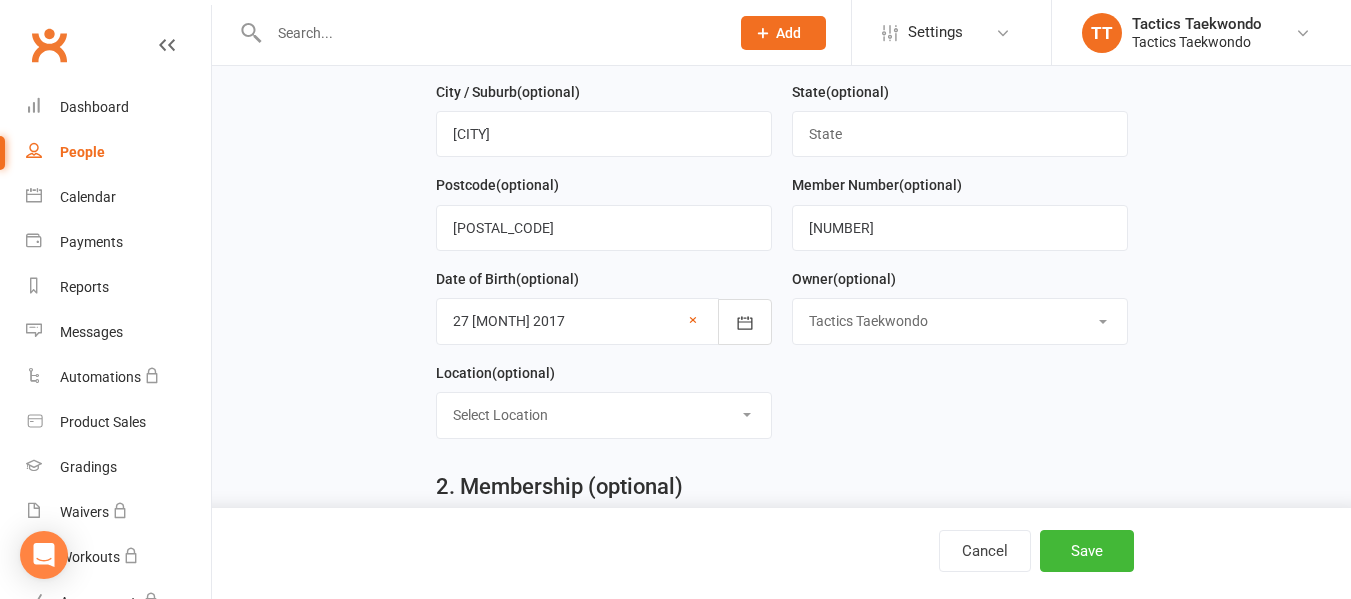 click on "Select Owner Tactics Taekwondo [FIRST] [LAST]" at bounding box center [960, 321] 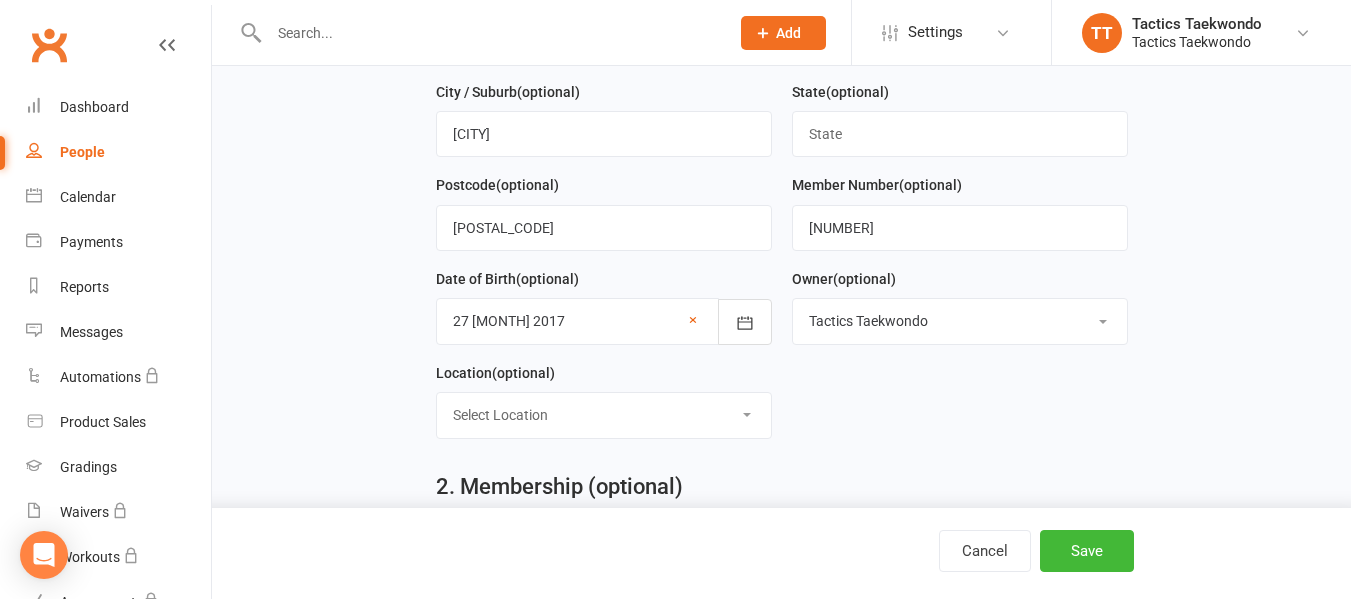 click on "Select Location [FULL NAME]" at bounding box center (604, 415) 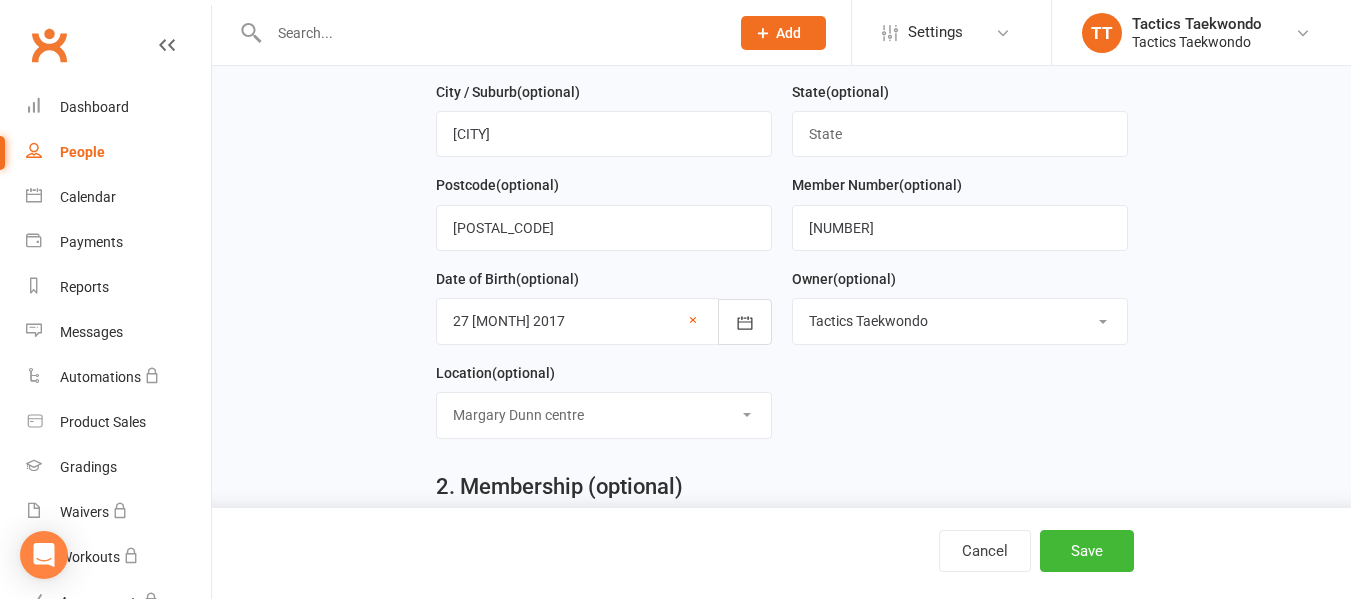 click on "Select Location [FULL NAME]" at bounding box center (604, 415) 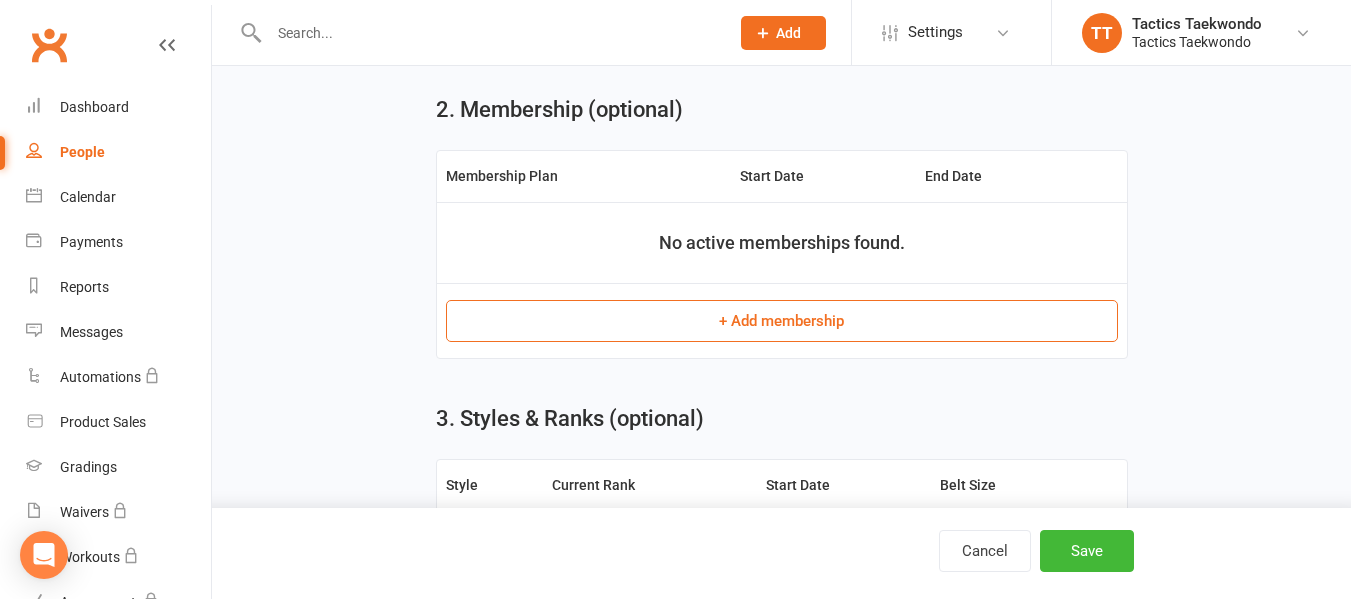 scroll, scrollTop: 800, scrollLeft: 0, axis: vertical 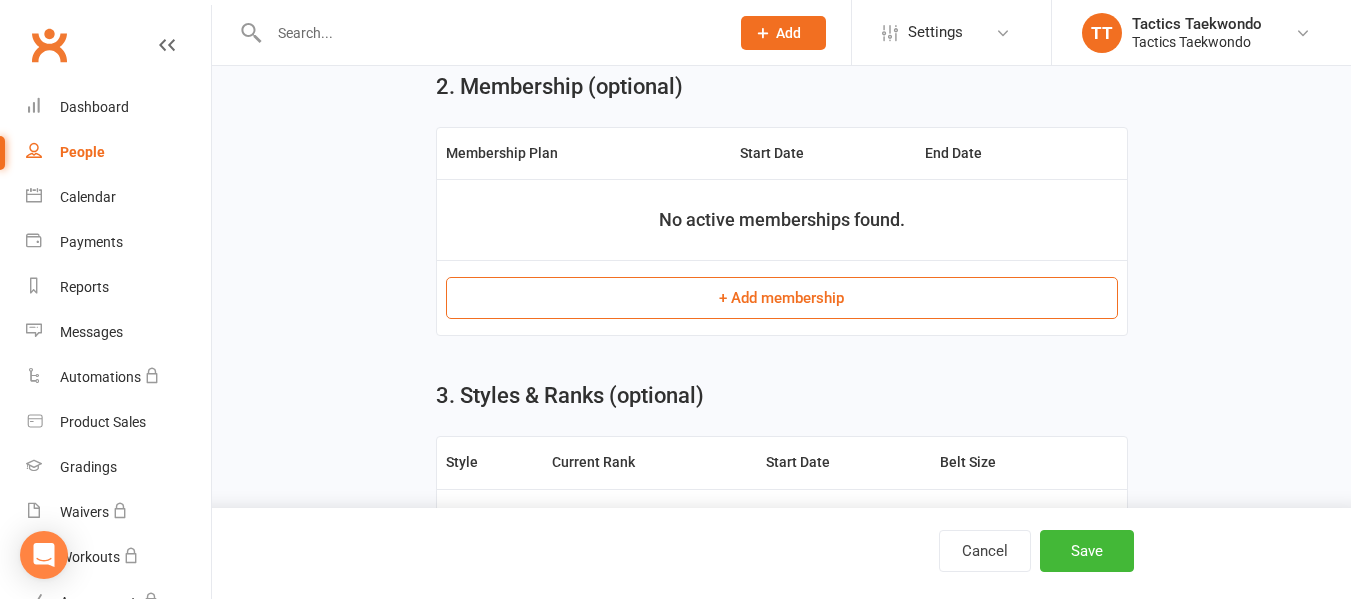 click on "+ Add membership" at bounding box center (782, 298) 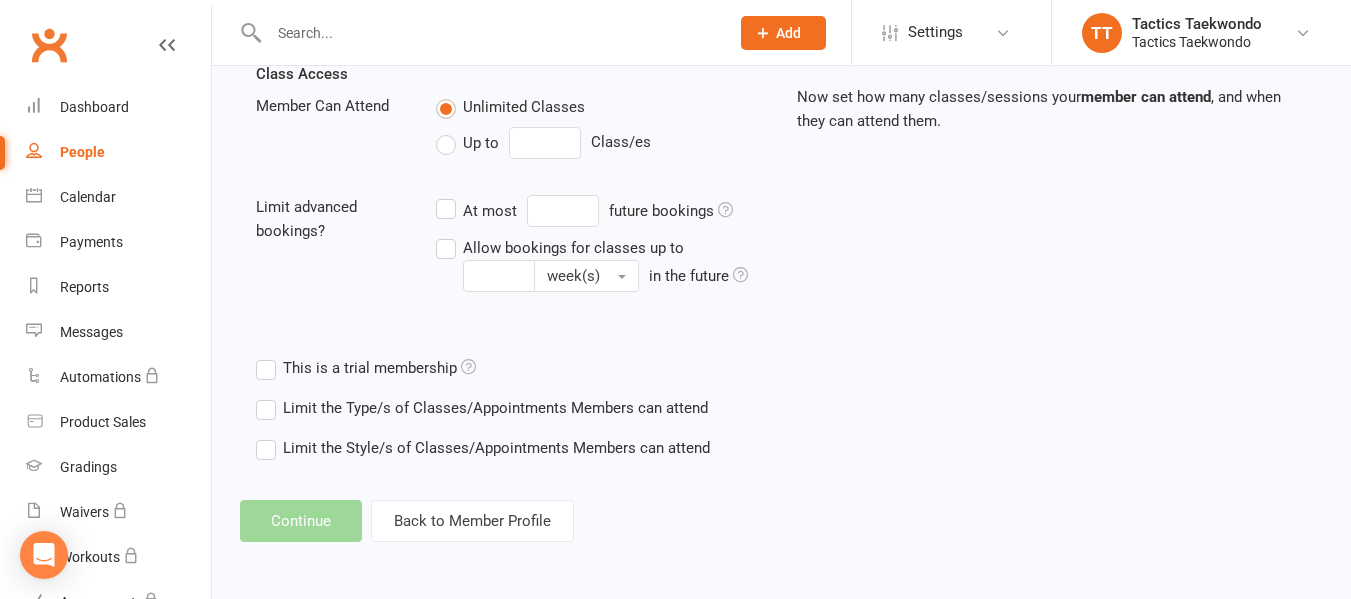 scroll, scrollTop: 0, scrollLeft: 0, axis: both 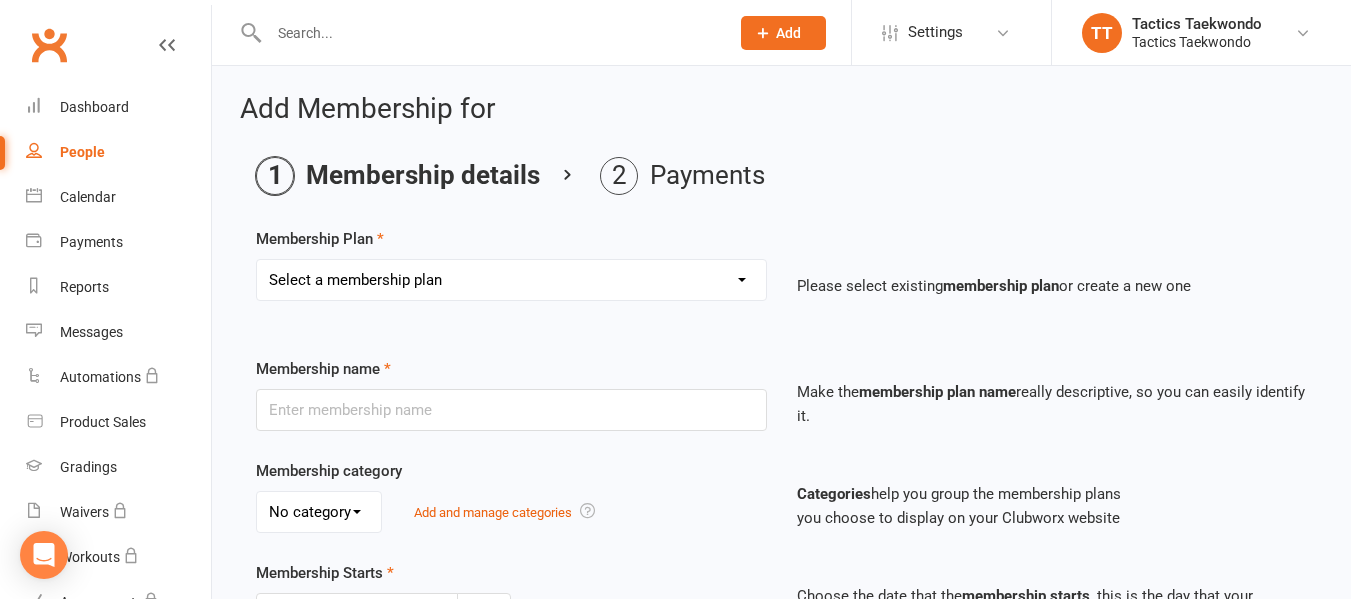 click on "Select a membership plan Create new Membership Plan Once a week Tiny Tactics Twice a week Tiny Tactics Once a week Beginners Twice a week Beginners Once a week Seniors (12+) All belts. Blue belt and above (7+) Twice a week Seniors (12+) All belts. Blue belt and above (7+) FREE Once a week Beginners no free lessons Once a week 3x family plan New once a week Tiny Tactics New Twice a week Tiny Tactics New once a week 7+ New Twice a week 7+ Conditioning Class Competition Team Family plan 1x tiny tactic and 2x beginner" at bounding box center (511, 280) 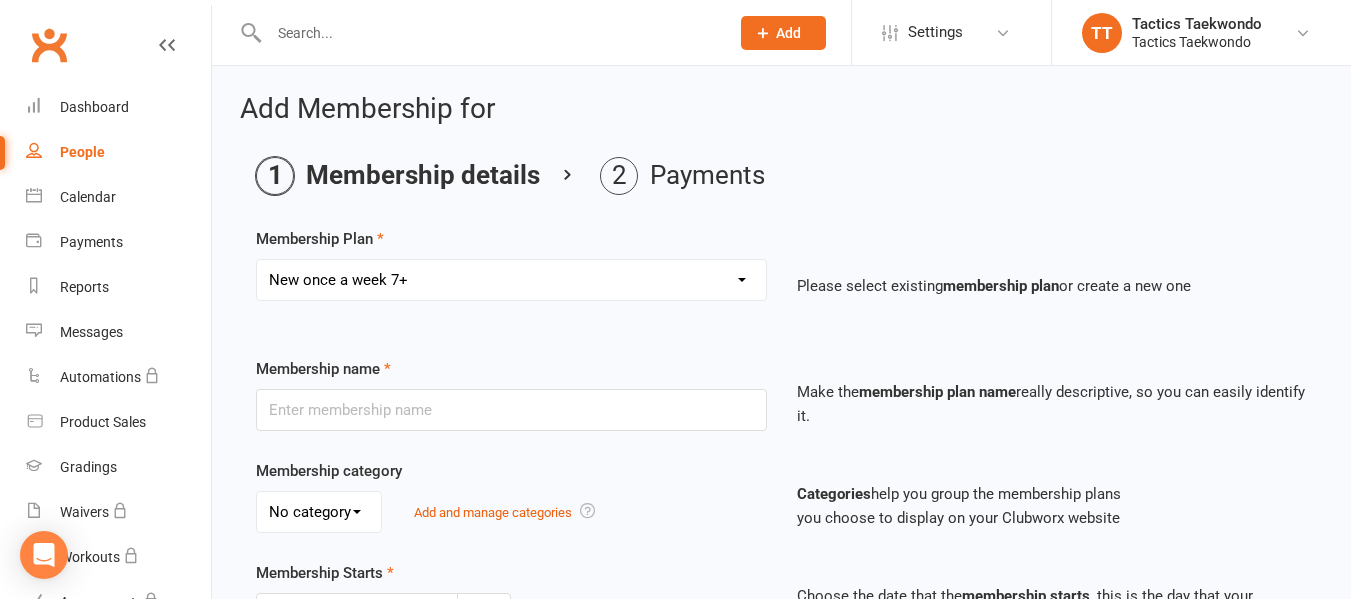 click on "Select a membership plan Create new Membership Plan Once a week Tiny Tactics Twice a week Tiny Tactics Once a week Beginners Twice a week Beginners Once a week Seniors (12+) All belts. Blue belt and above (7+) Twice a week Seniors (12+) All belts. Blue belt and above (7+) FREE Once a week Beginners no free lessons Once a week 3x family plan New once a week Tiny Tactics New Twice a week Tiny Tactics New once a week 7+ New Twice a week 7+ Conditioning Class Competition Team Family plan 1x tiny tactic and 2x beginner" at bounding box center (511, 280) 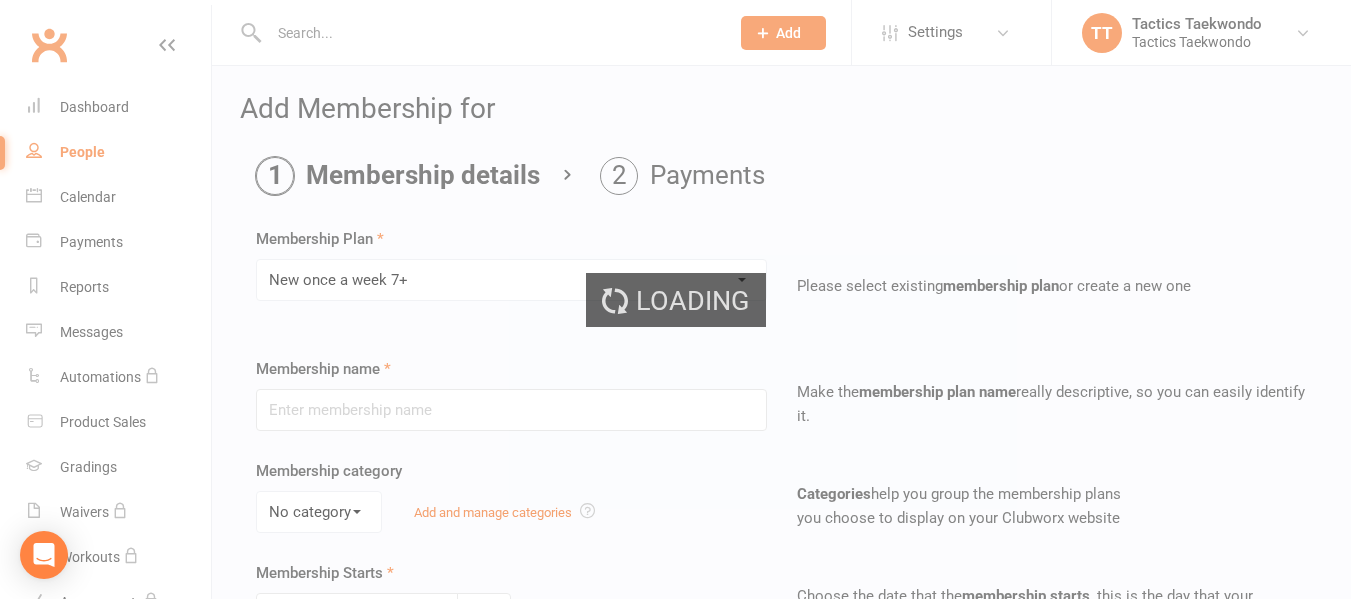type on "New once a week 7+" 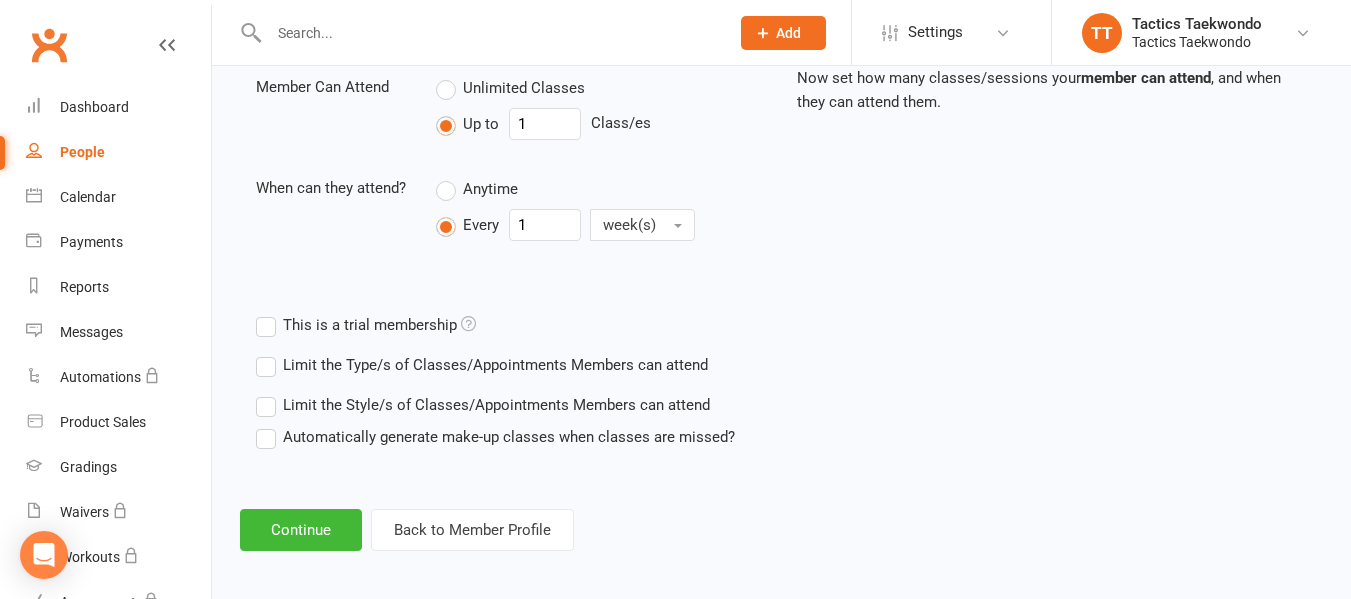 scroll, scrollTop: 739, scrollLeft: 0, axis: vertical 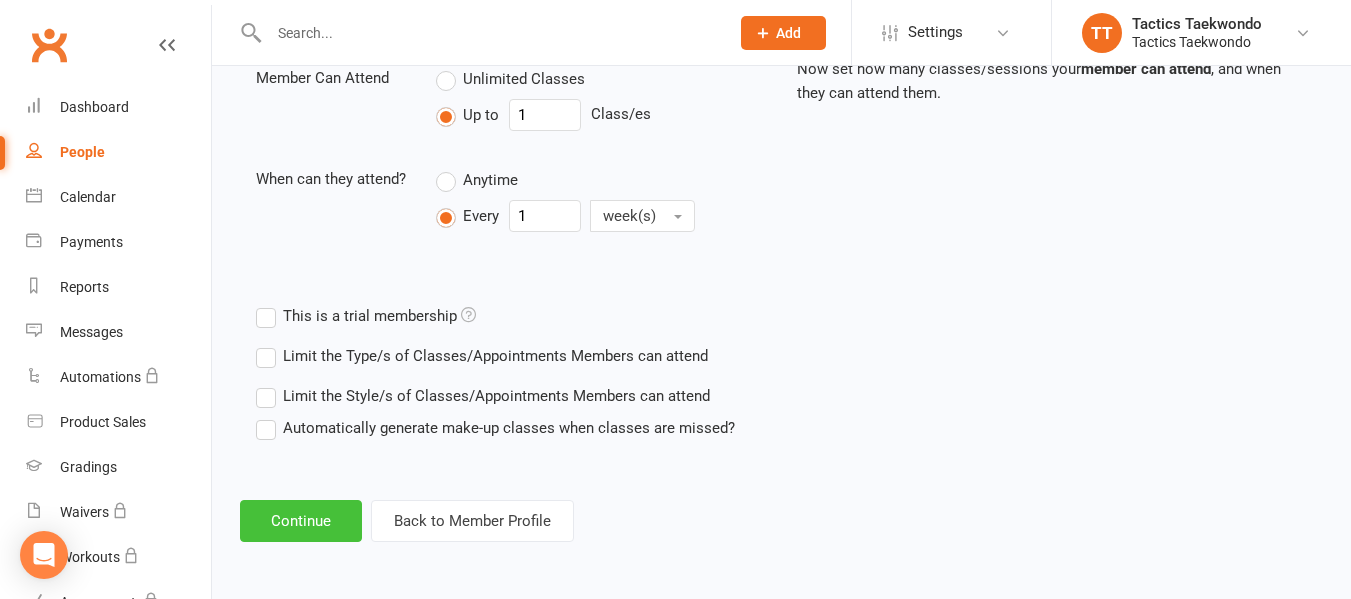 click on "Continue" at bounding box center [301, 521] 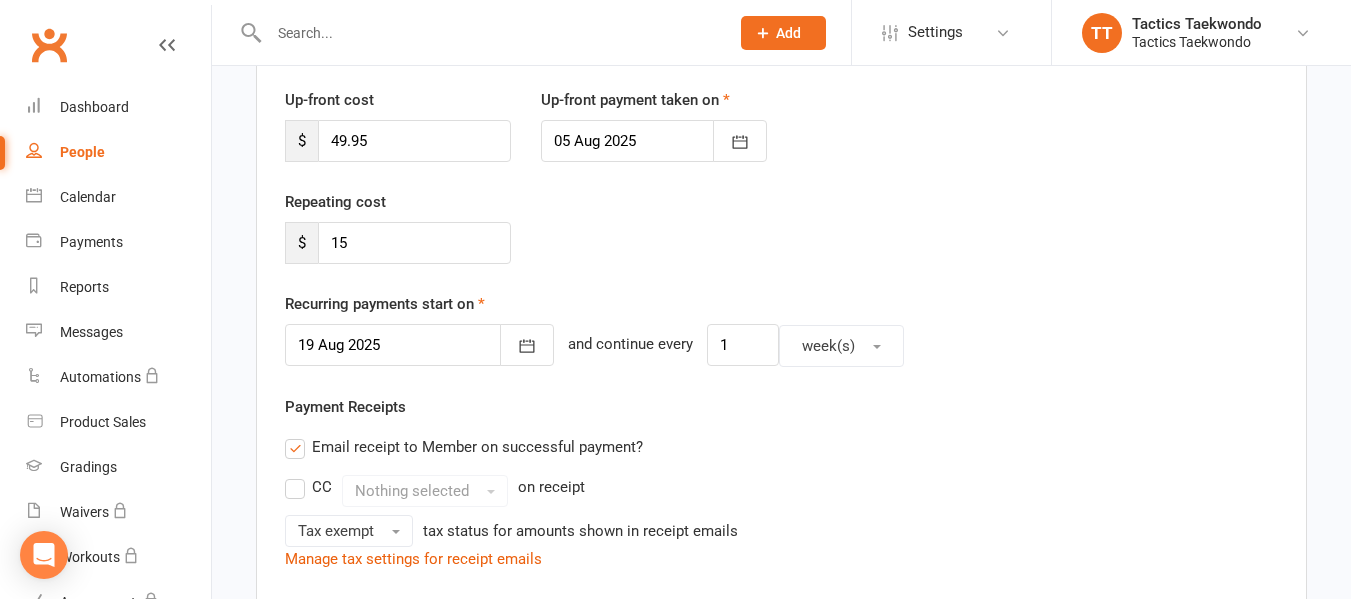 scroll, scrollTop: 300, scrollLeft: 0, axis: vertical 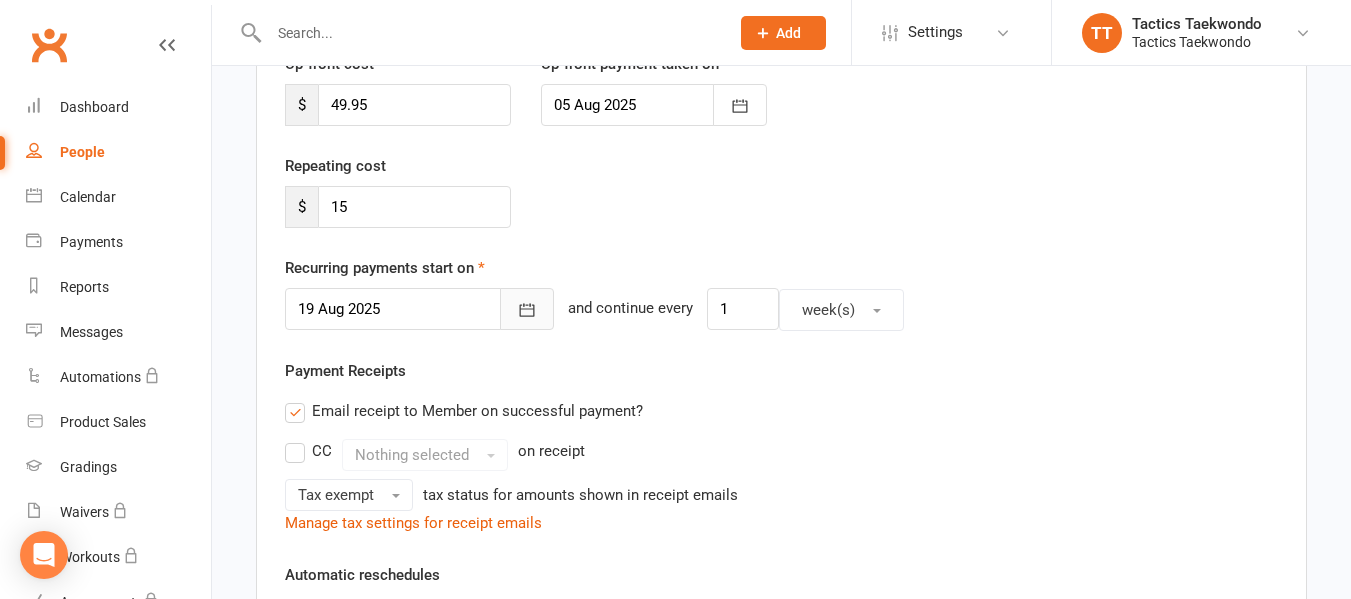 click at bounding box center [527, 309] 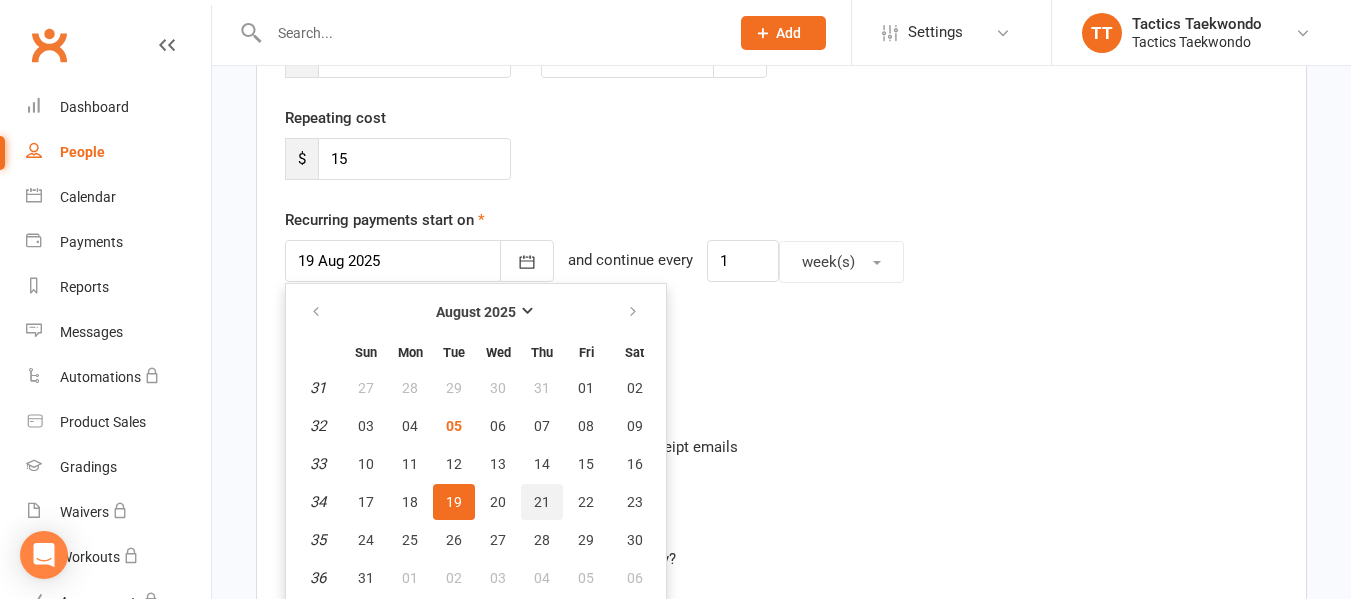 click on "21" at bounding box center (542, 502) 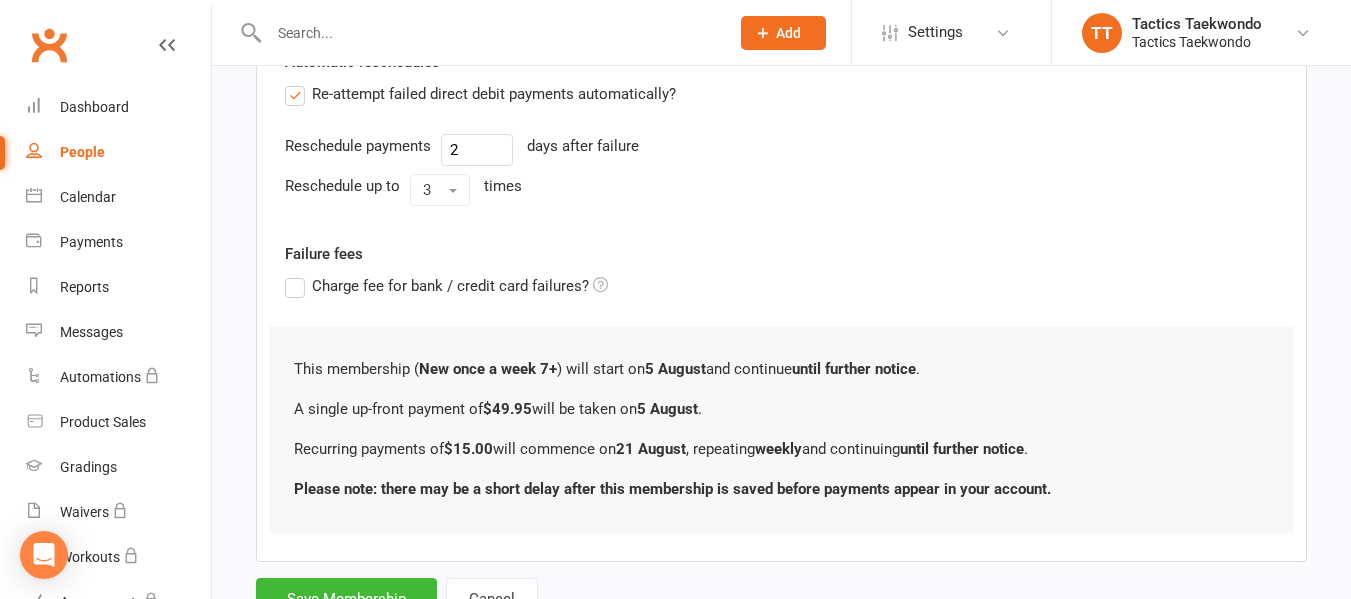 scroll, scrollTop: 848, scrollLeft: 0, axis: vertical 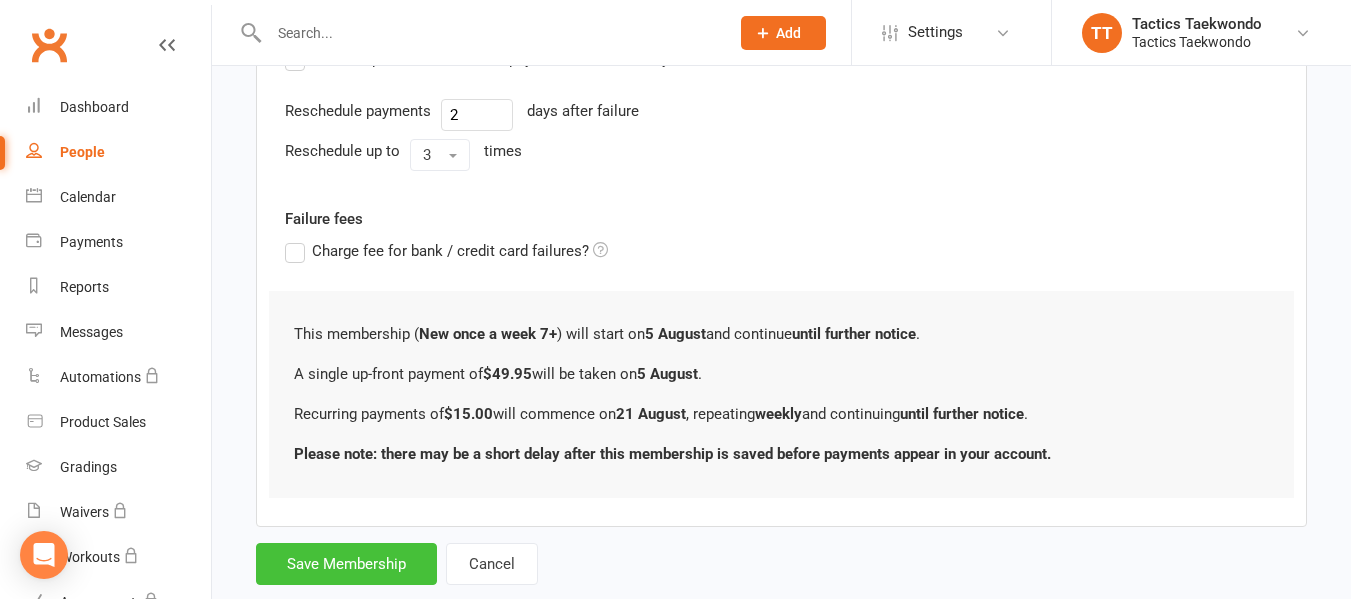 click on "Save Membership" at bounding box center [346, 564] 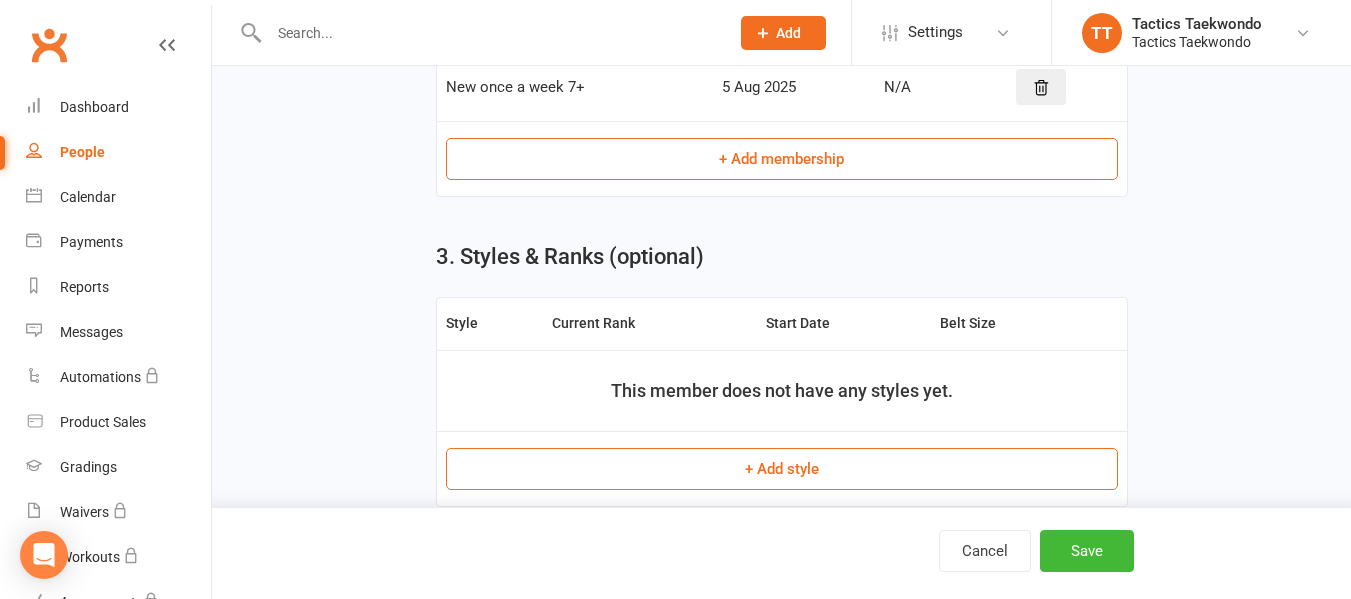scroll, scrollTop: 962, scrollLeft: 0, axis: vertical 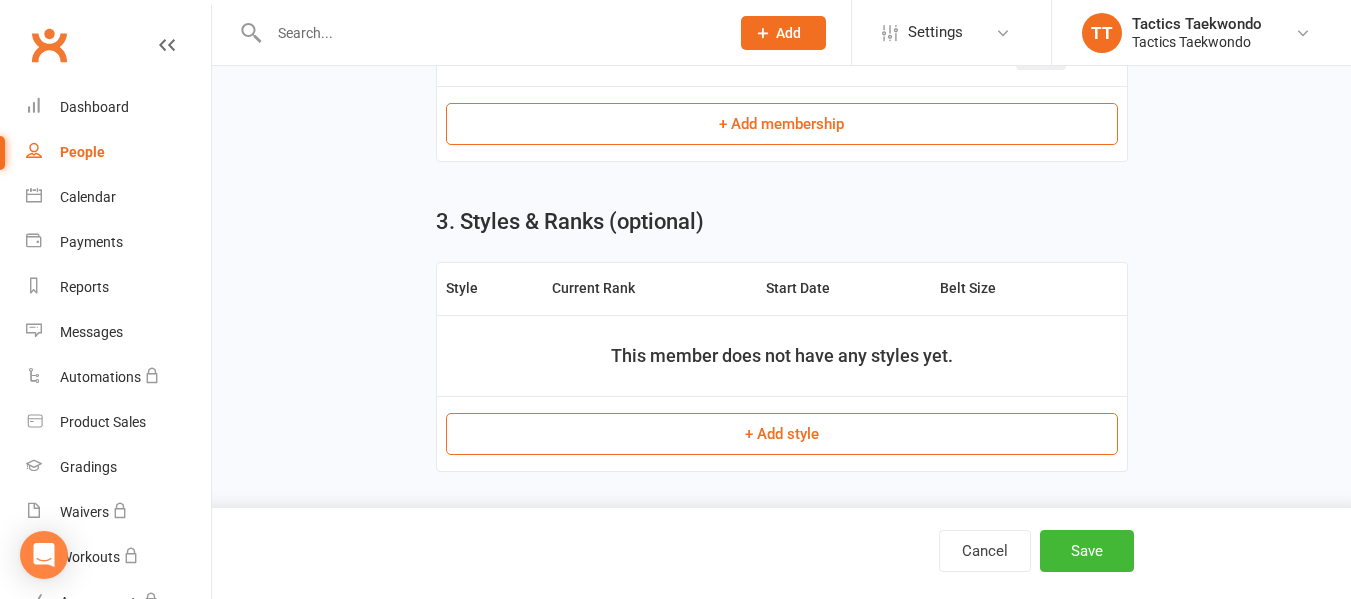 click on "+ Add style" at bounding box center [782, 434] 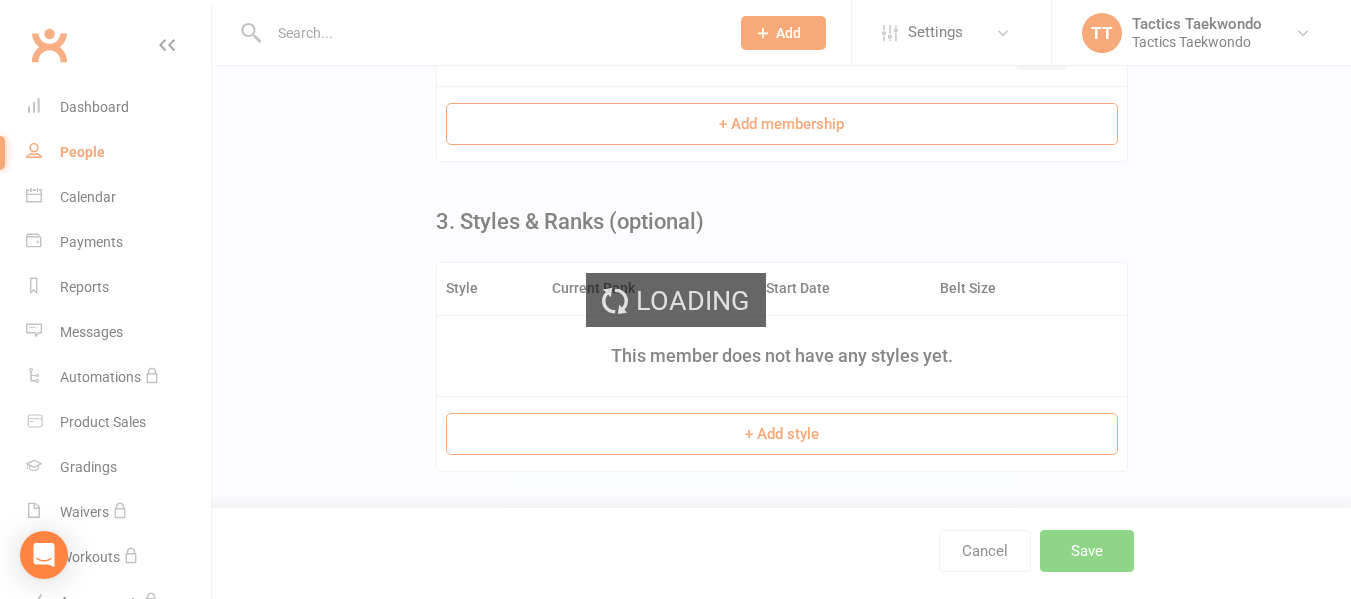 scroll, scrollTop: 0, scrollLeft: 0, axis: both 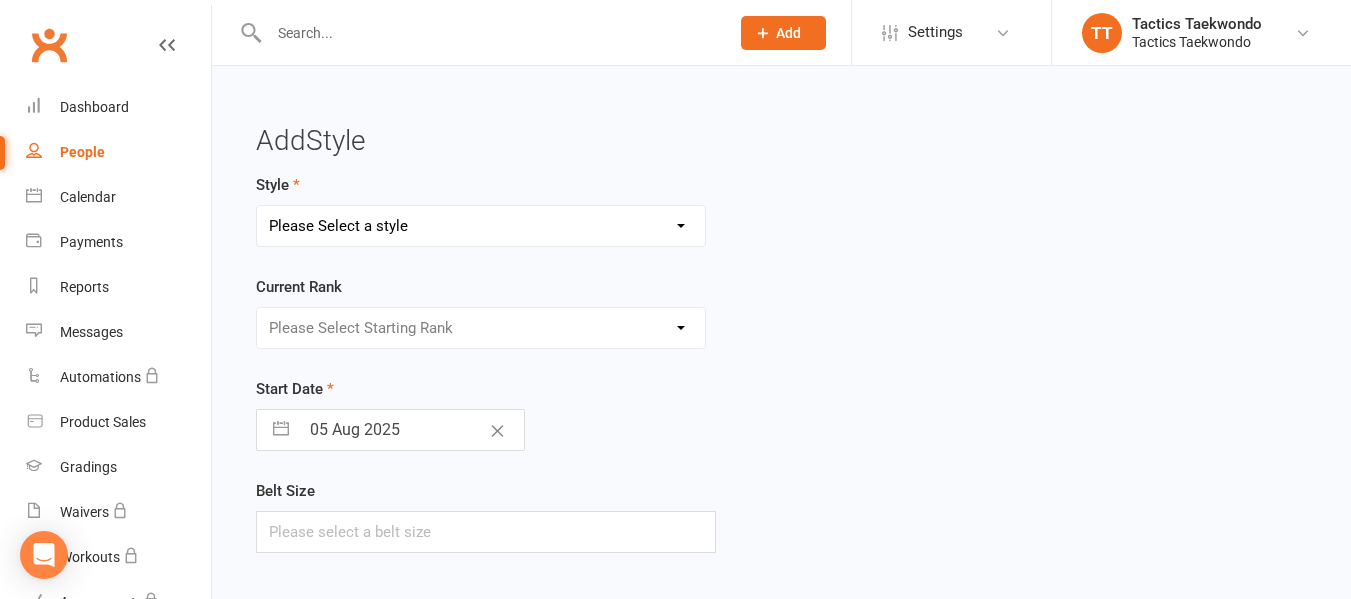 click on "Please Select a style All Belts and Ranks tiny tactics" at bounding box center (481, 226) 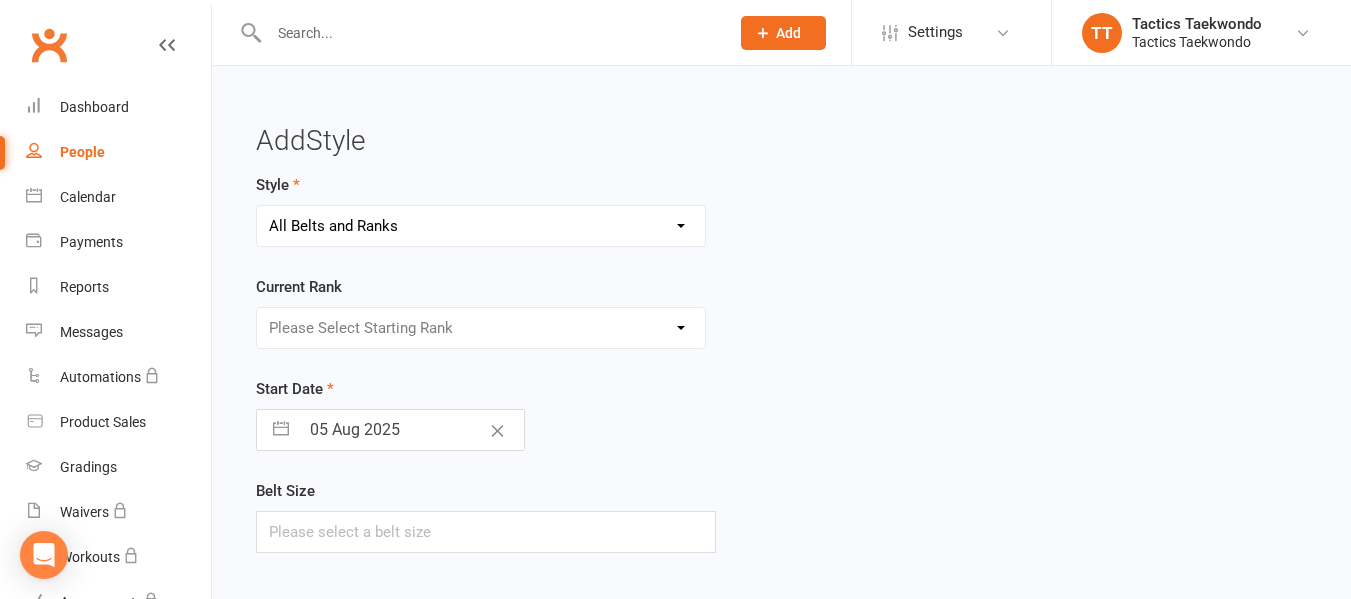 click on "Please Select a style All Belts and Ranks tiny tactics" at bounding box center (481, 226) 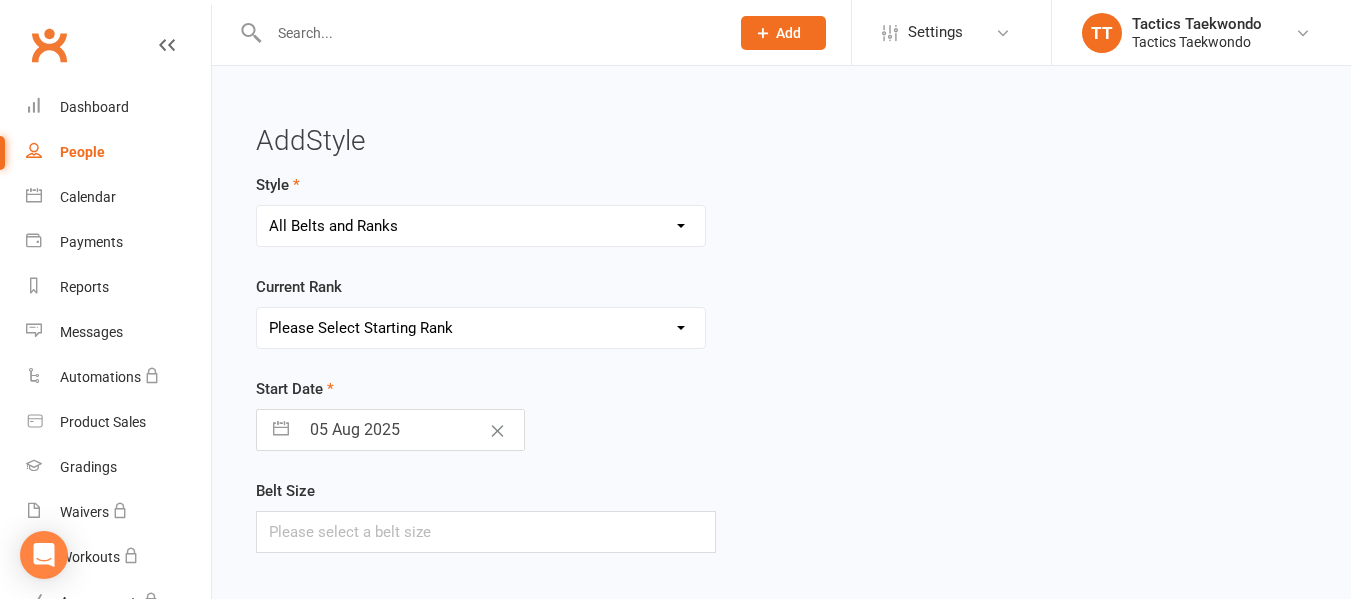 click on "Please Select Starting Rank White Yellow 1 Yellow 2 Yellow 3 Blue 1 Blue 2 Blue 3 Red 1 Red 2 Red 3 [RANK] [RANK] [RANK] [RANK]" at bounding box center [481, 328] 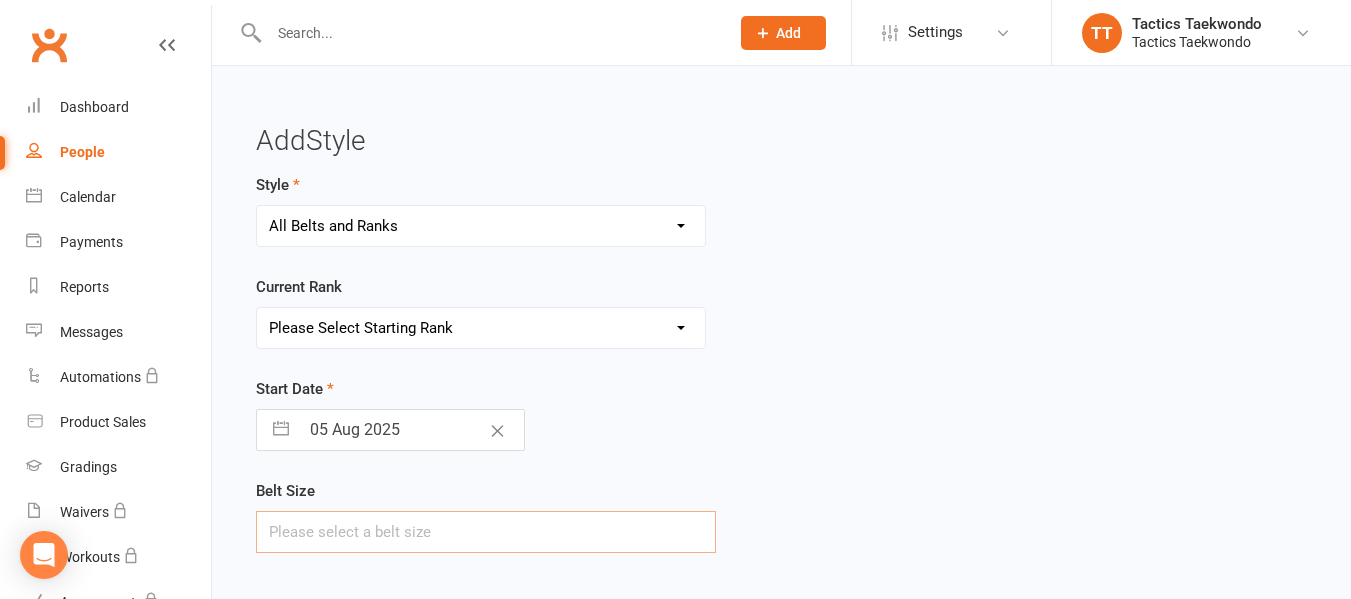 click at bounding box center [486, 532] 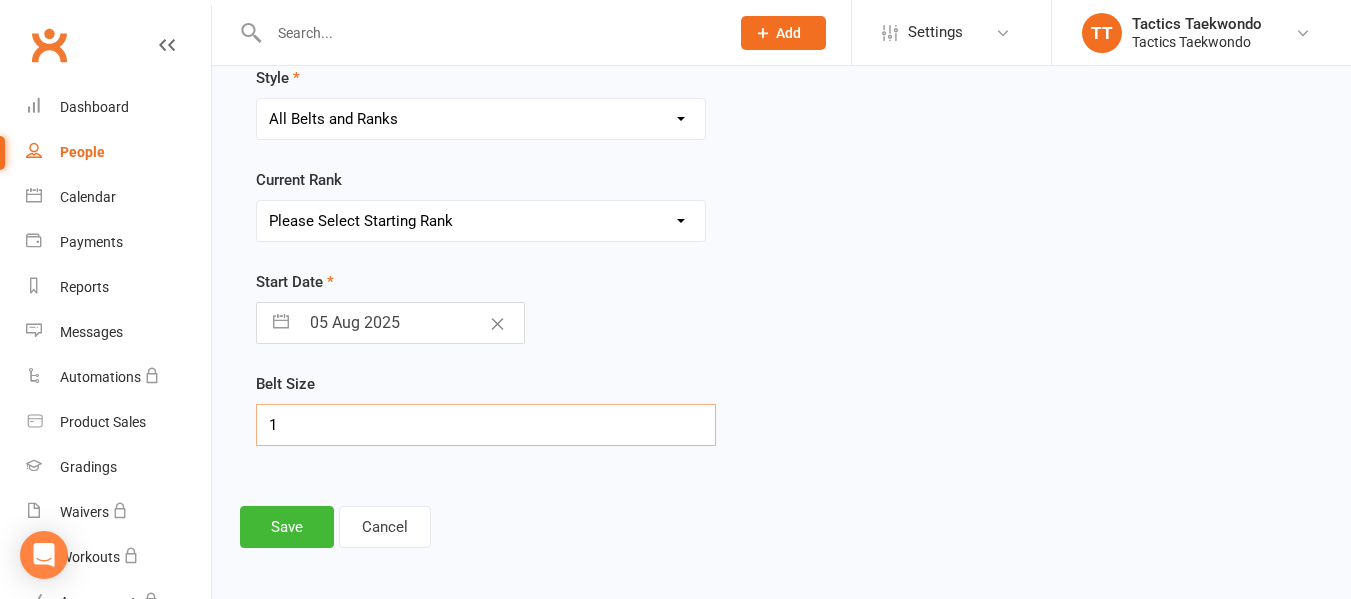 scroll, scrollTop: 113, scrollLeft: 0, axis: vertical 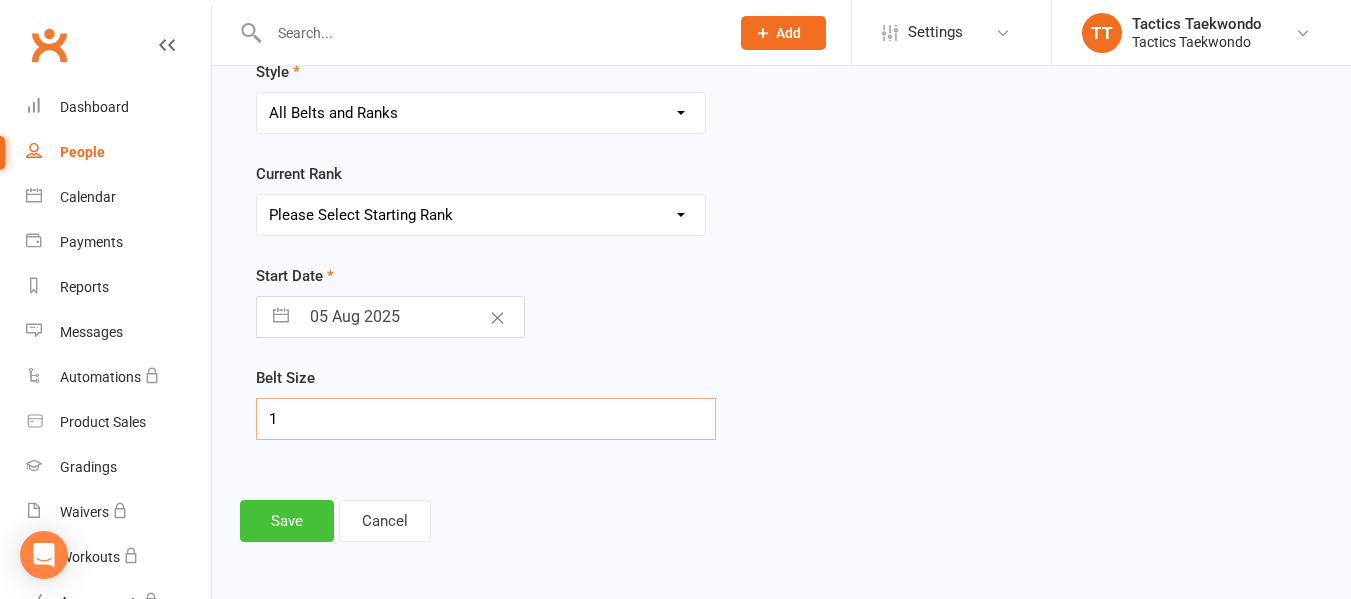 type on "1" 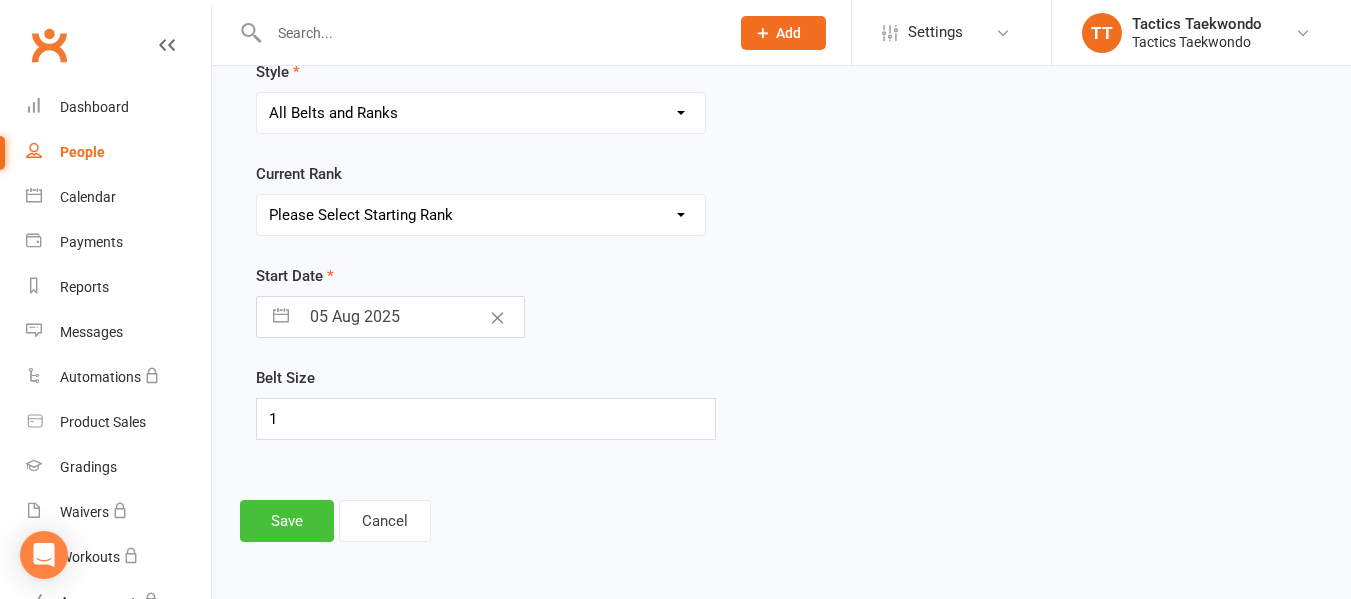 click on "Save" at bounding box center [287, 521] 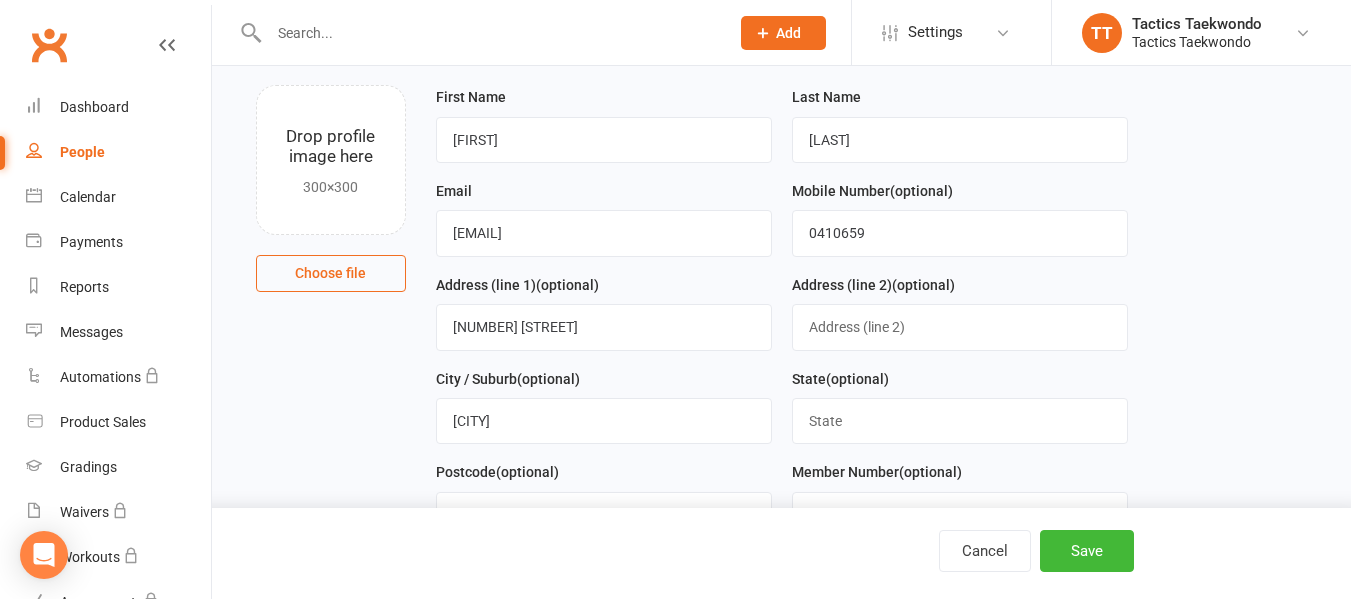 scroll, scrollTop: 1159, scrollLeft: 0, axis: vertical 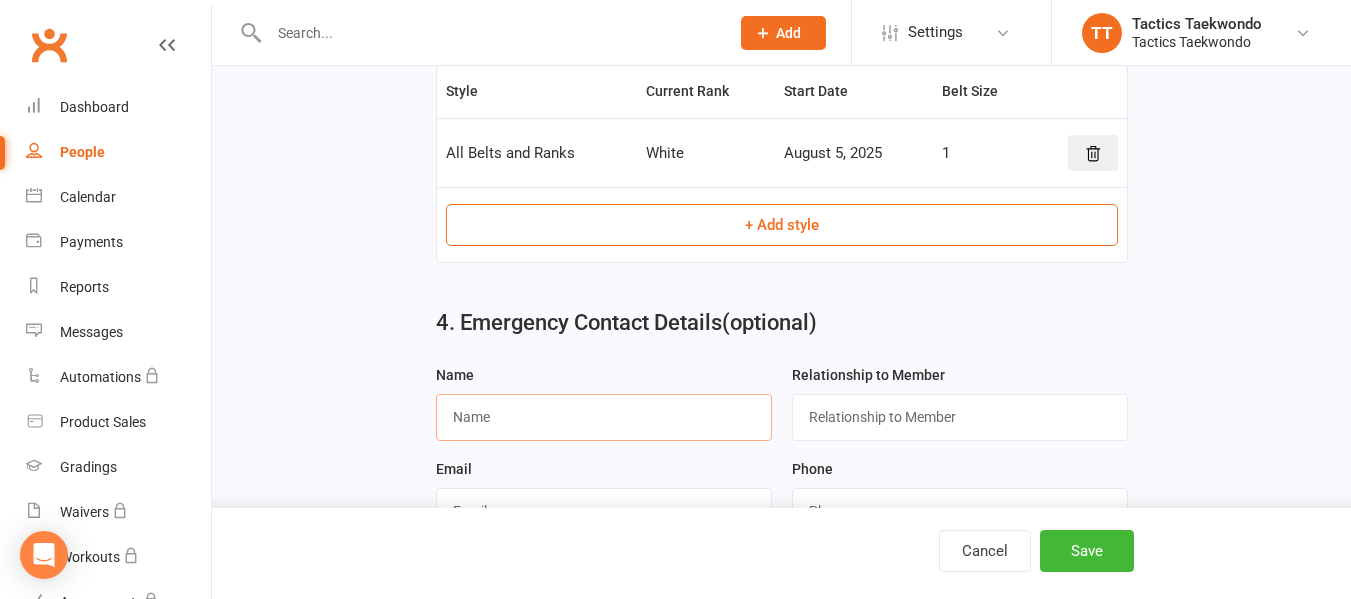 click at bounding box center (604, 417) 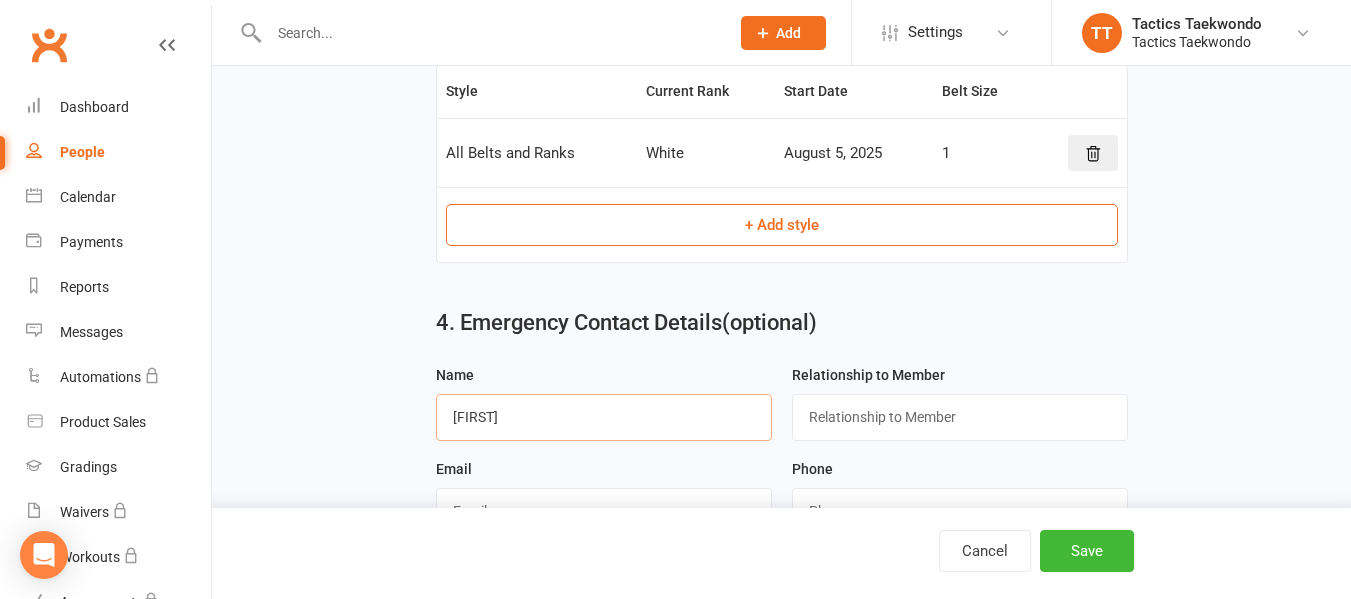 type on "[FIRST]" 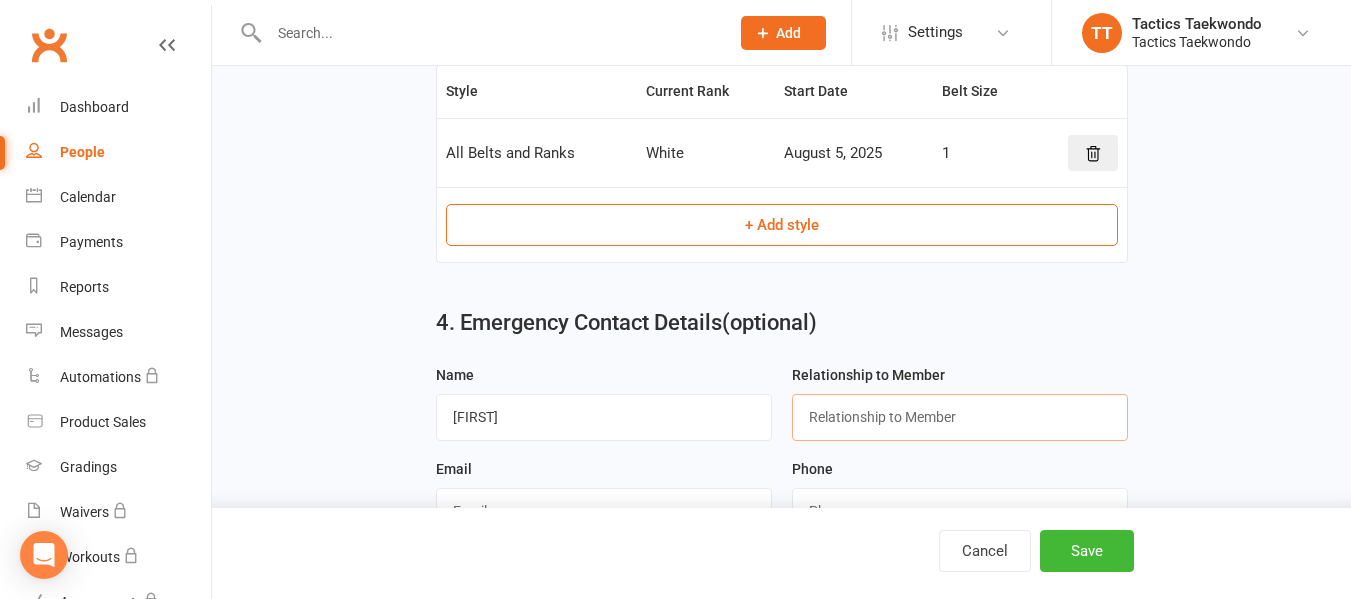 click at bounding box center [960, 417] 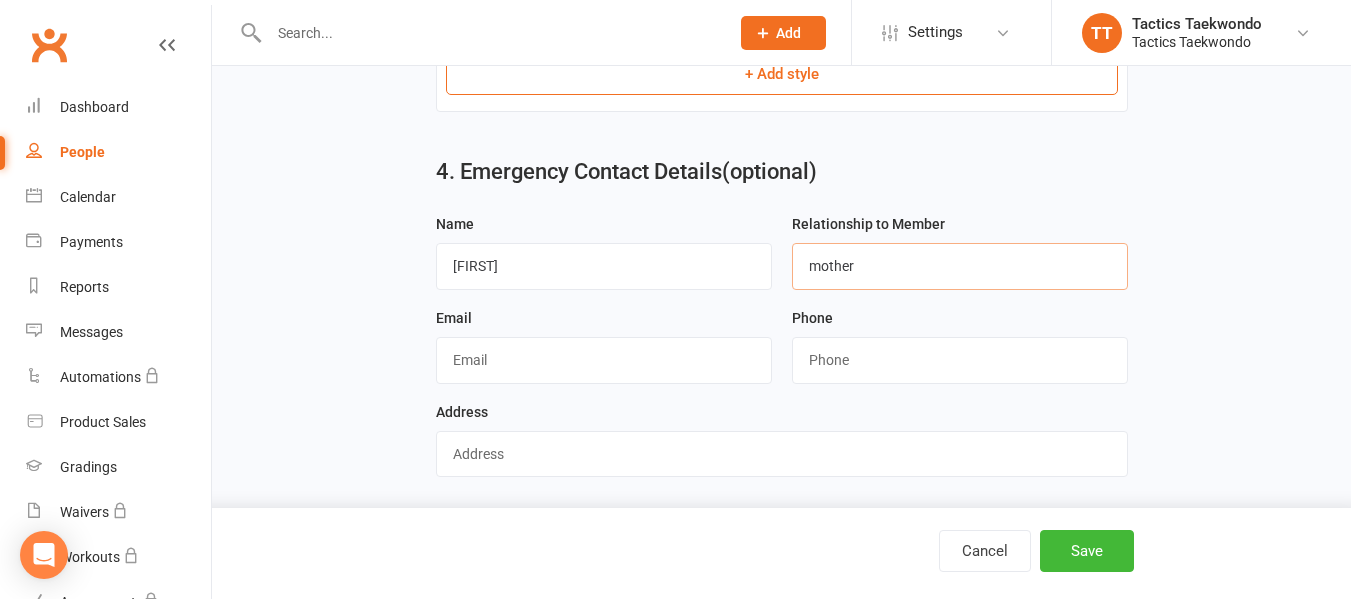 scroll, scrollTop: 1325, scrollLeft: 0, axis: vertical 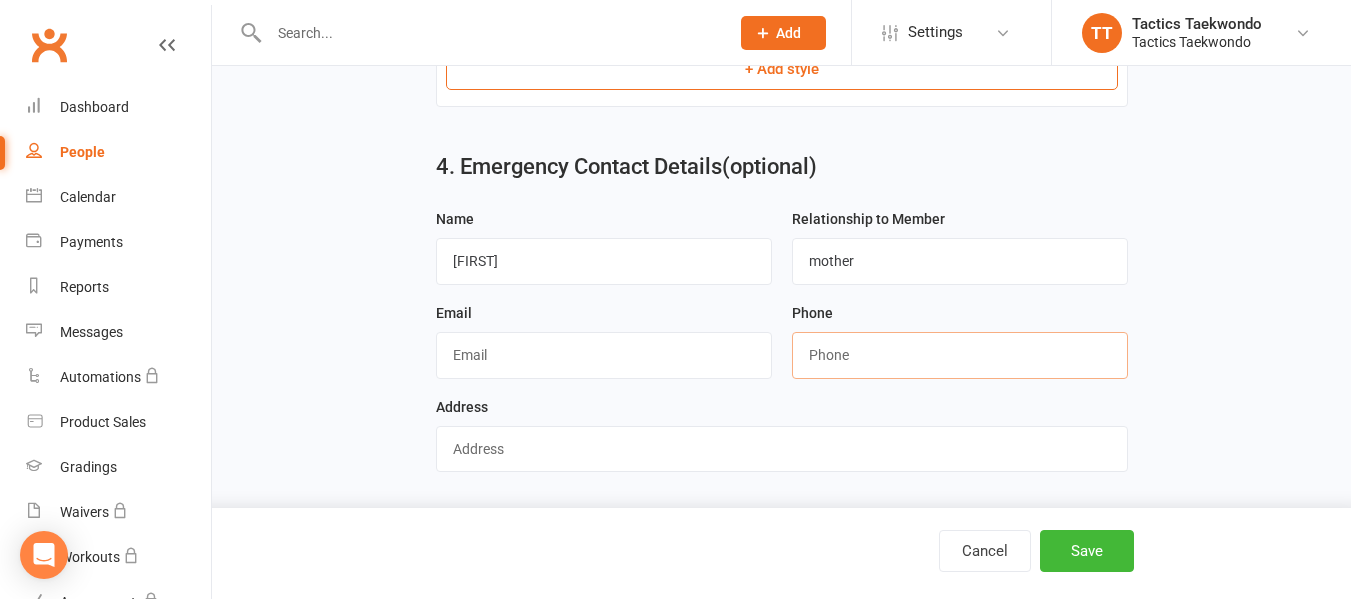 click at bounding box center [960, 355] 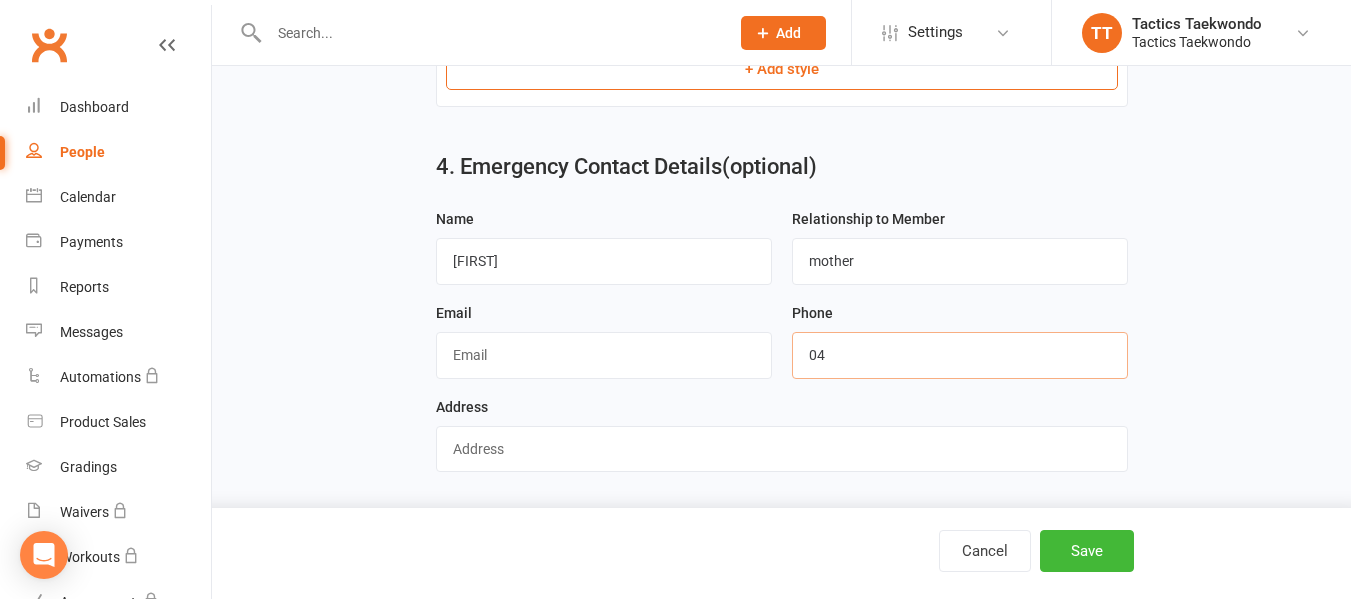 type on "0" 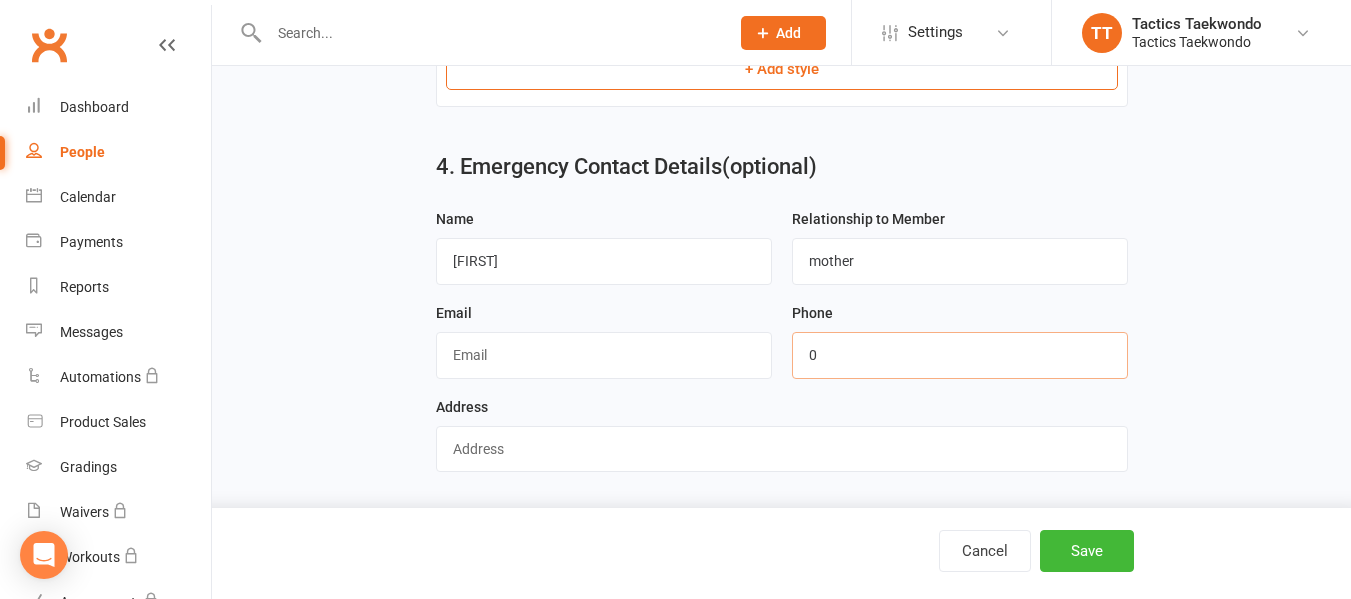 type 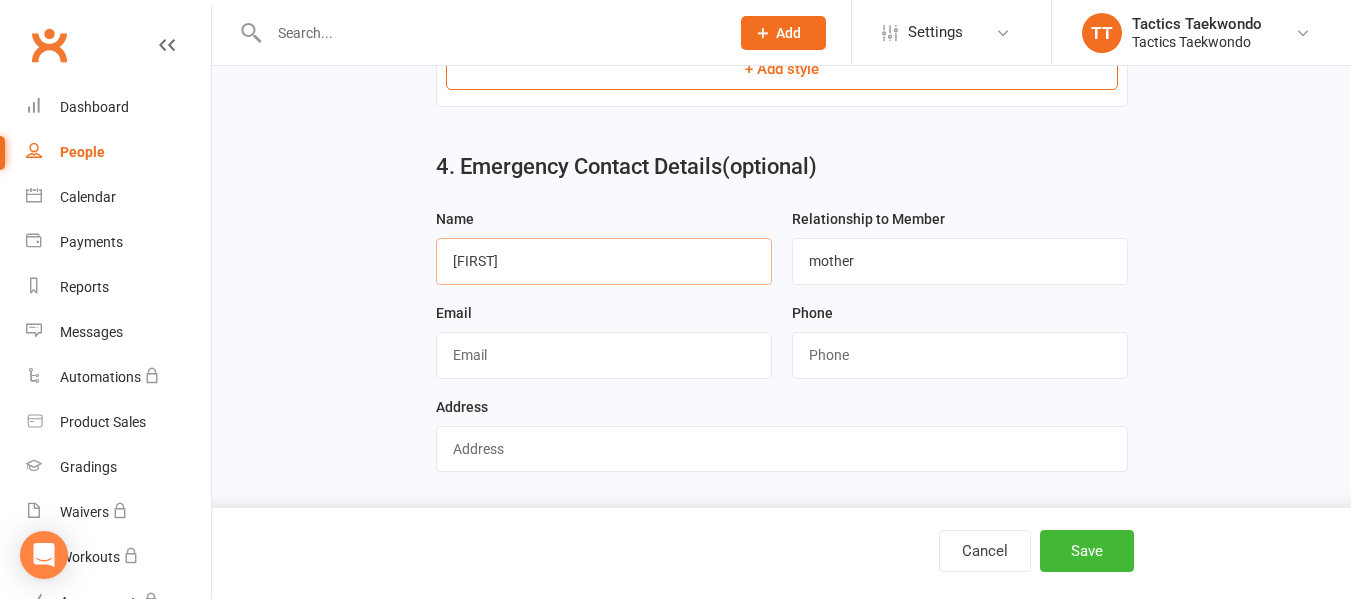 click on "[FIRST]" at bounding box center [604, 261] 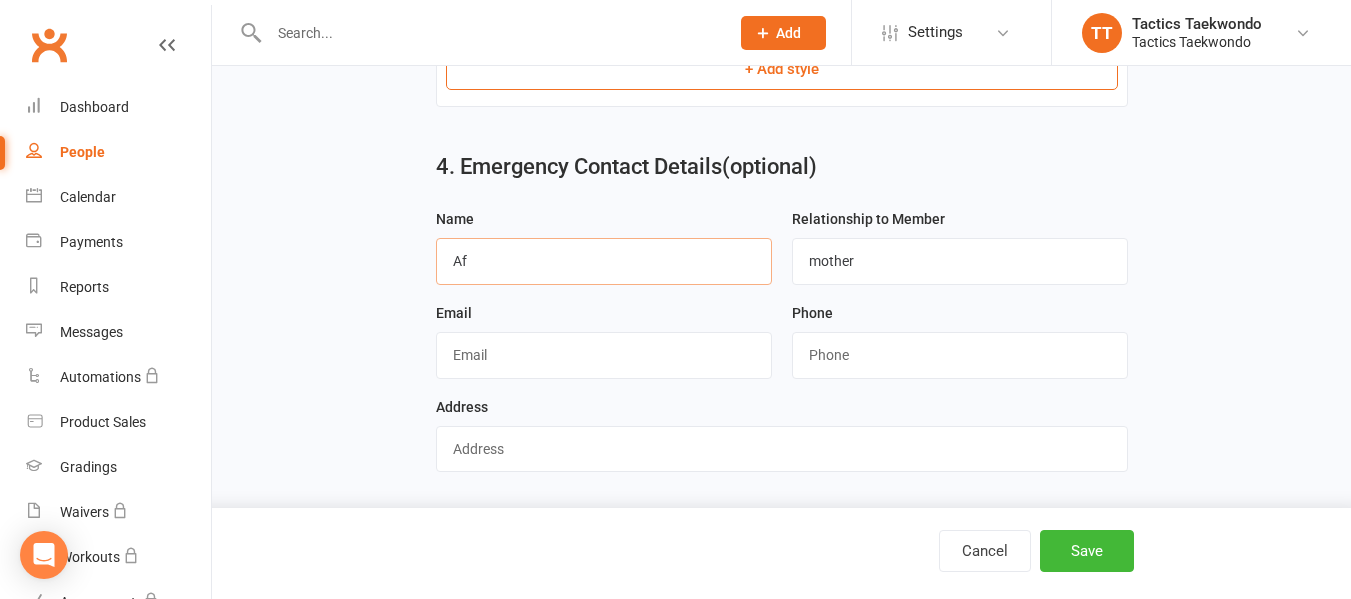 type on "A" 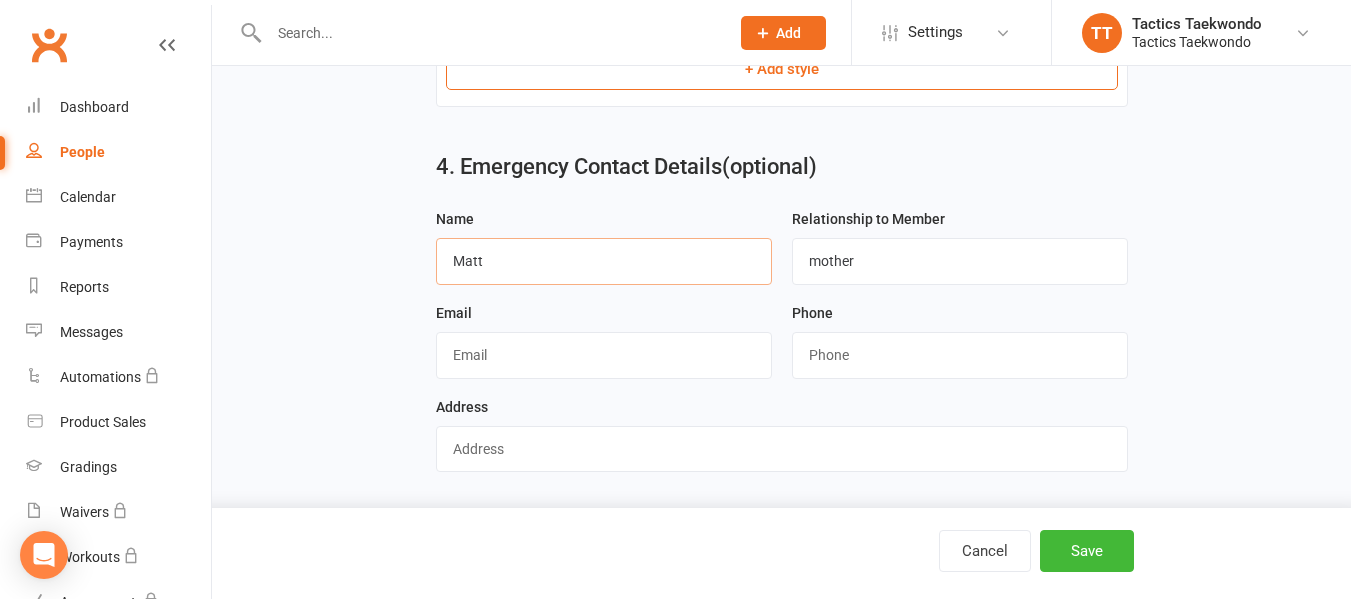 type on "Matt" 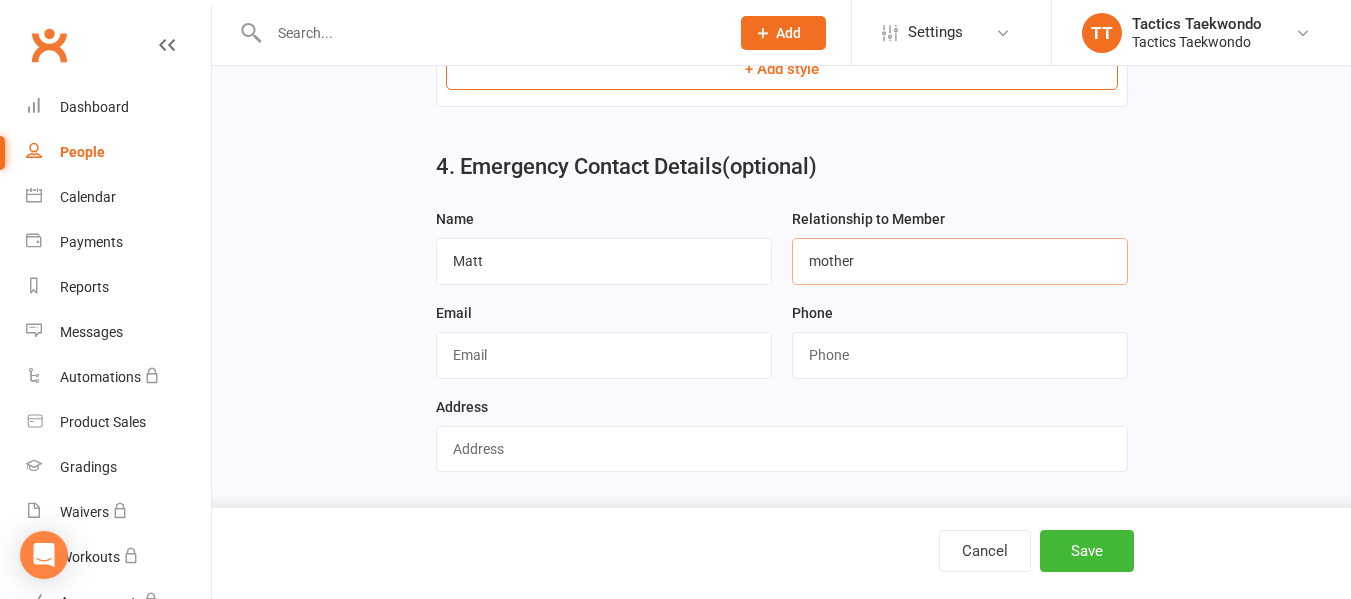 click on "mother" at bounding box center (960, 261) 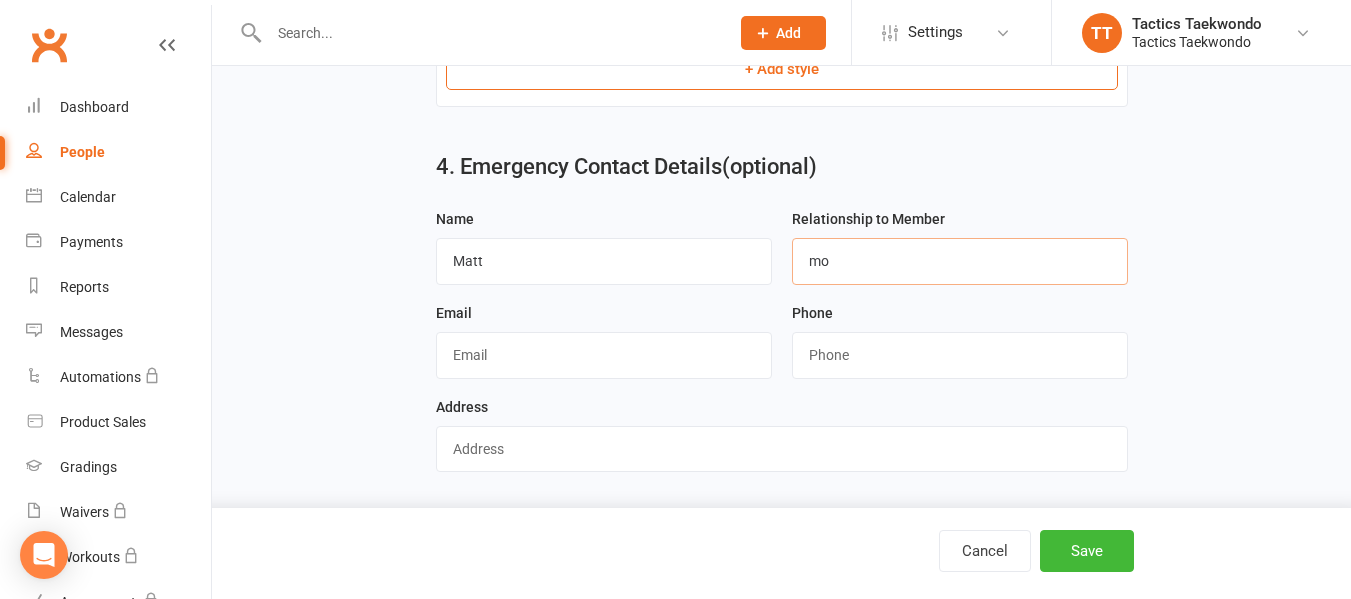 type on "m" 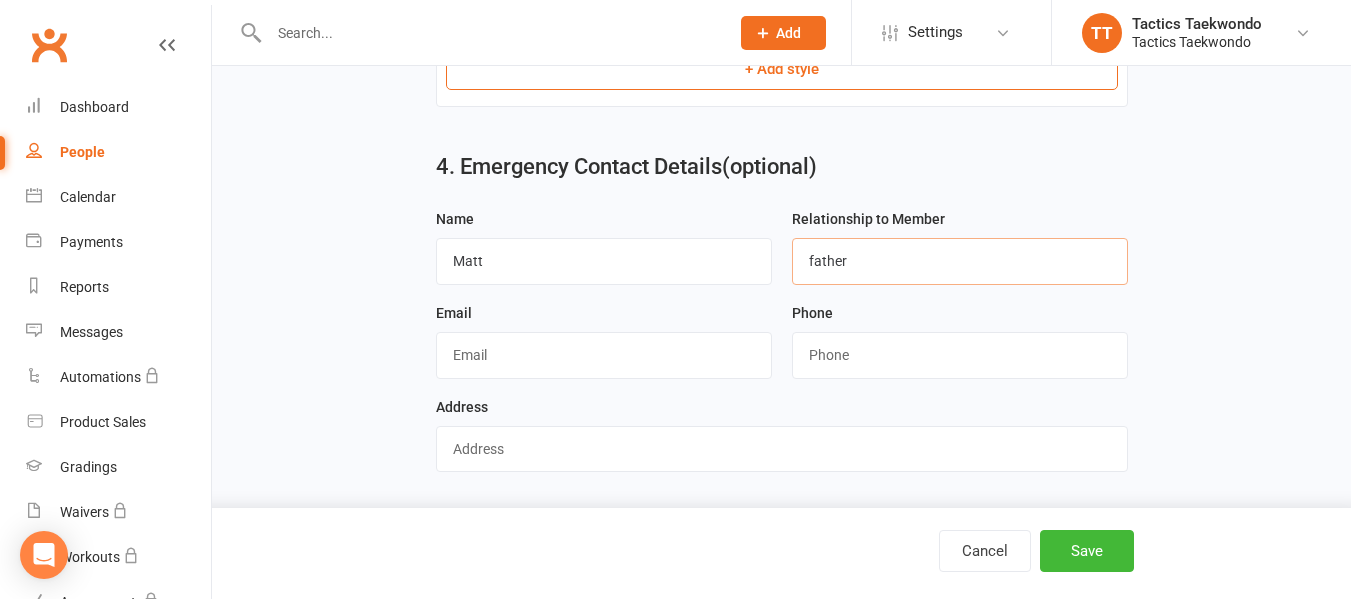 type on "Father" 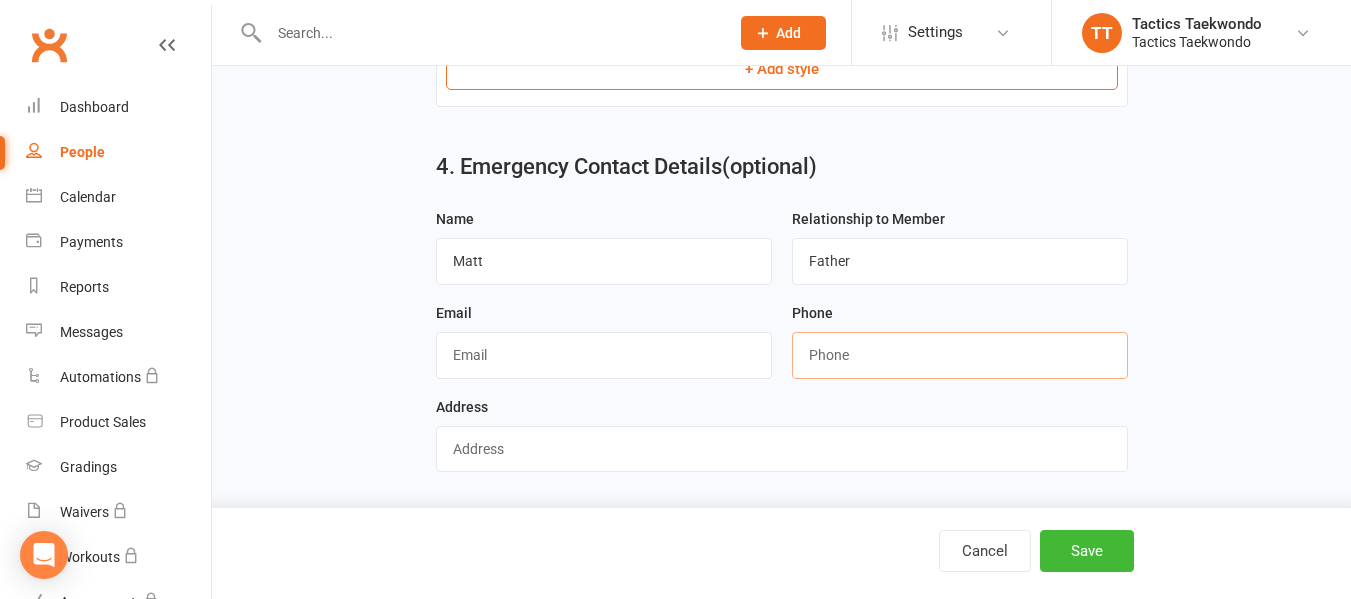 click at bounding box center [960, 355] 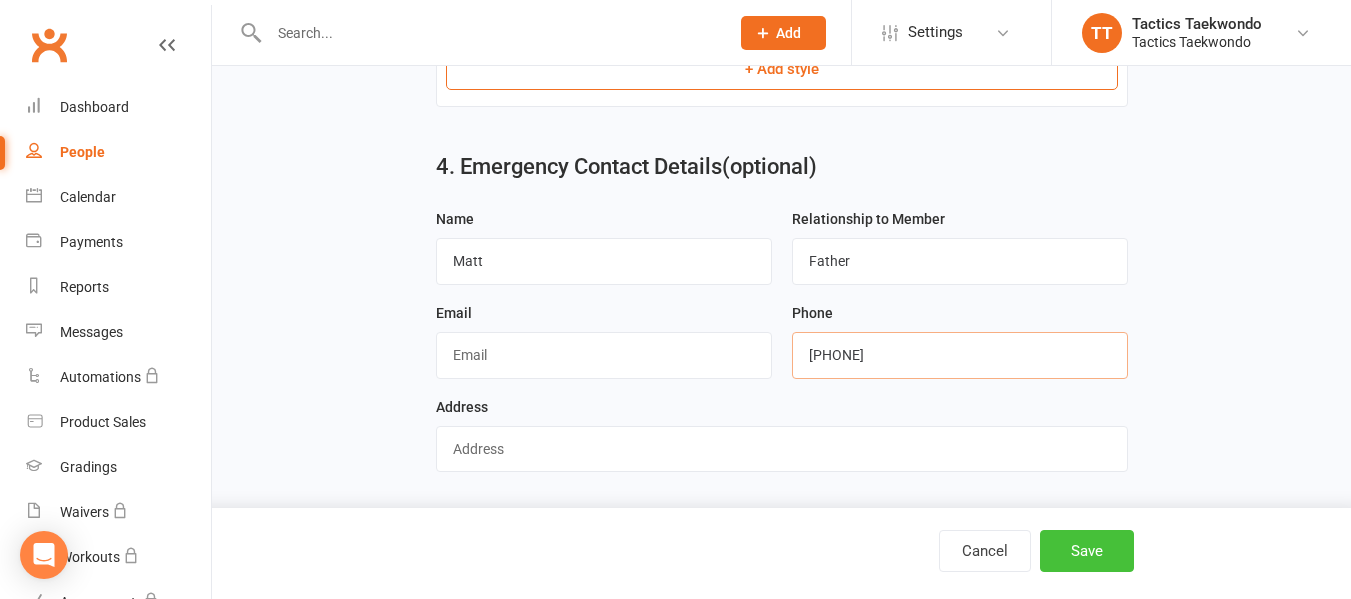 type on "[PHONE]" 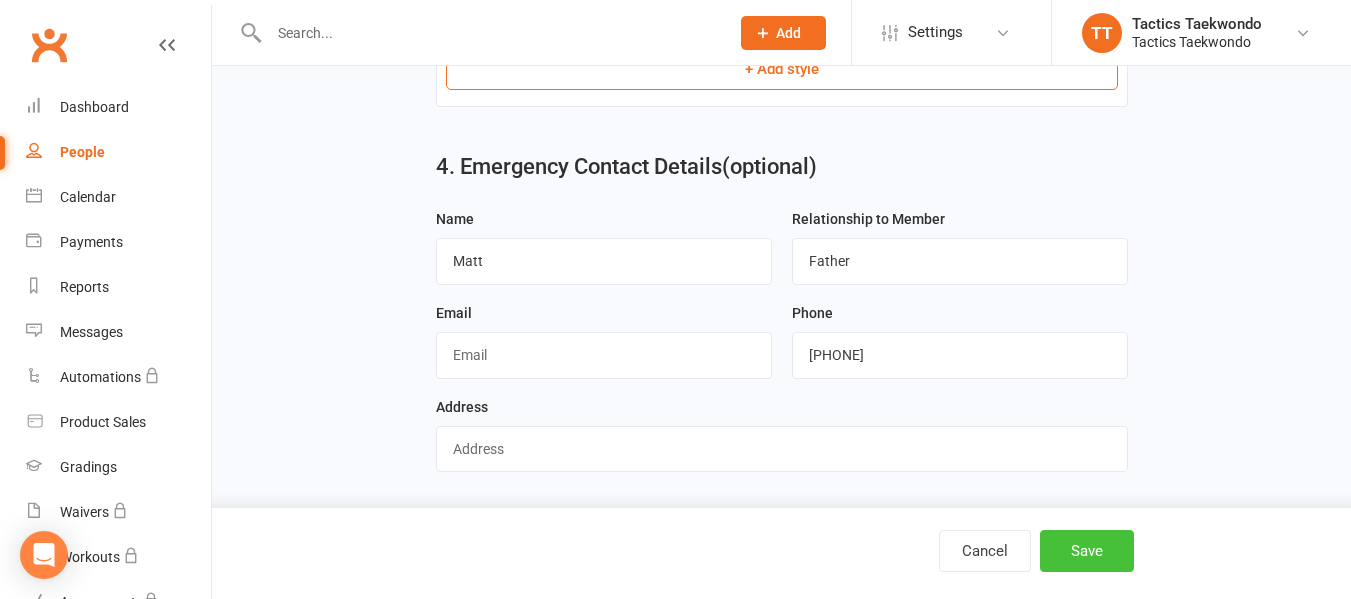 click on "Save" at bounding box center (1087, 551) 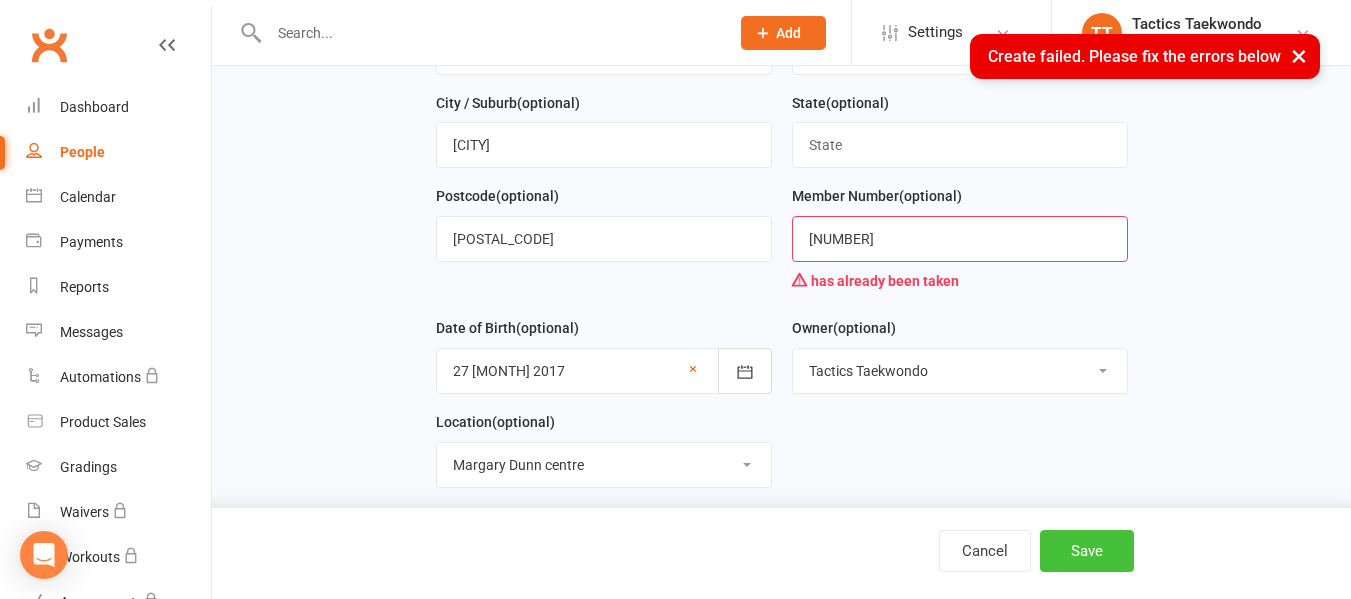 scroll, scrollTop: 363, scrollLeft: 0, axis: vertical 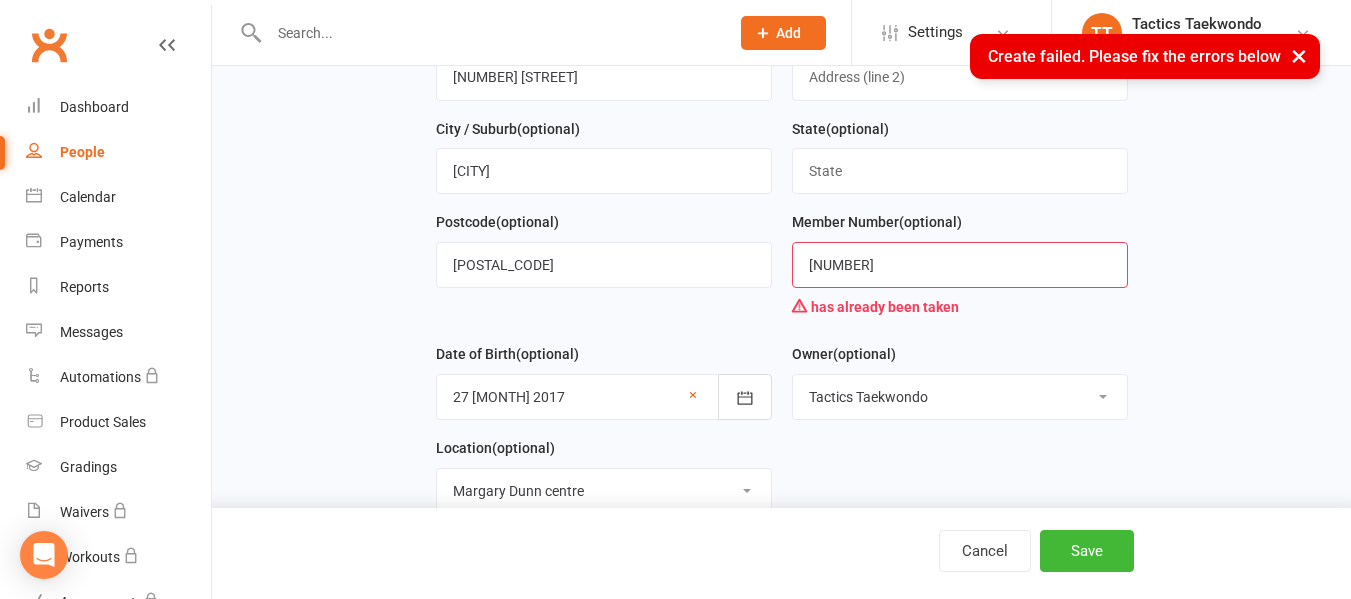 click on "[NUMBER]" at bounding box center (960, 265) 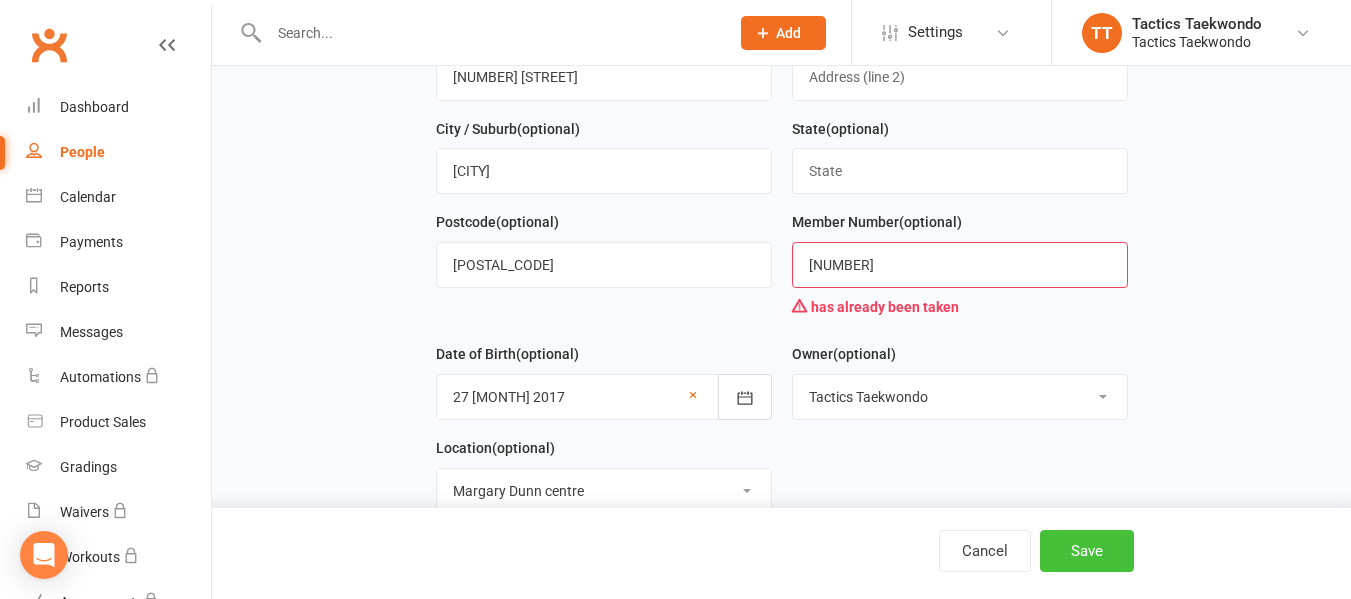 type on "[NUMBER]" 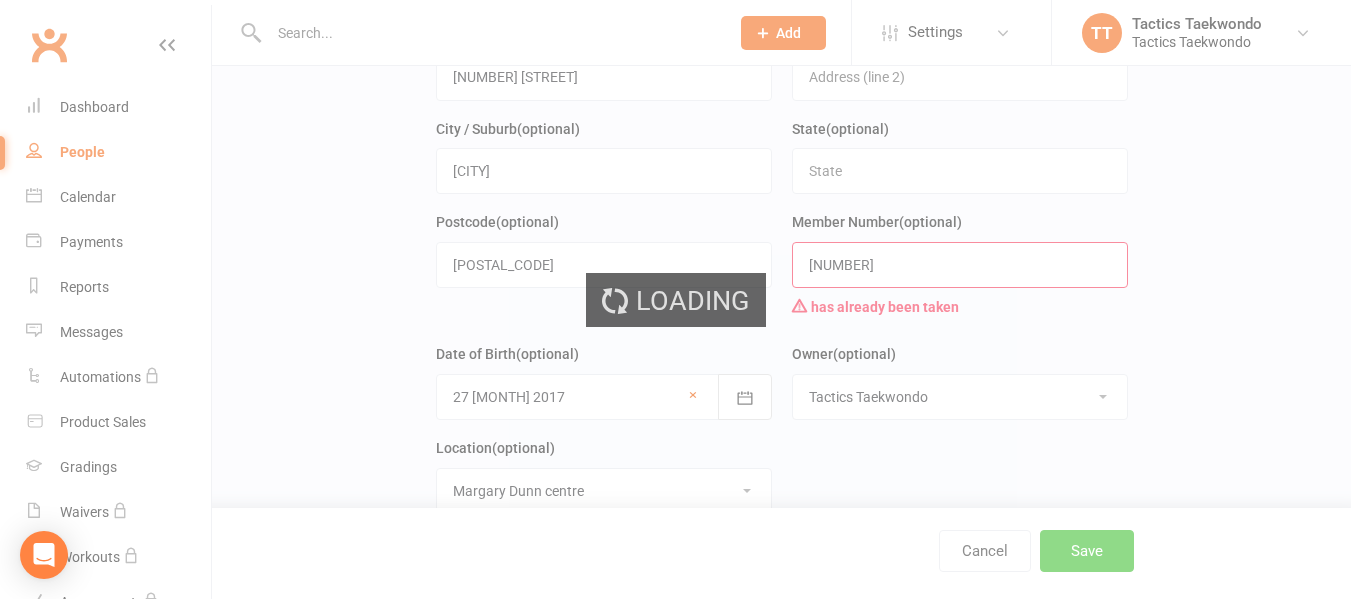 scroll, scrollTop: 0, scrollLeft: 0, axis: both 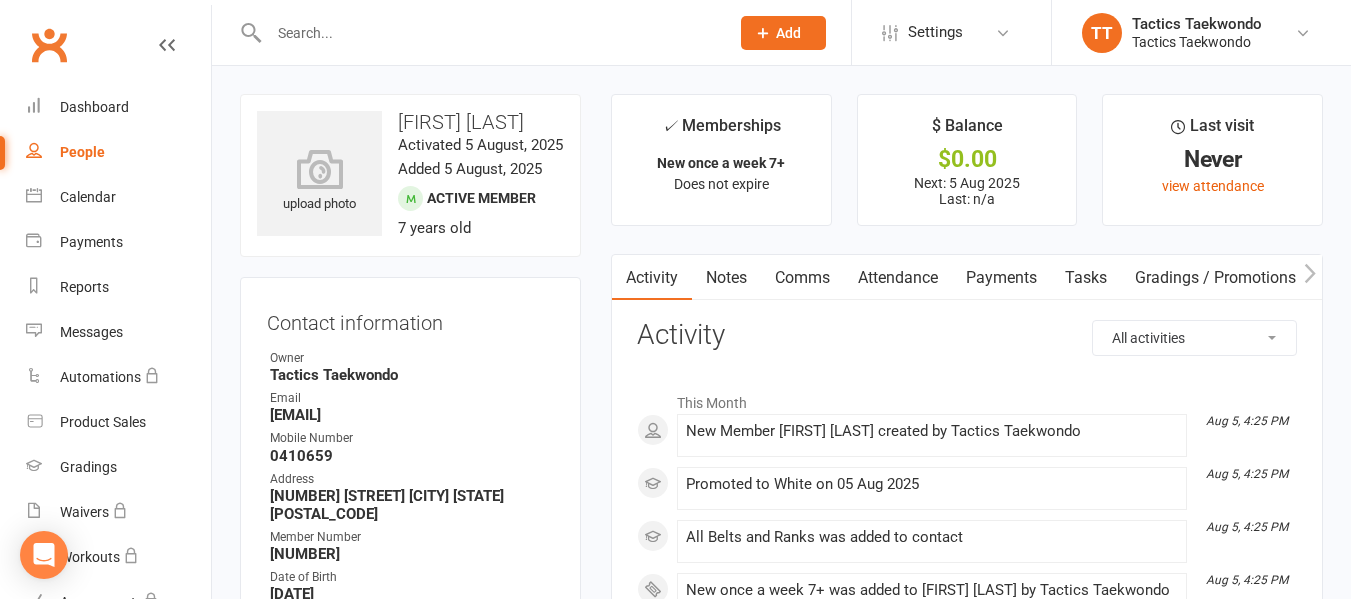 click on "Attendance" at bounding box center [898, 278] 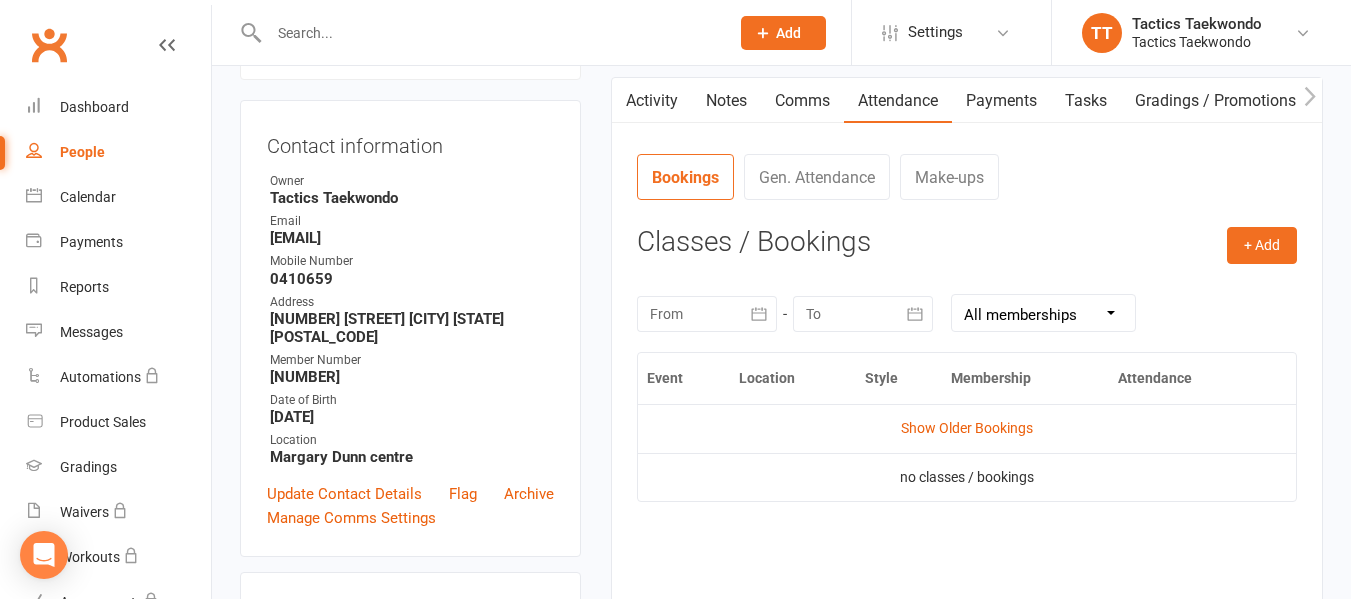 scroll, scrollTop: 200, scrollLeft: 0, axis: vertical 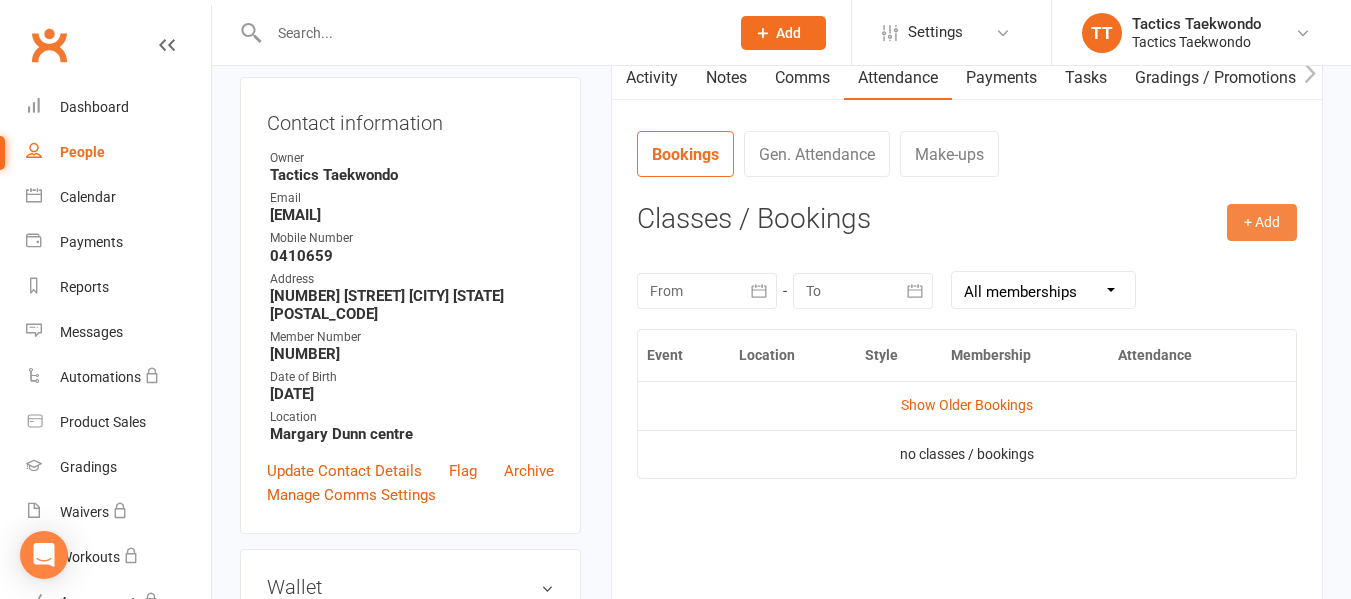 click on "+ Add" at bounding box center (1262, 222) 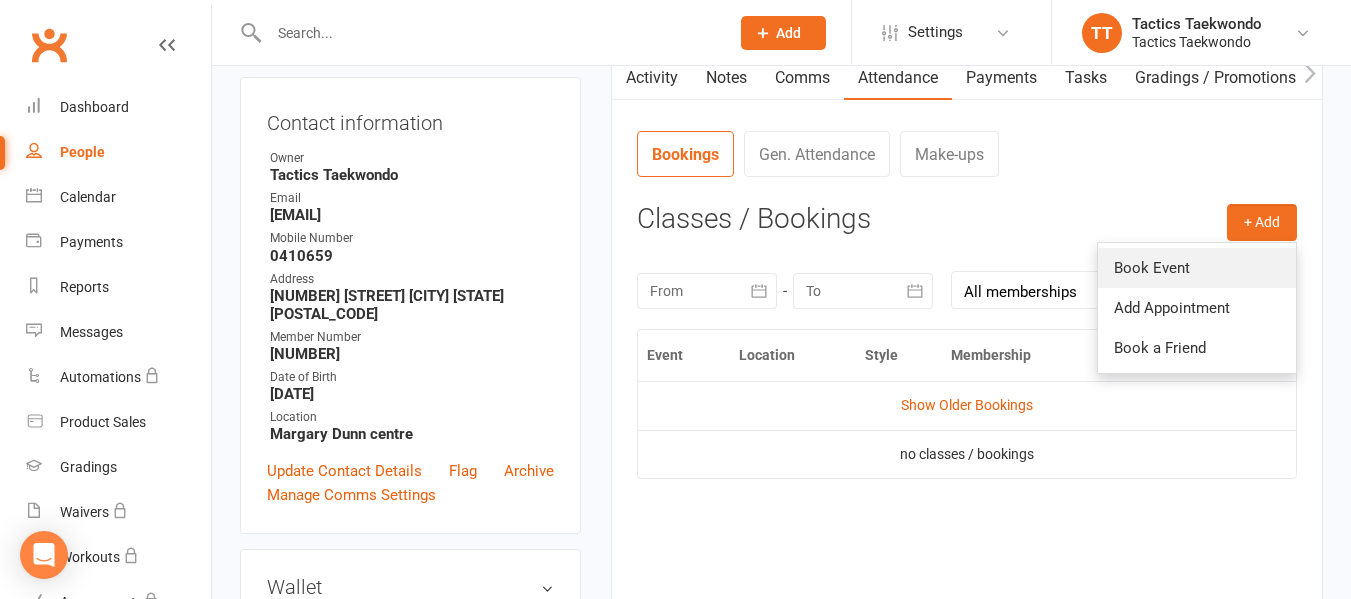 click on "Book Event" at bounding box center (1197, 268) 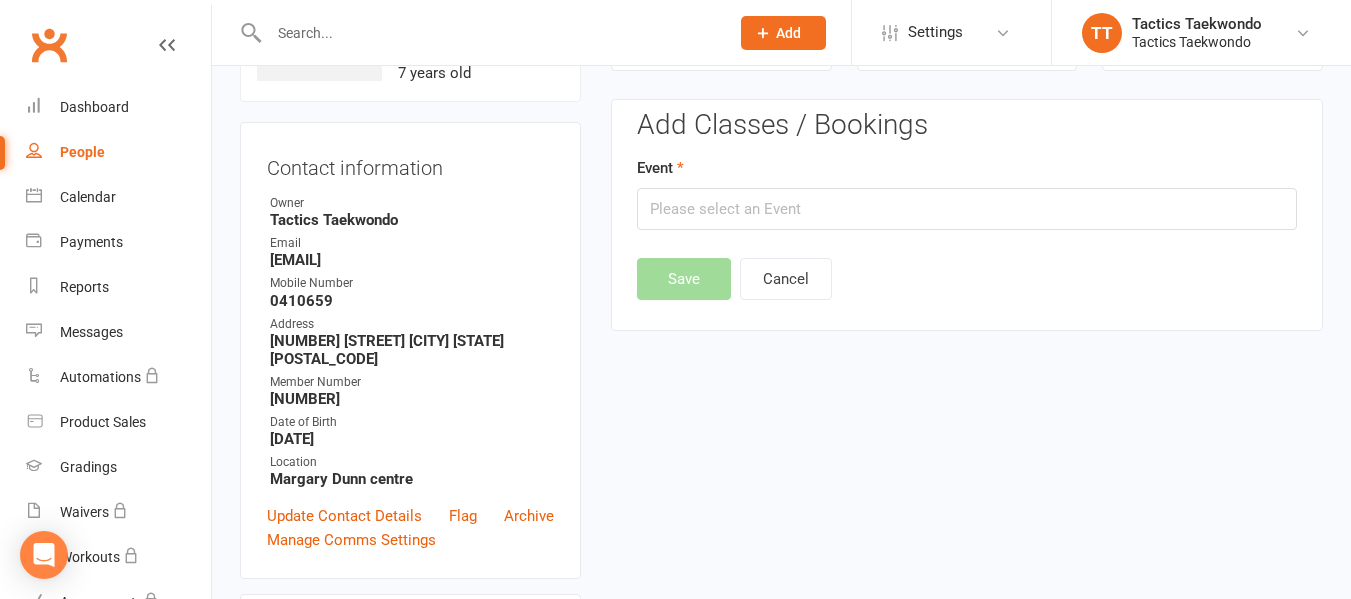scroll, scrollTop: 154, scrollLeft: 0, axis: vertical 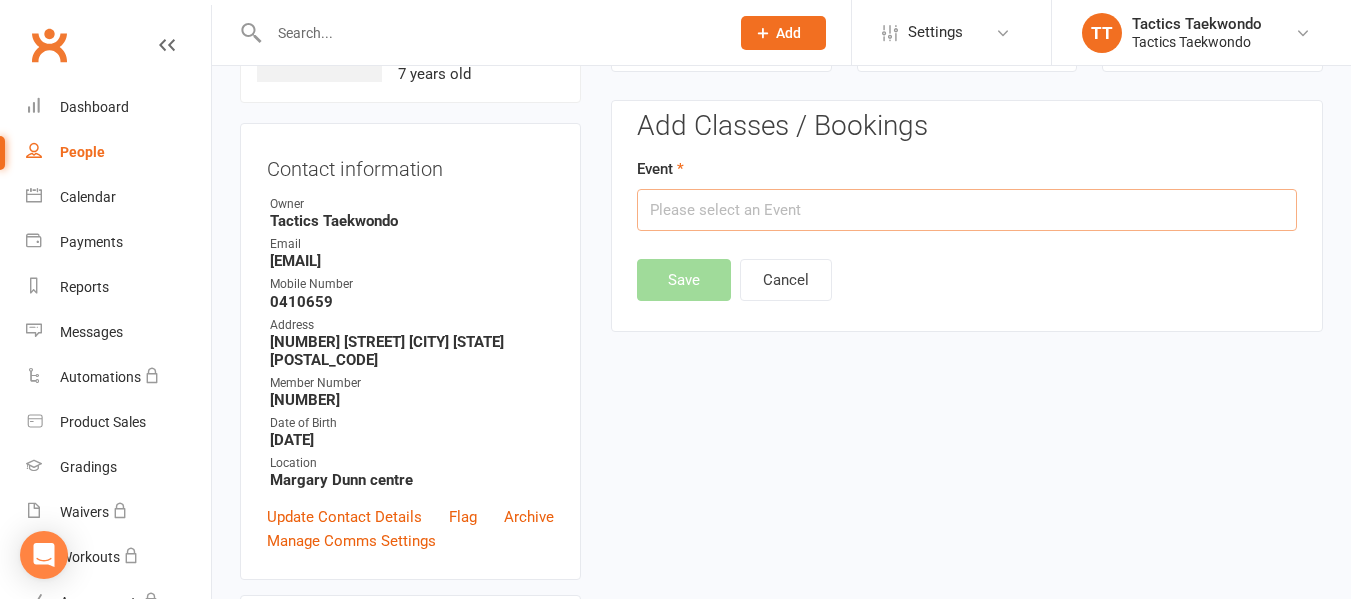 click at bounding box center [967, 210] 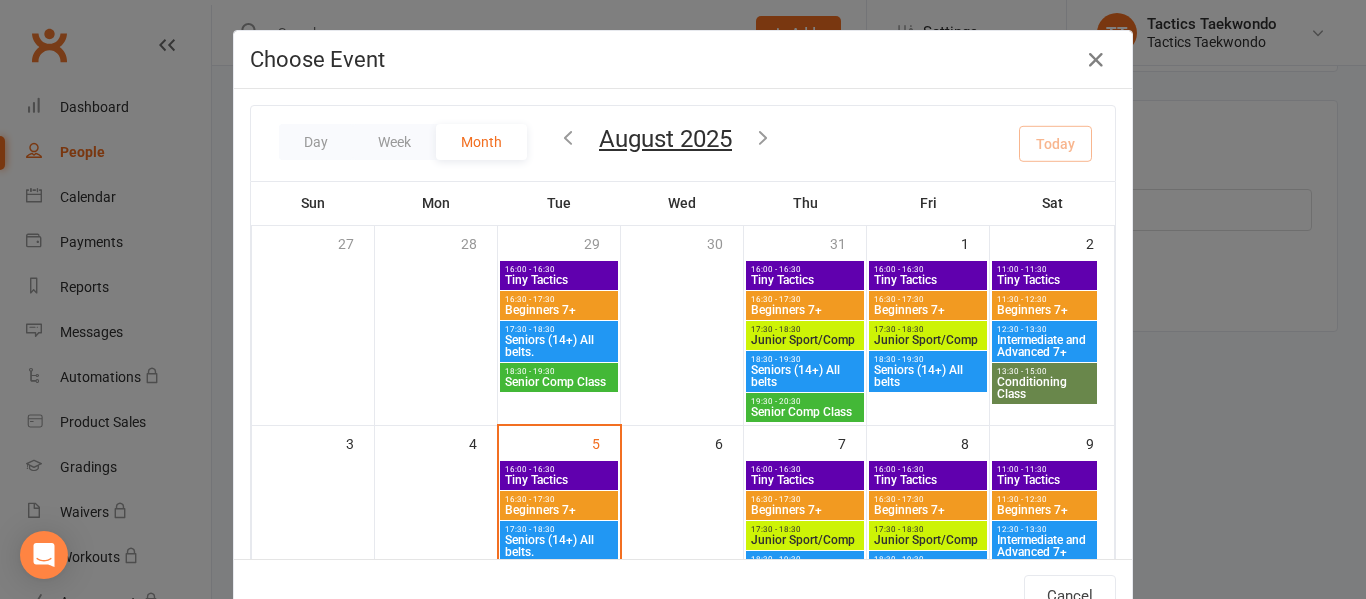 click on "Beginners 7+" at bounding box center (559, 510) 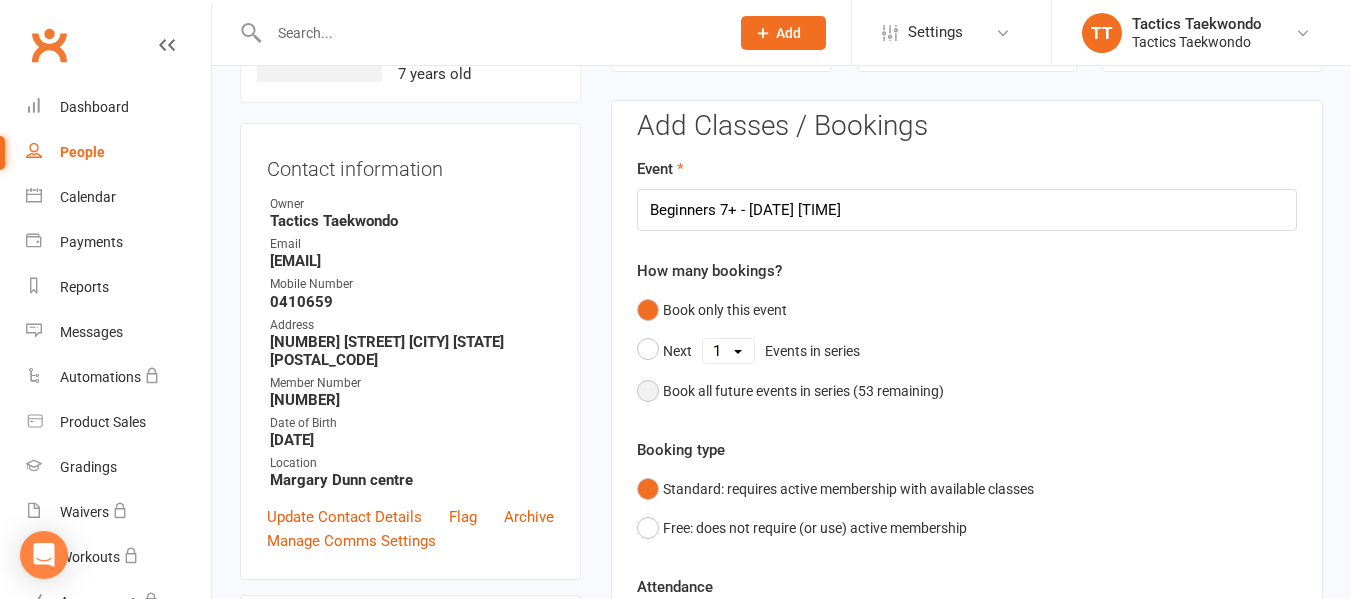 click on "Book all future events in series ( 53   remaining)" at bounding box center [790, 391] 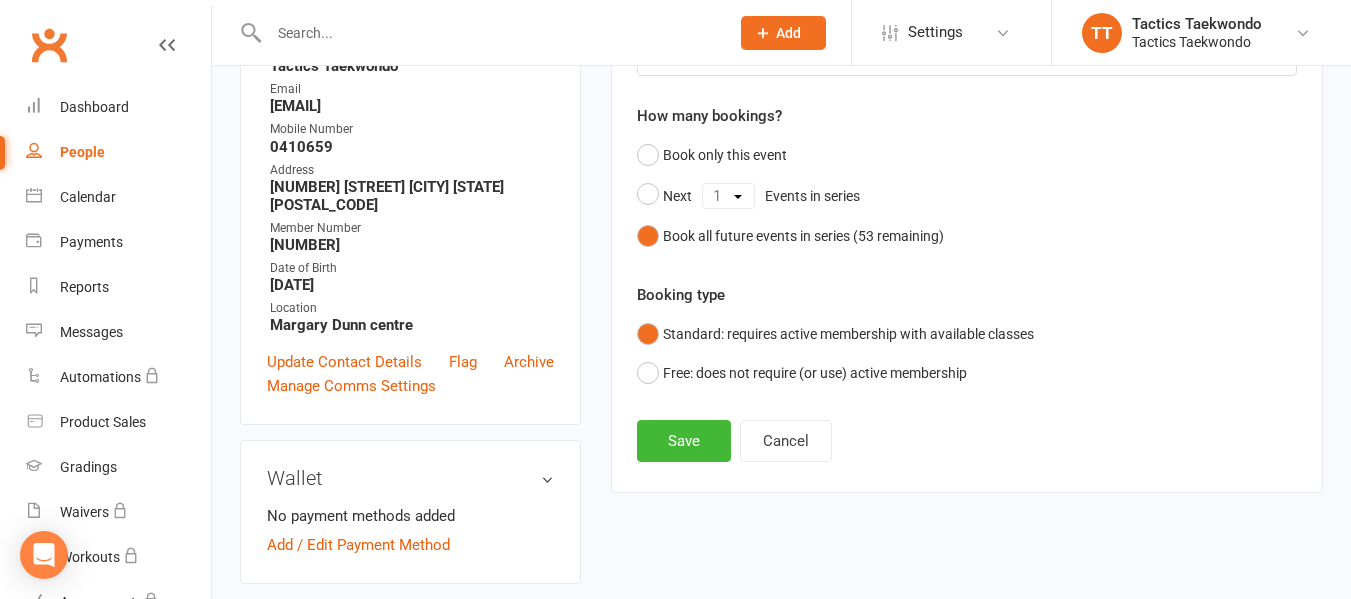 scroll, scrollTop: 354, scrollLeft: 0, axis: vertical 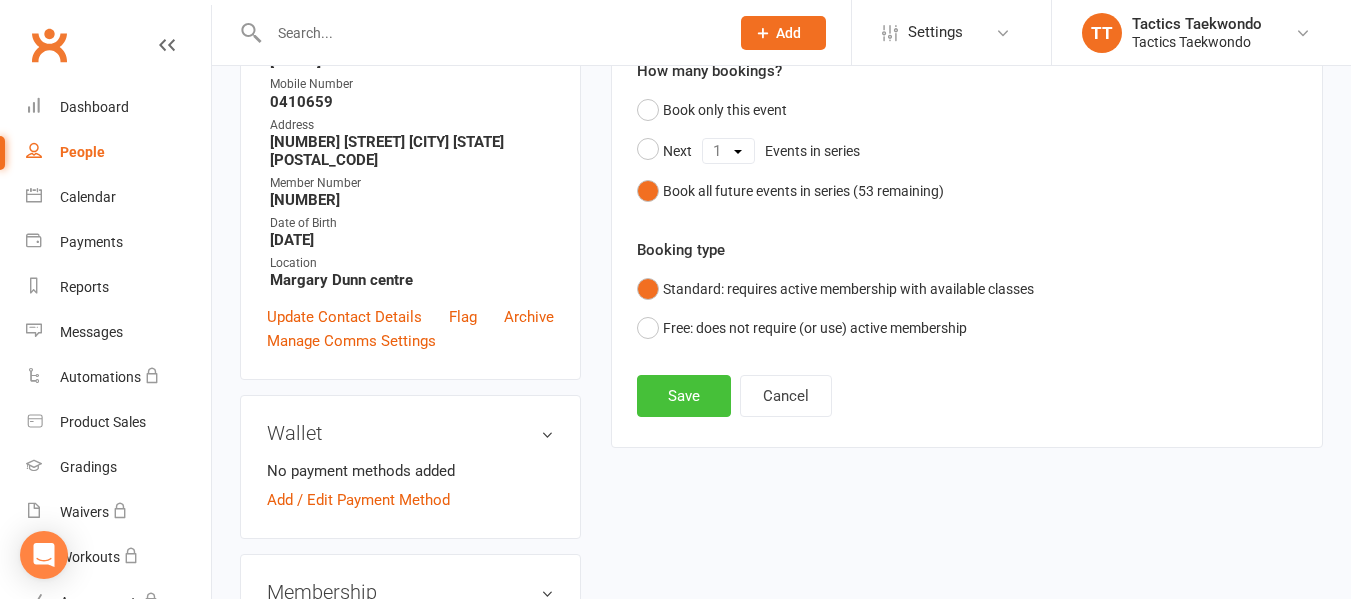click on "Save" at bounding box center [684, 396] 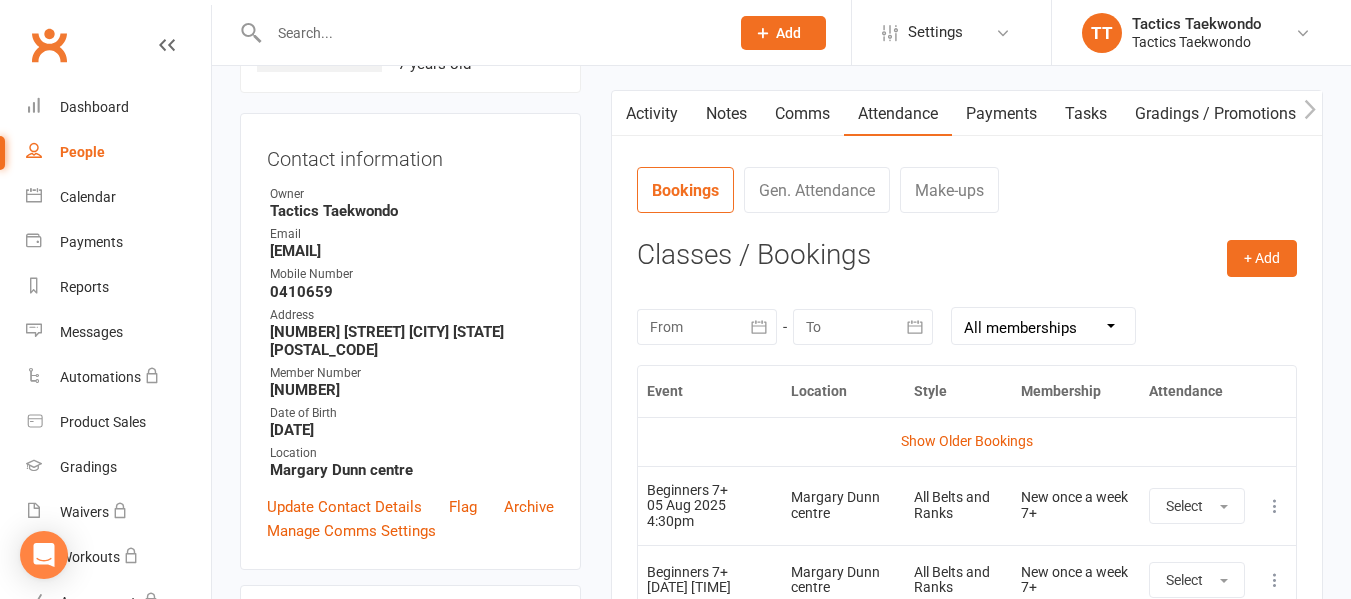 scroll, scrollTop: 200, scrollLeft: 0, axis: vertical 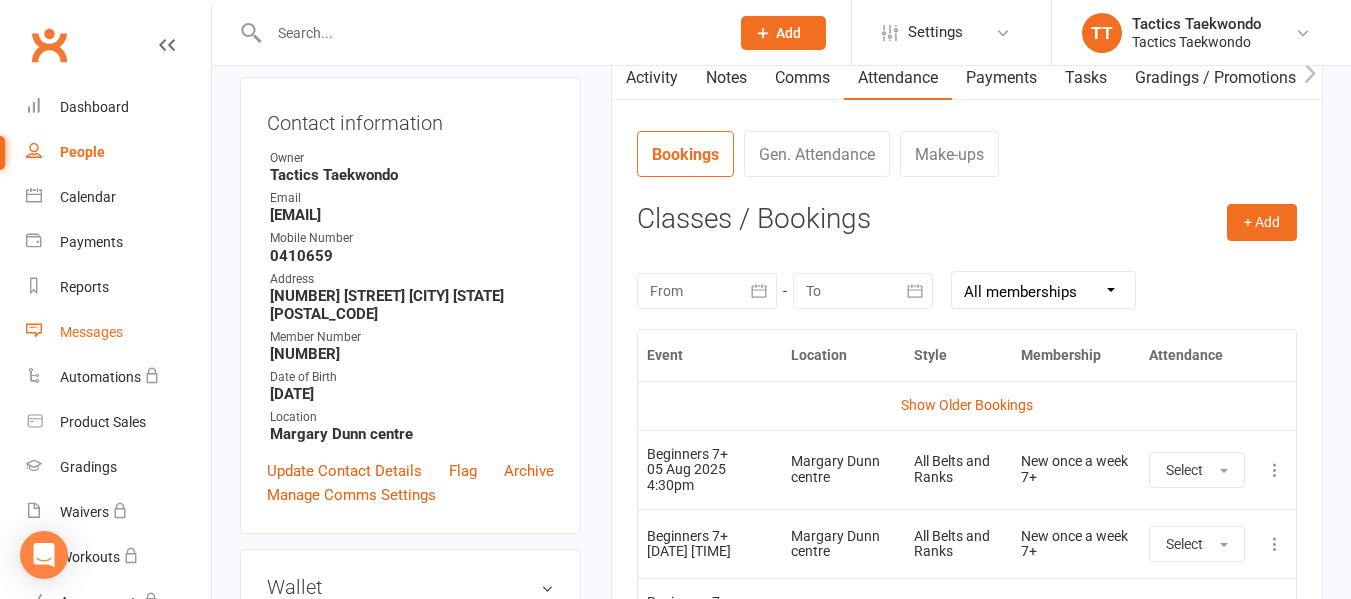 click on "Messages" at bounding box center [91, 332] 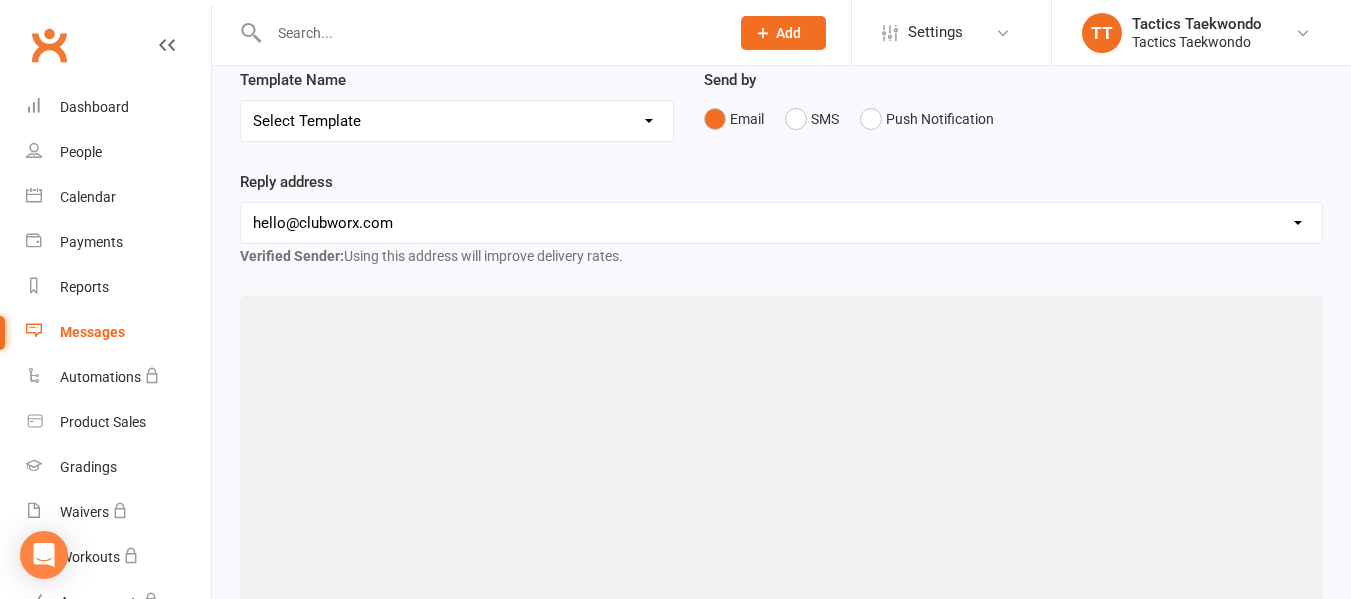 scroll, scrollTop: 0, scrollLeft: 0, axis: both 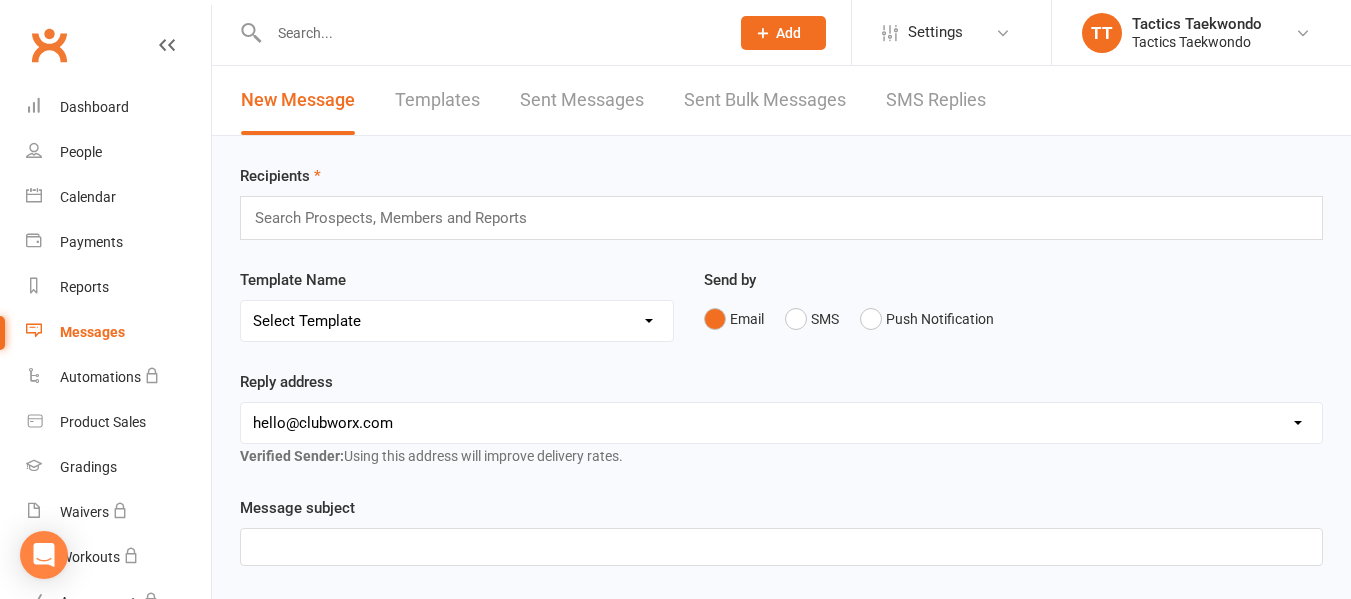 click at bounding box center [399, 218] 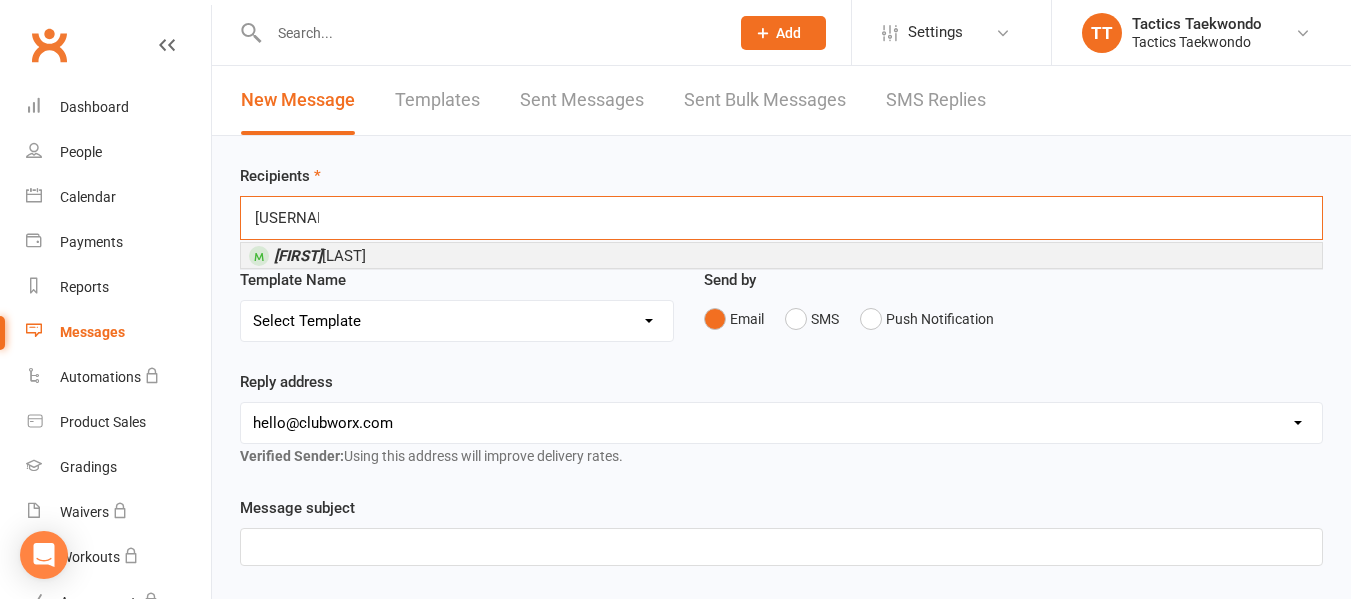 type on "[USERNAME]" 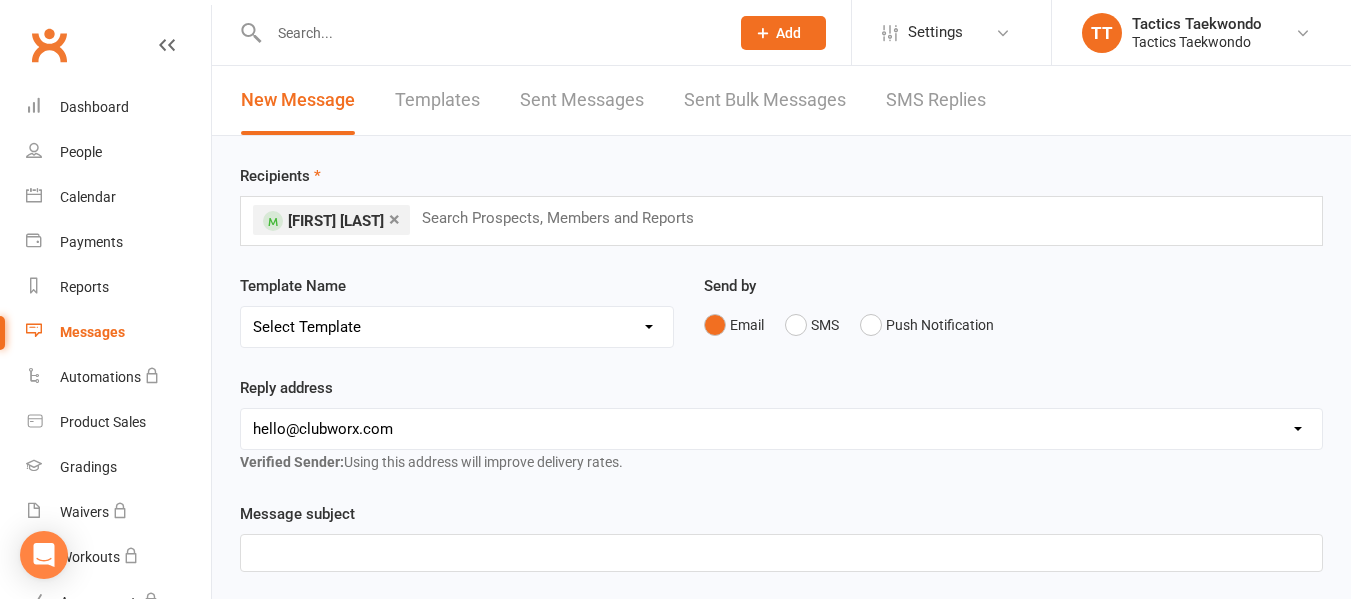 click on "Select Template [Email] Basic Email Template [Email] Welcome Email" at bounding box center [457, 327] 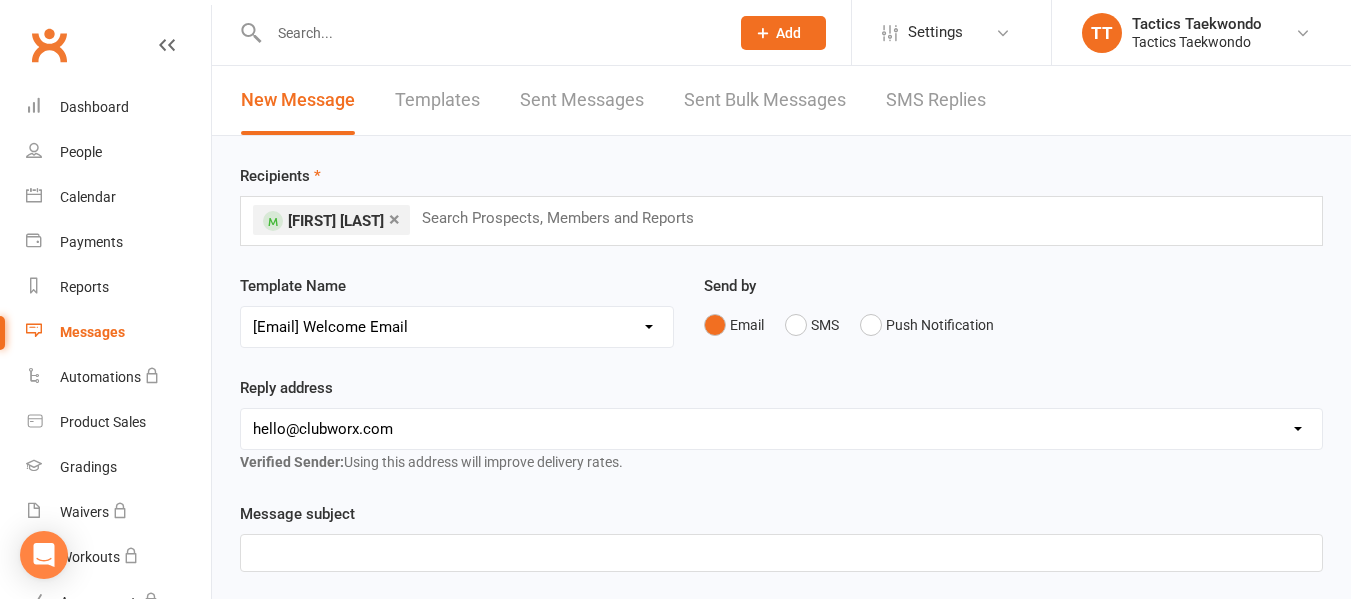 click on "Select Template [Email] Basic Email Template [Email] Welcome Email" at bounding box center (457, 327) 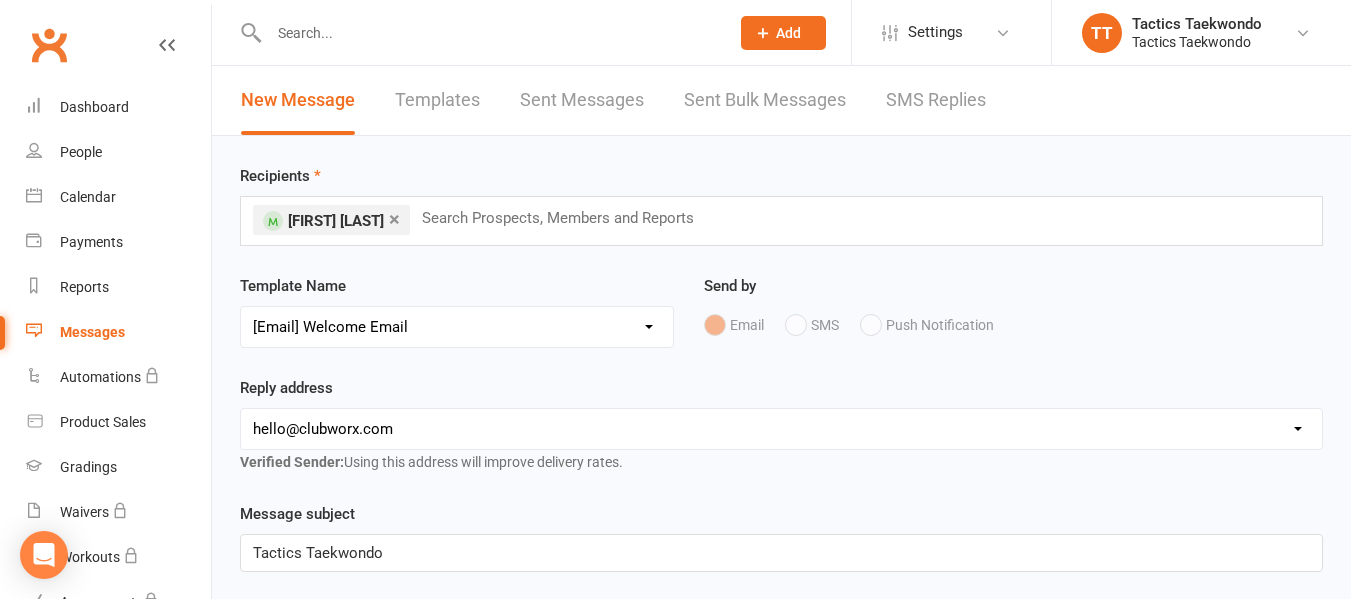 click on "[EMAIL] [EMAIL]" at bounding box center (781, 429) 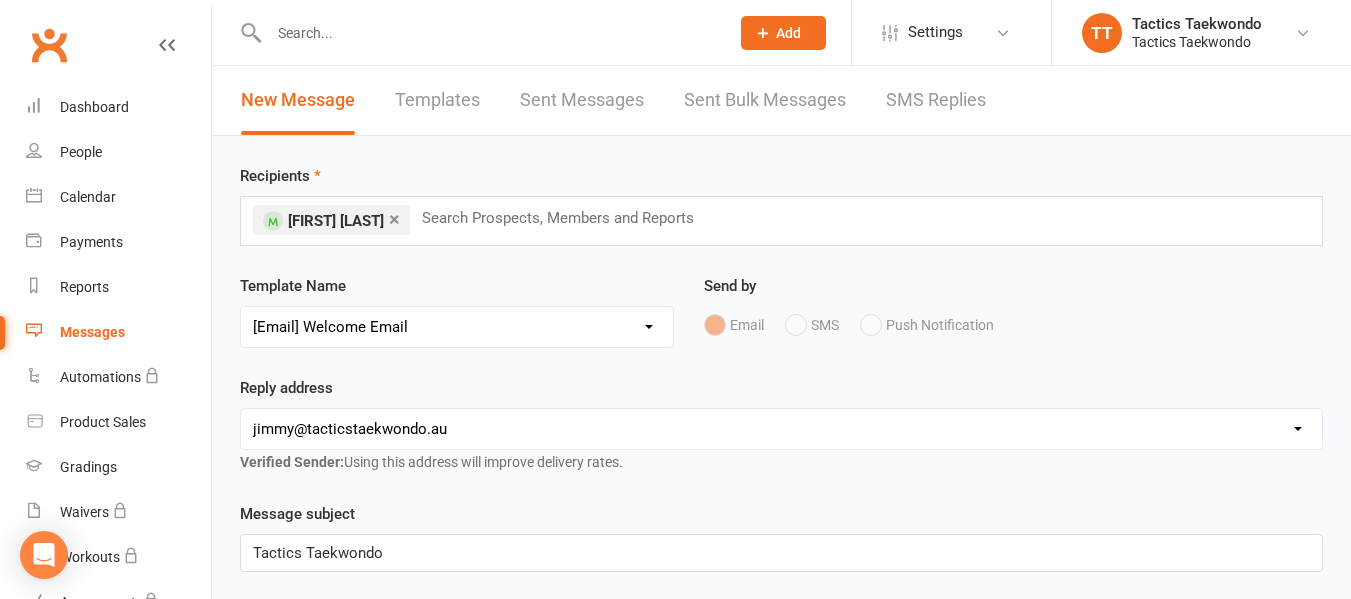 click on "[EMAIL] [EMAIL]" at bounding box center [781, 429] 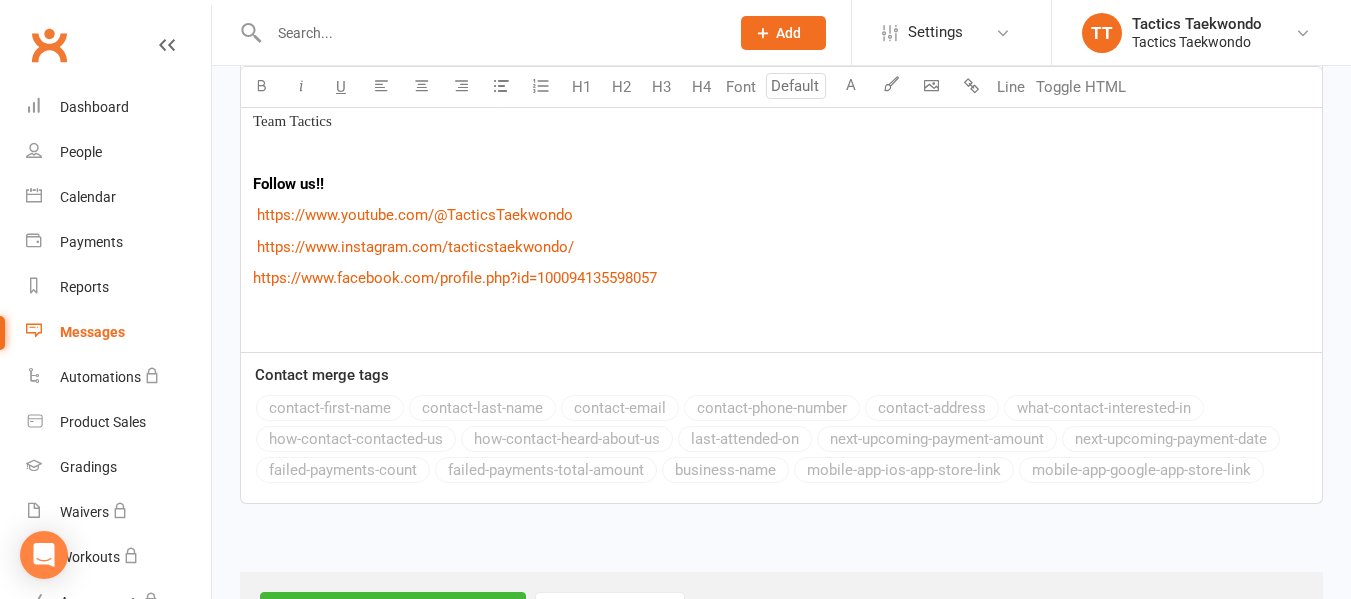 scroll, scrollTop: 1996, scrollLeft: 0, axis: vertical 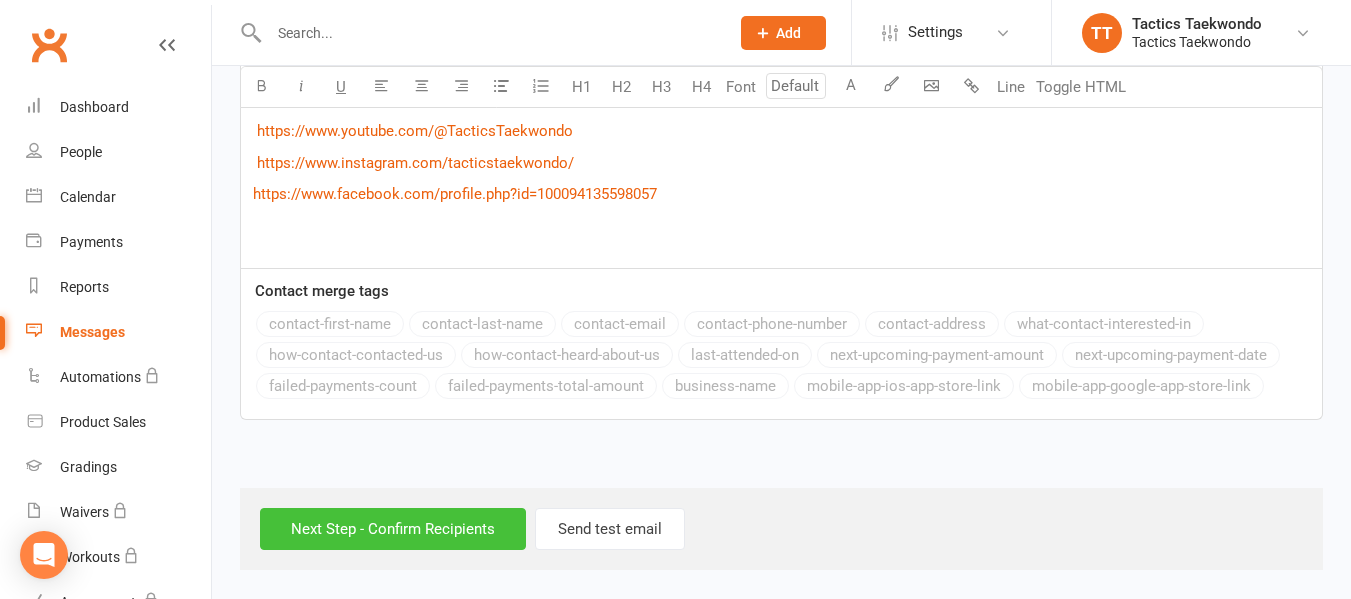 click on "Next Step - Confirm Recipients" at bounding box center [393, 529] 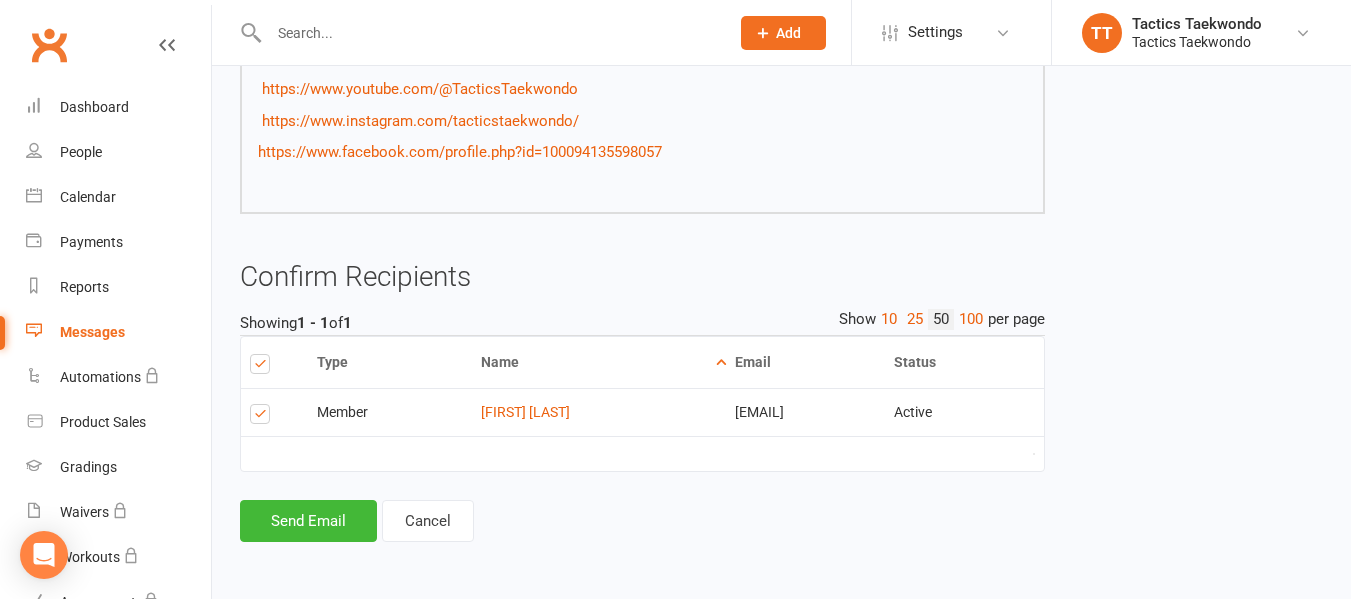 scroll, scrollTop: 1800, scrollLeft: 0, axis: vertical 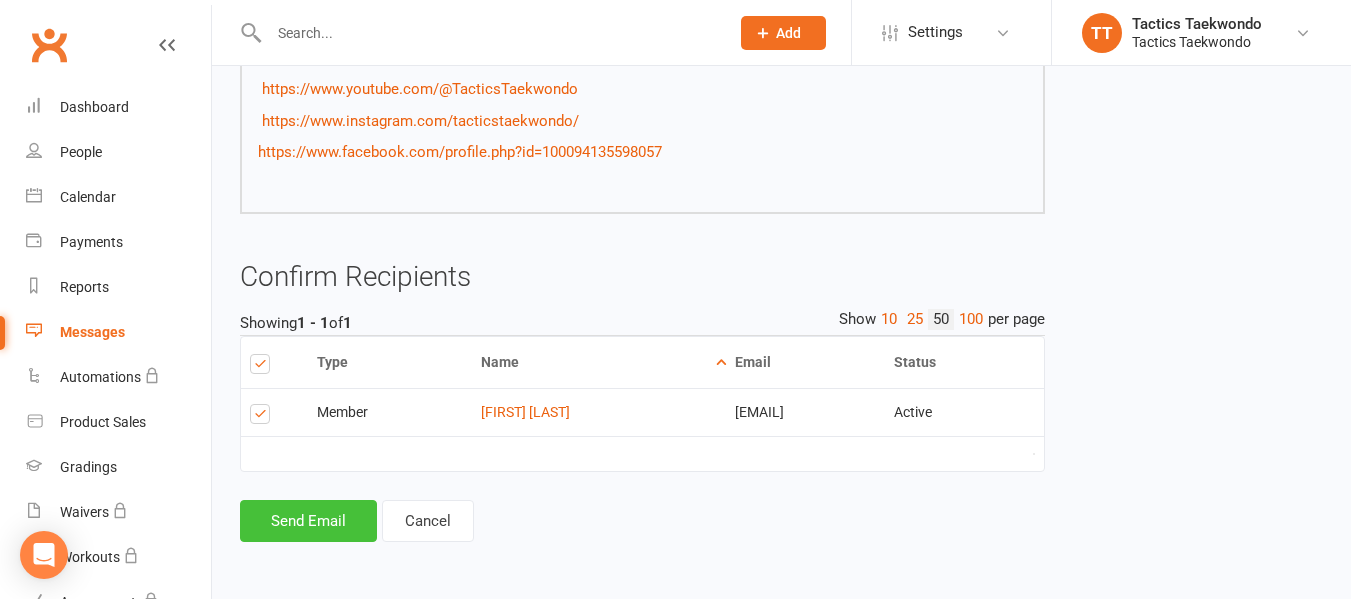 click on "Send Email" at bounding box center [308, 521] 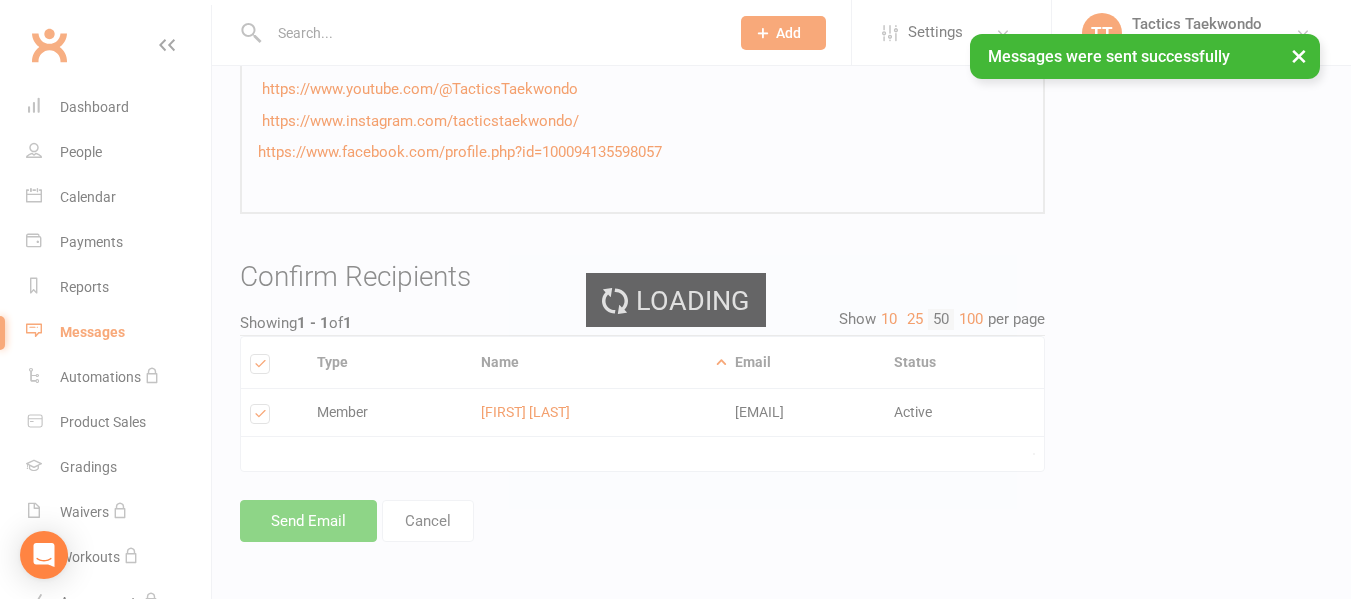 scroll, scrollTop: 0, scrollLeft: 0, axis: both 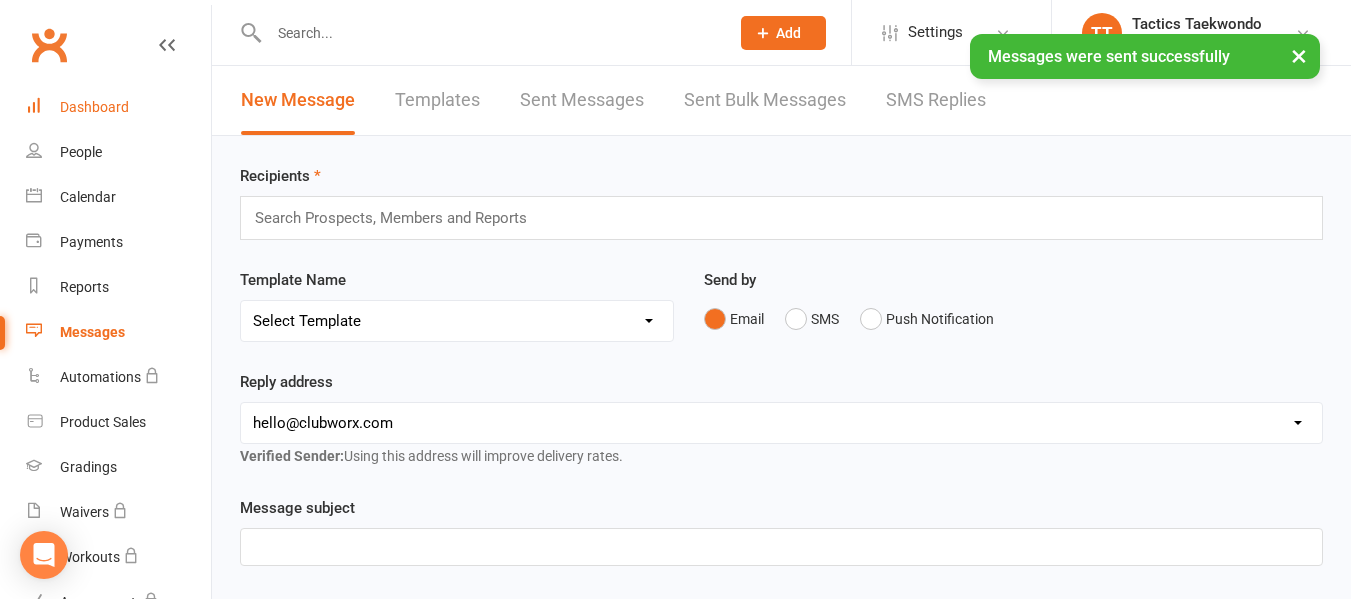 click on "Dashboard" at bounding box center [94, 107] 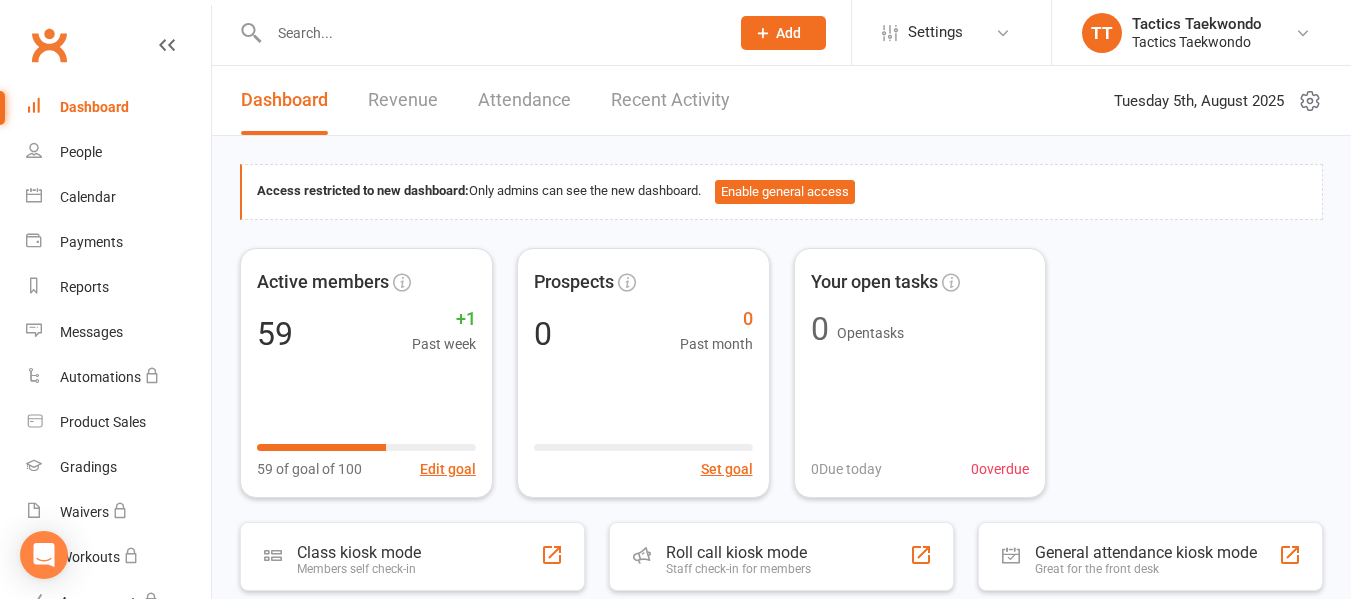 click at bounding box center [489, 33] 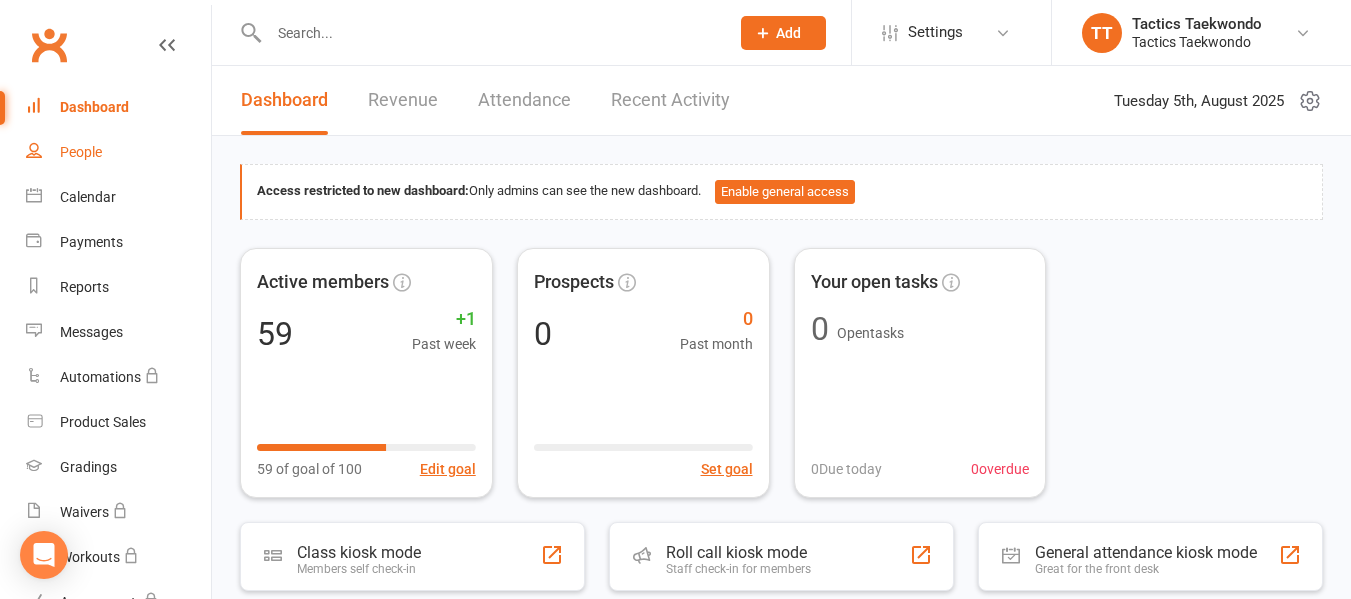 click on "People" at bounding box center (81, 152) 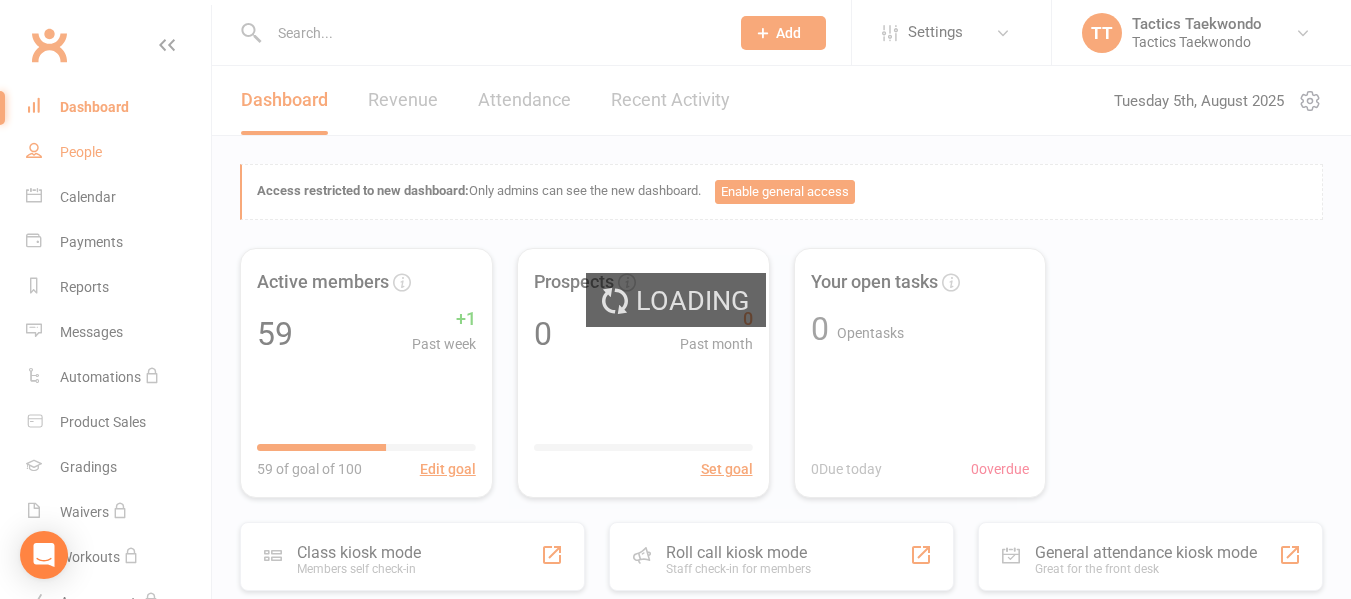 select on "100" 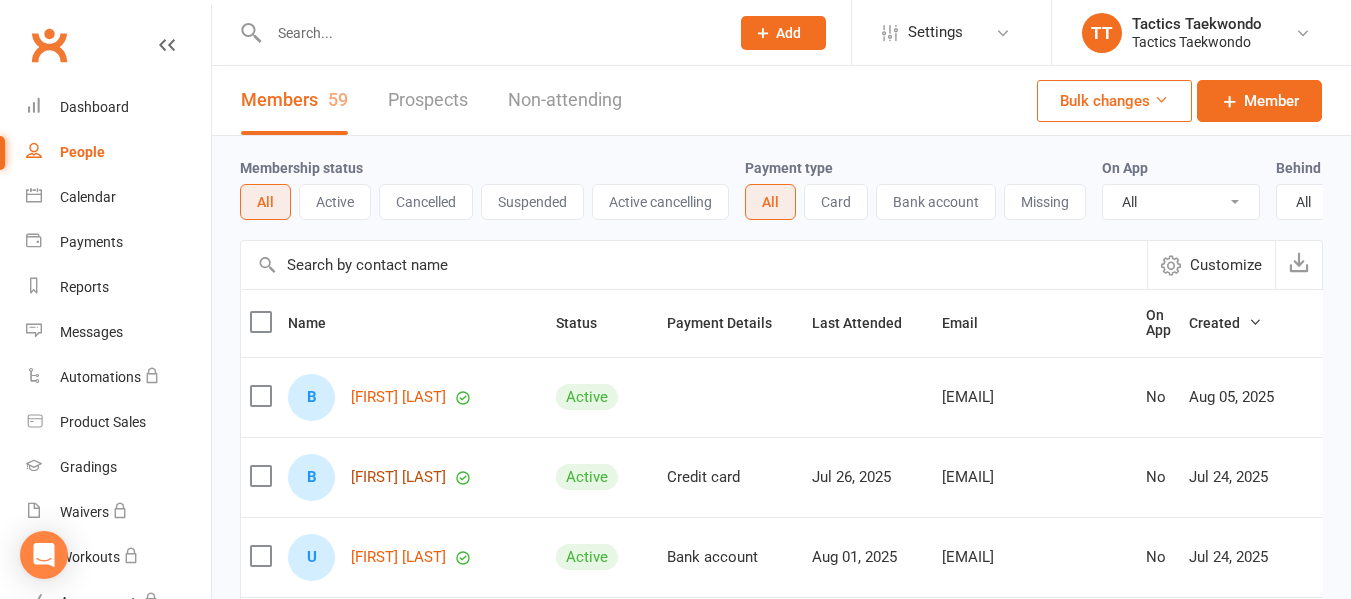 click on "[FIRST] [LAST]" at bounding box center (398, 477) 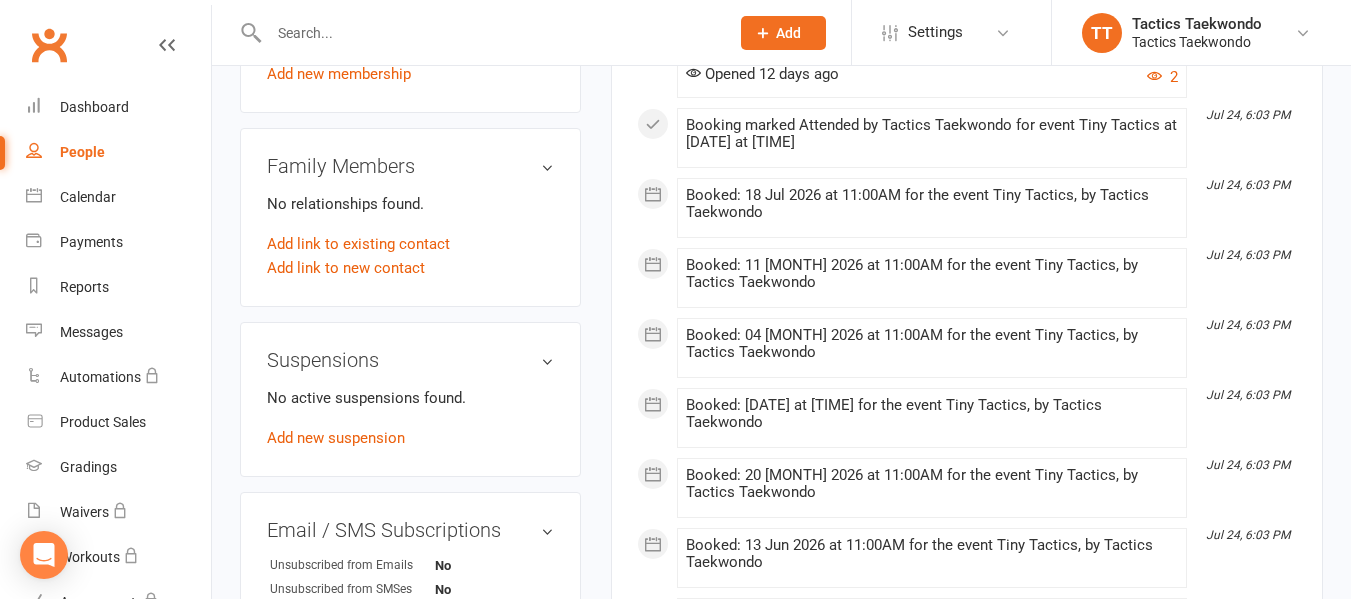 scroll, scrollTop: 1100, scrollLeft: 0, axis: vertical 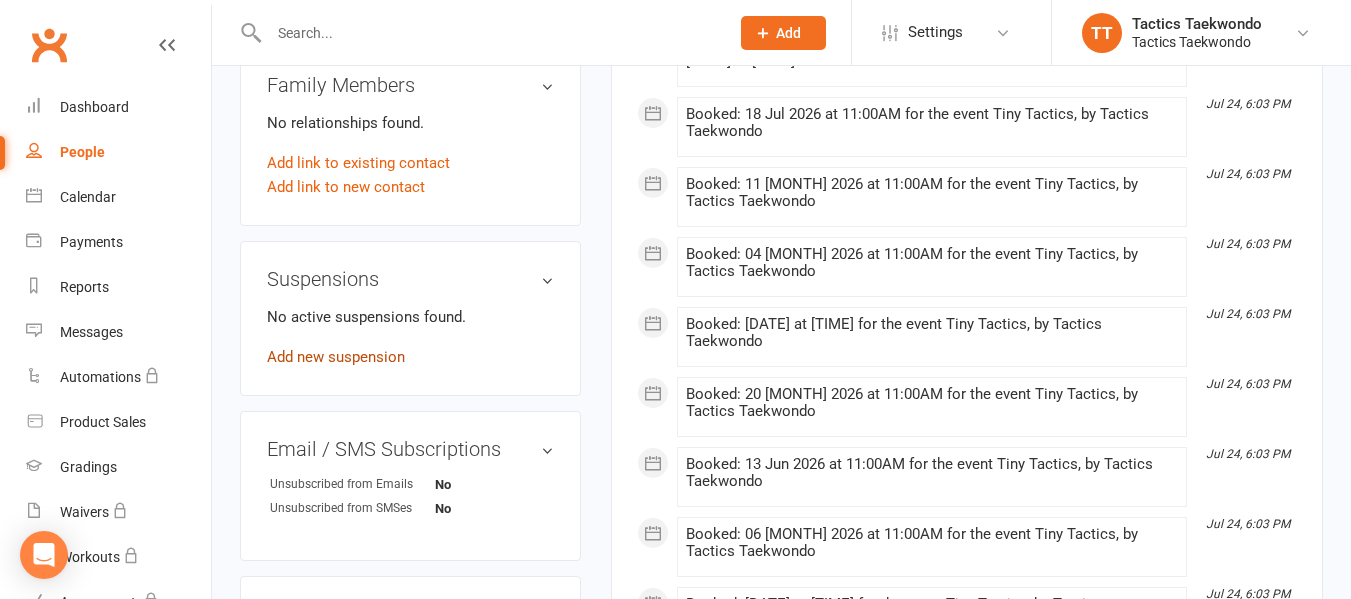 click on "Add new suspension" at bounding box center (336, 357) 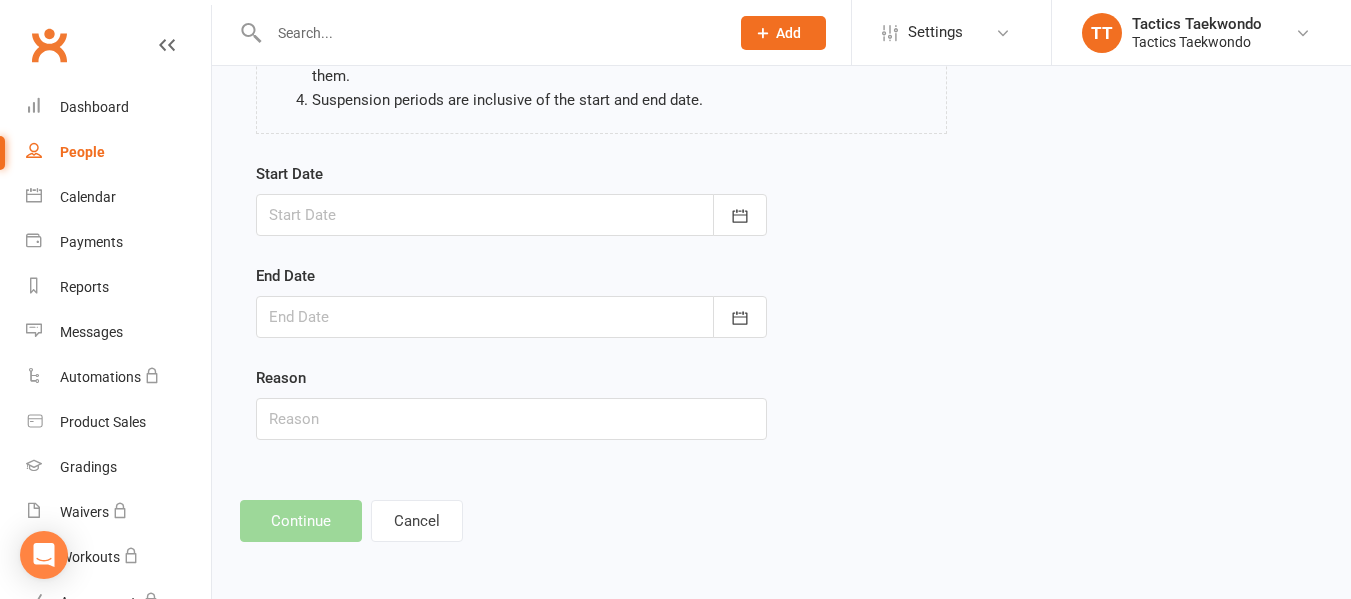 scroll, scrollTop: 0, scrollLeft: 0, axis: both 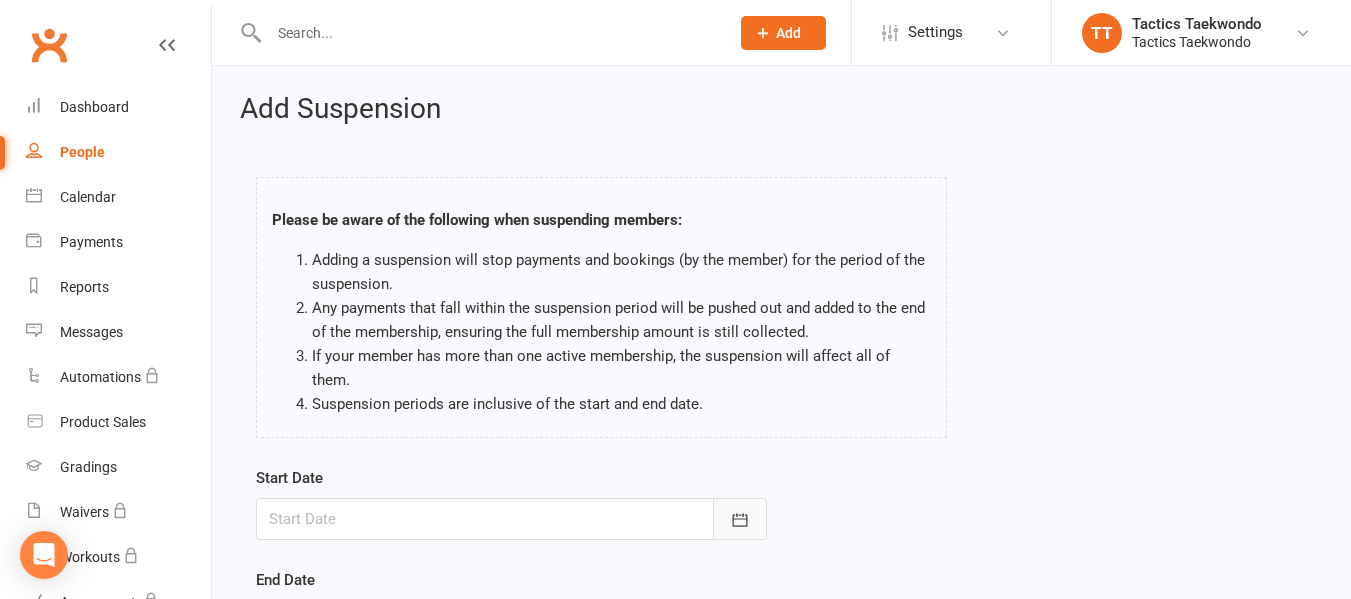 click 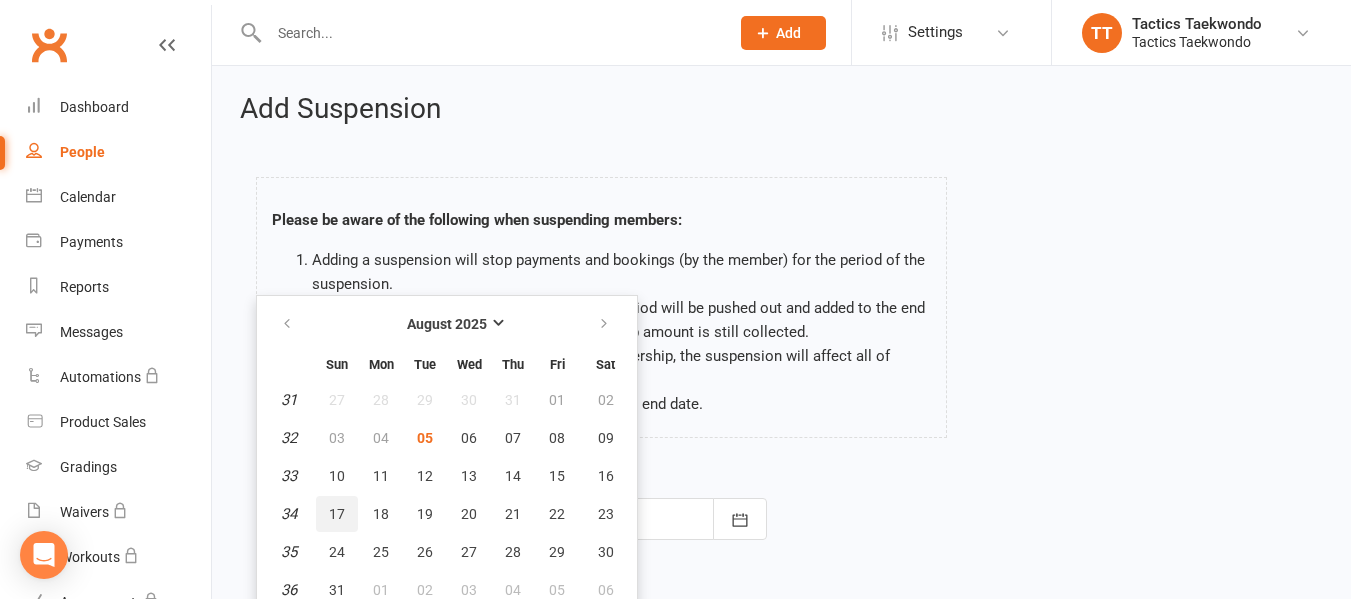 click on "17" at bounding box center [337, 514] 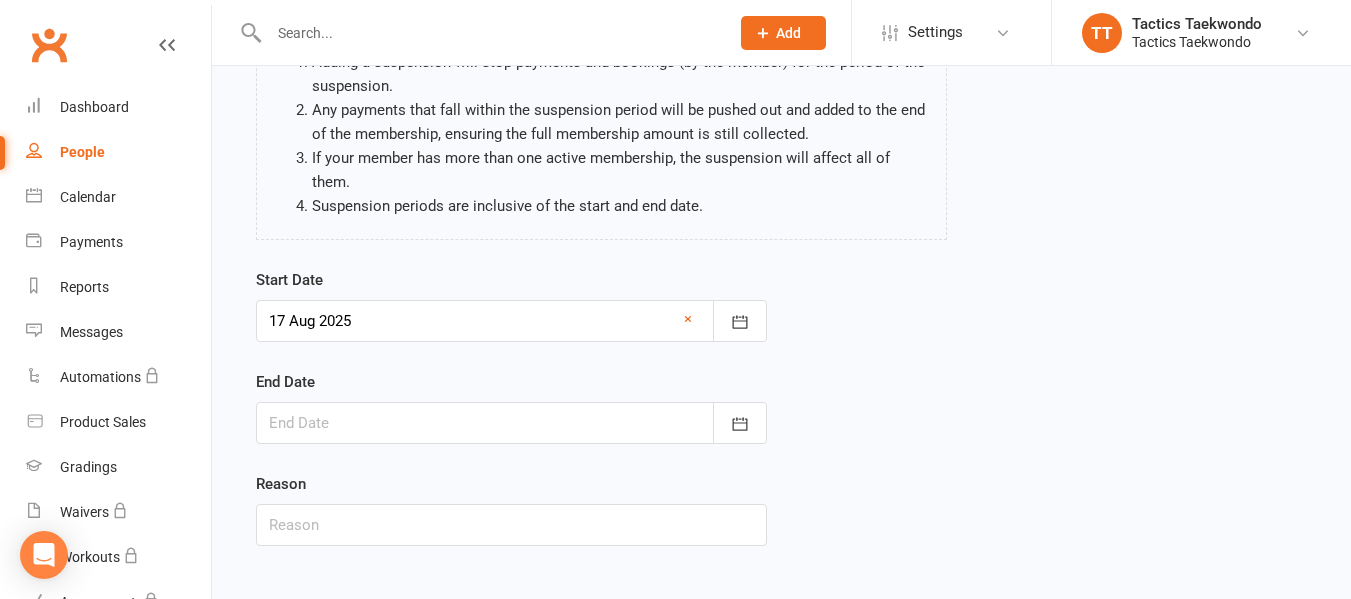 scroll, scrollTop: 200, scrollLeft: 0, axis: vertical 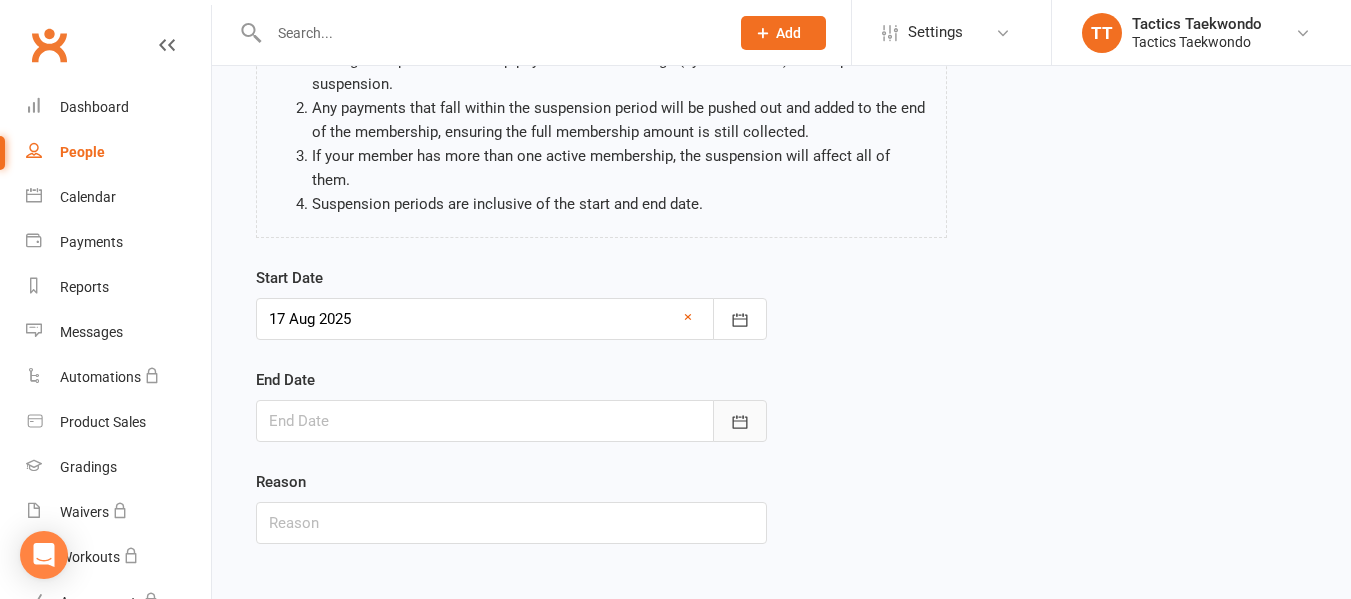 click 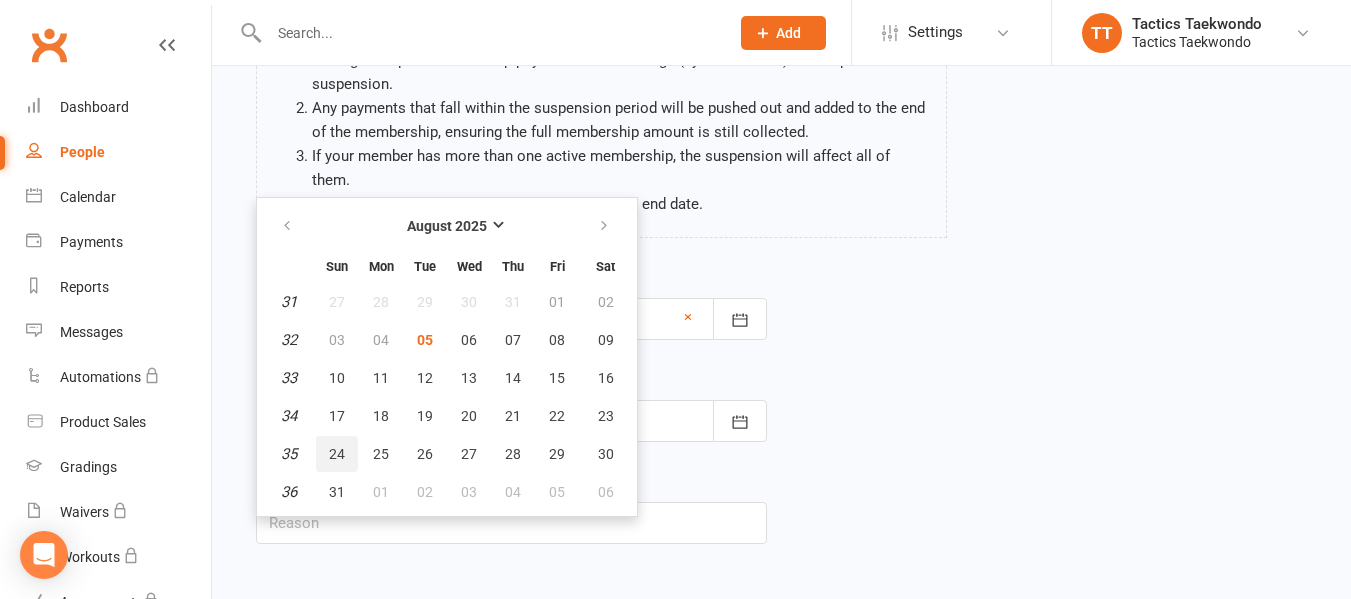 click on "24" at bounding box center [337, 454] 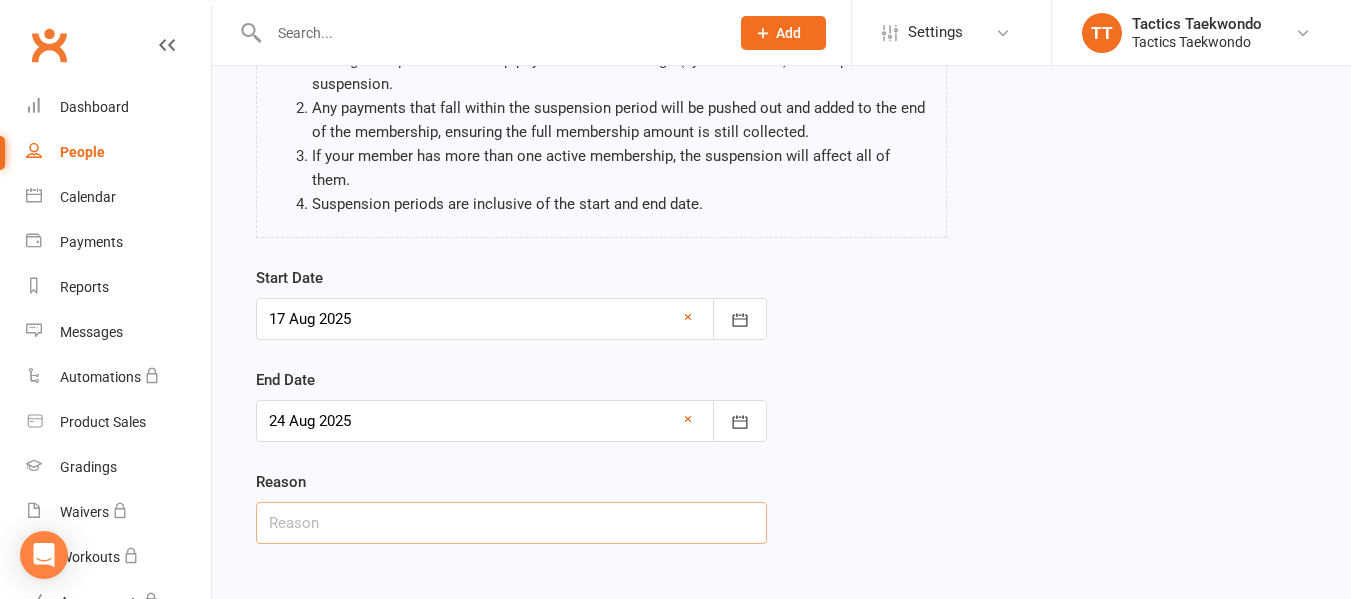 click at bounding box center (511, 523) 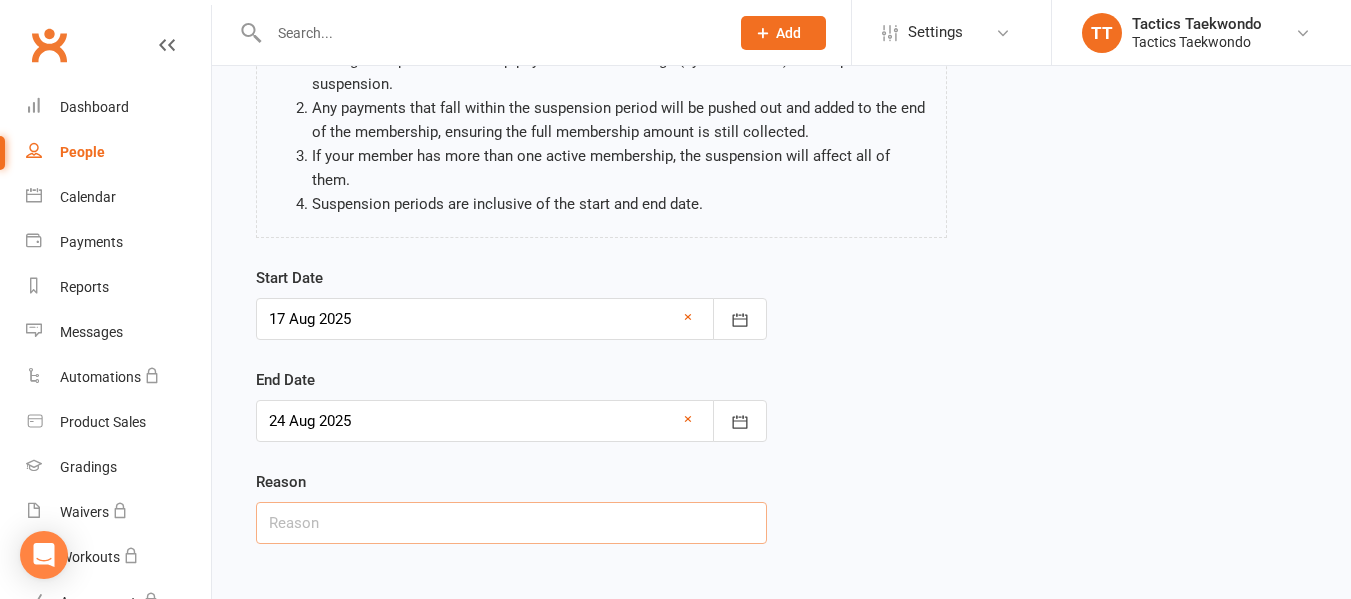 type on "Holiday" 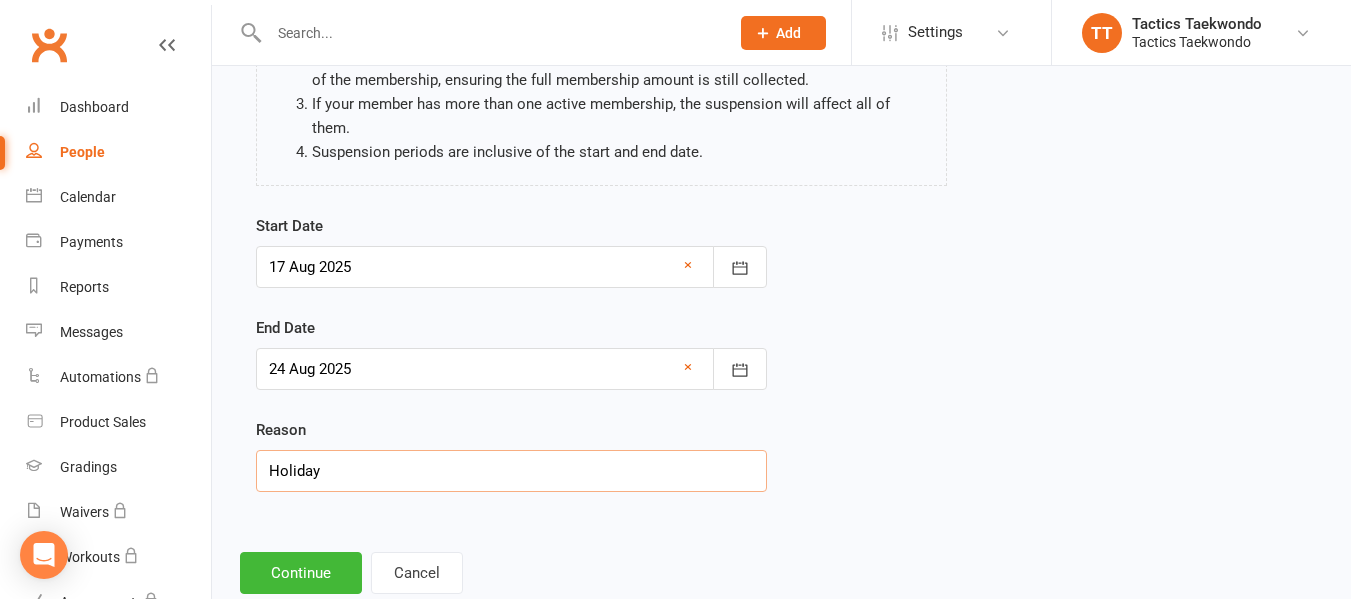 scroll, scrollTop: 280, scrollLeft: 0, axis: vertical 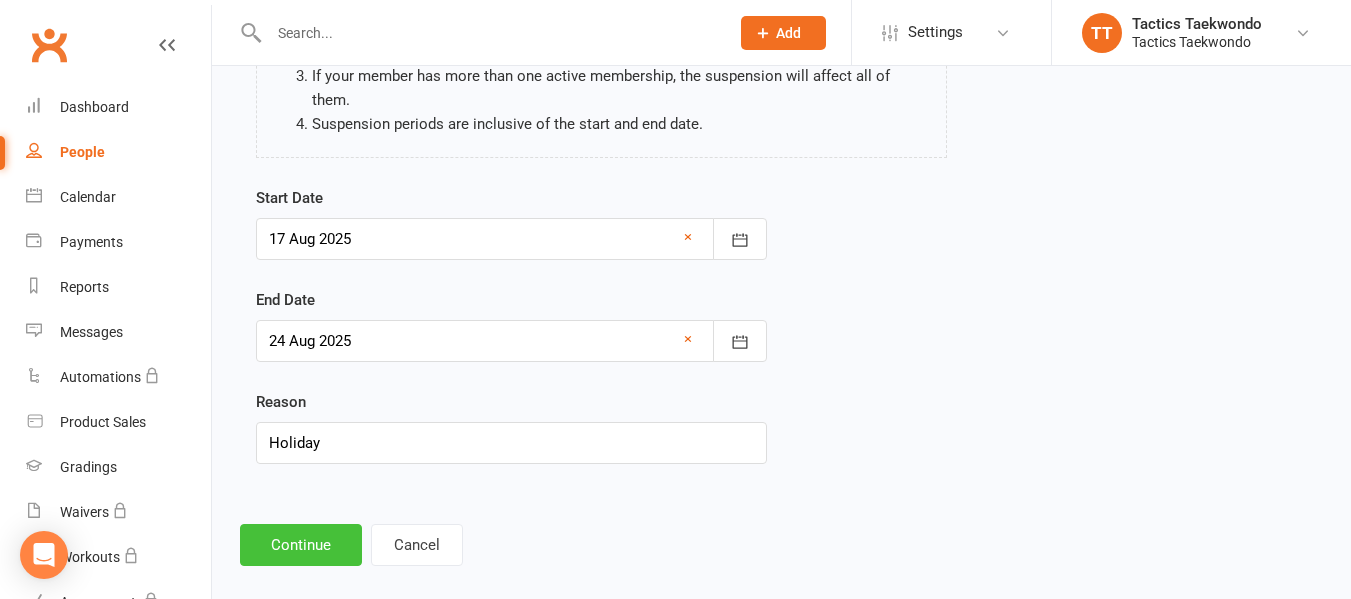 click on "Continue" at bounding box center [301, 545] 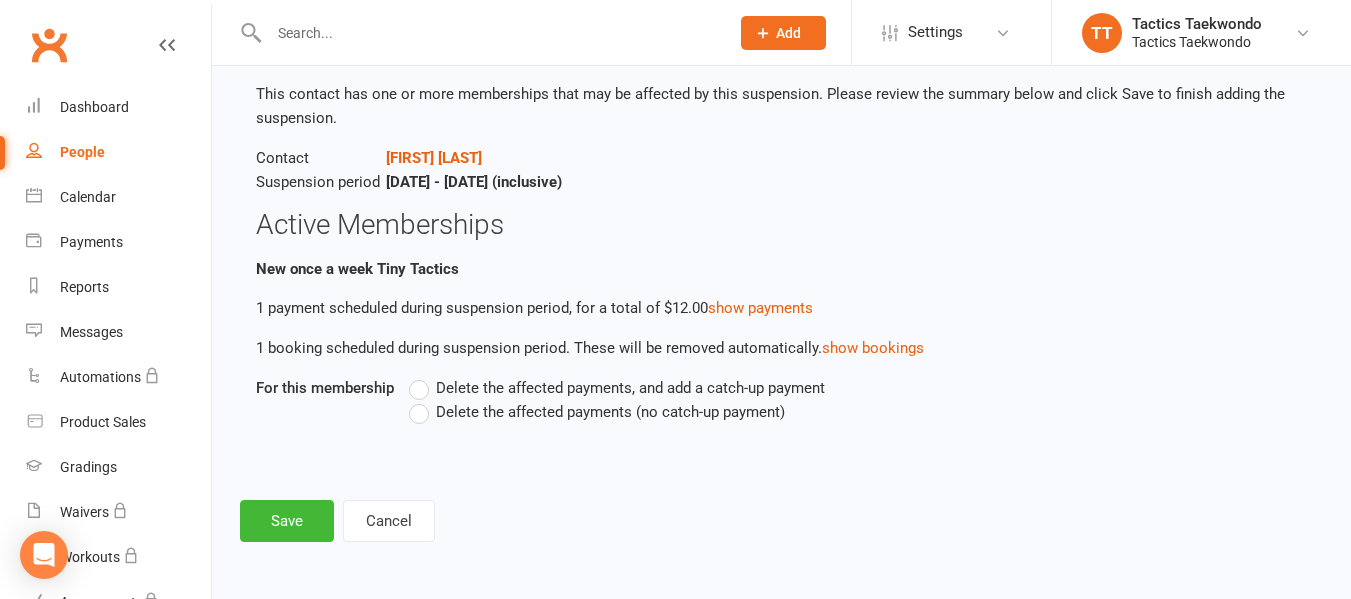 scroll, scrollTop: 0, scrollLeft: 0, axis: both 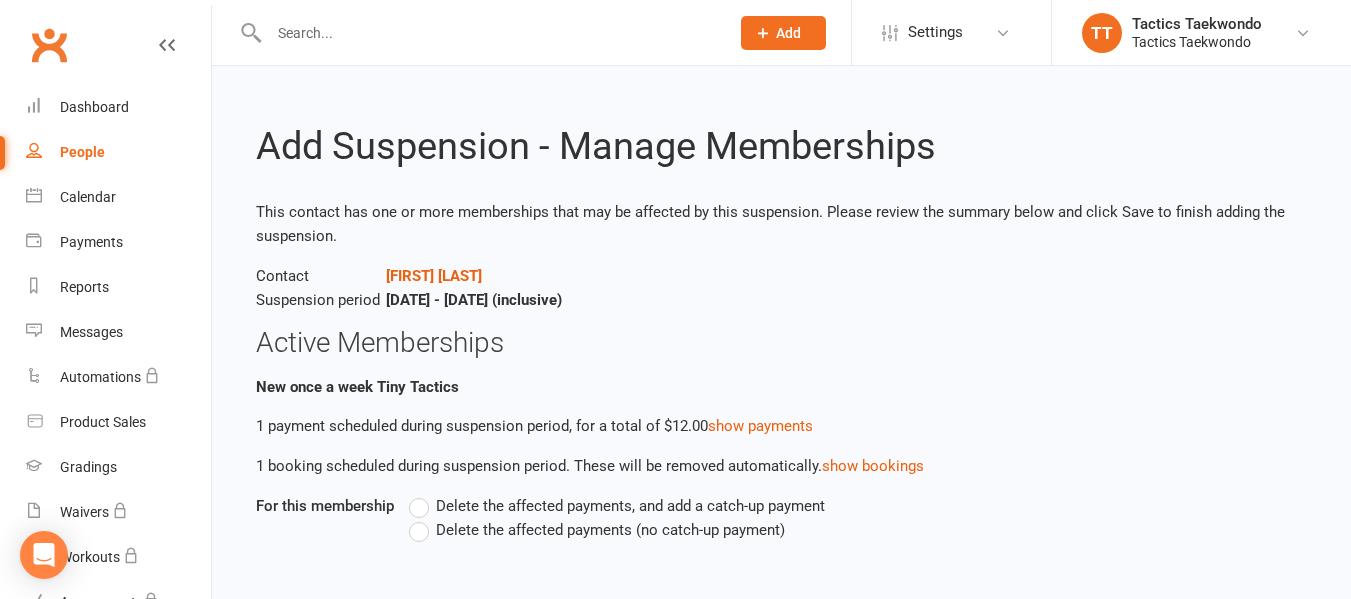 click on "Delete the affected payments (no catch-up payment)" at bounding box center (597, 530) 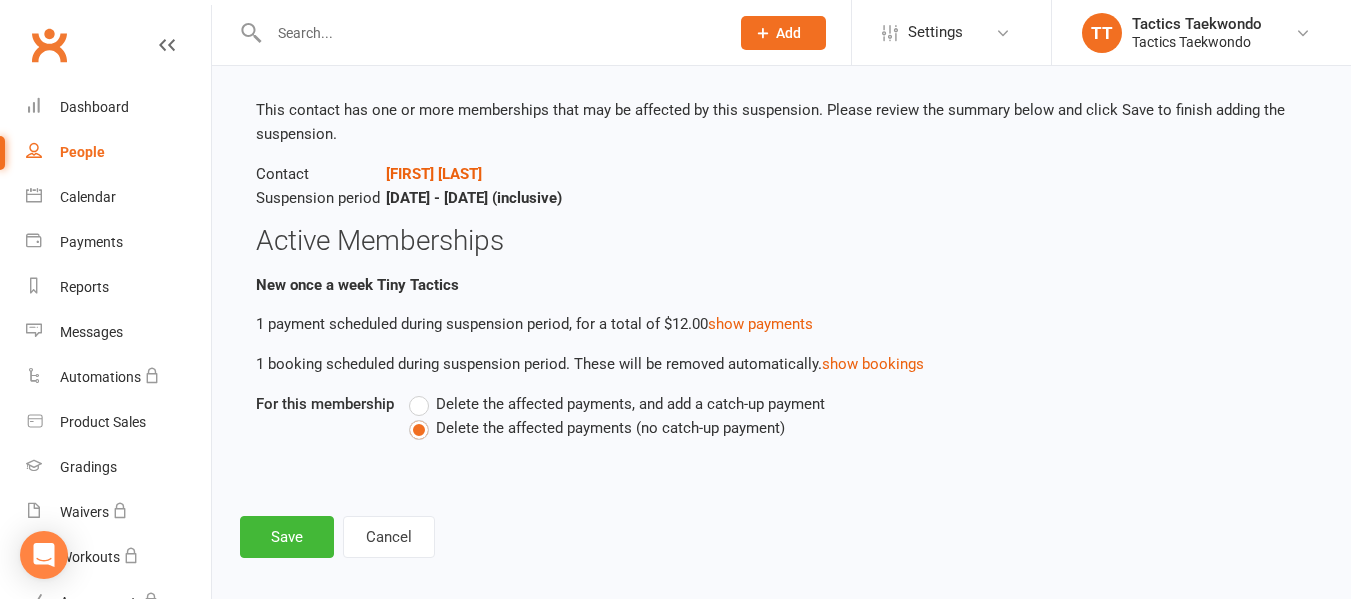 scroll, scrollTop: 118, scrollLeft: 0, axis: vertical 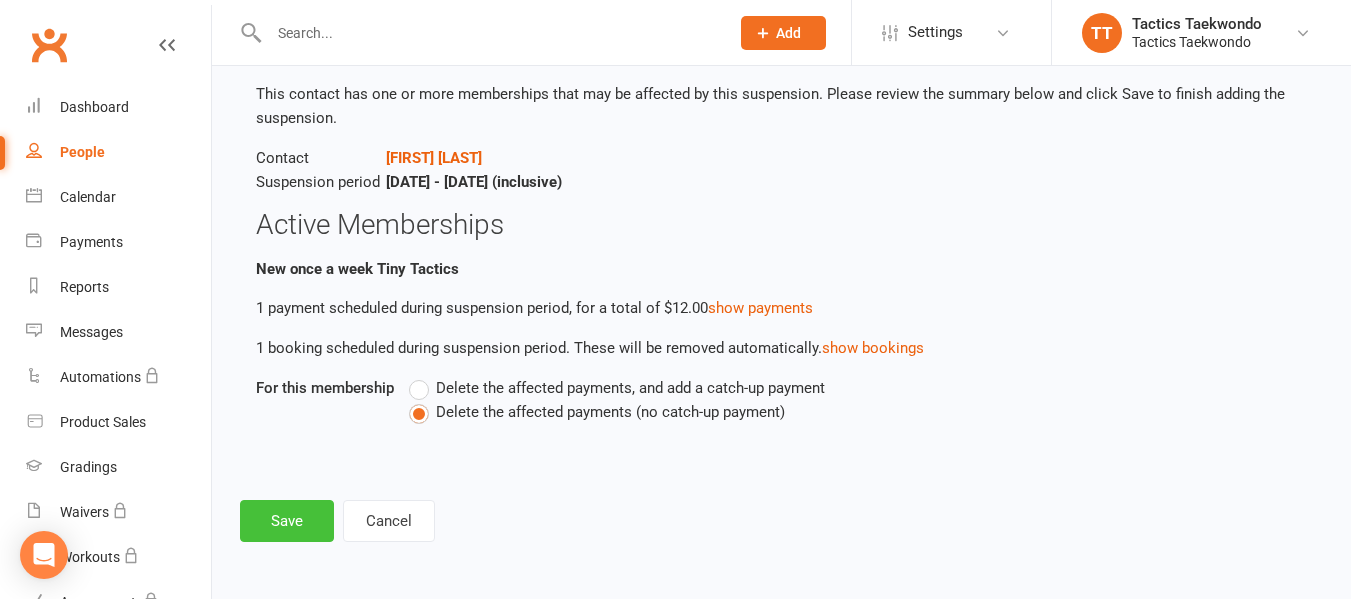 click on "Save" at bounding box center (287, 521) 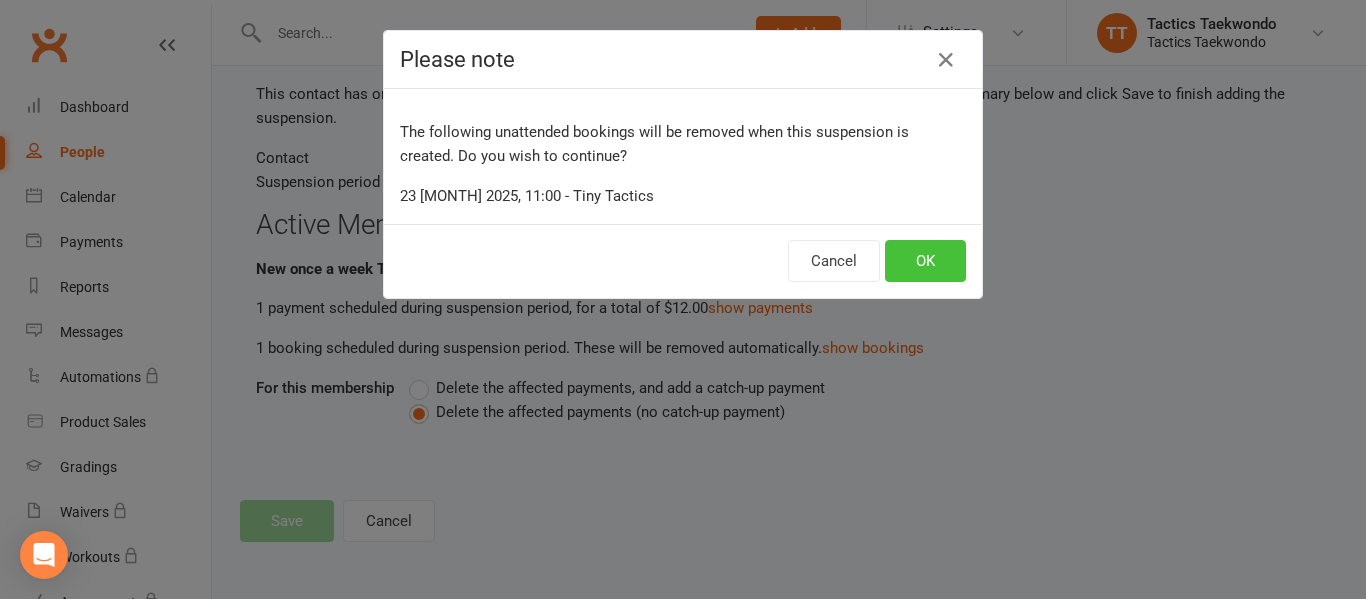 click on "OK" at bounding box center (925, 261) 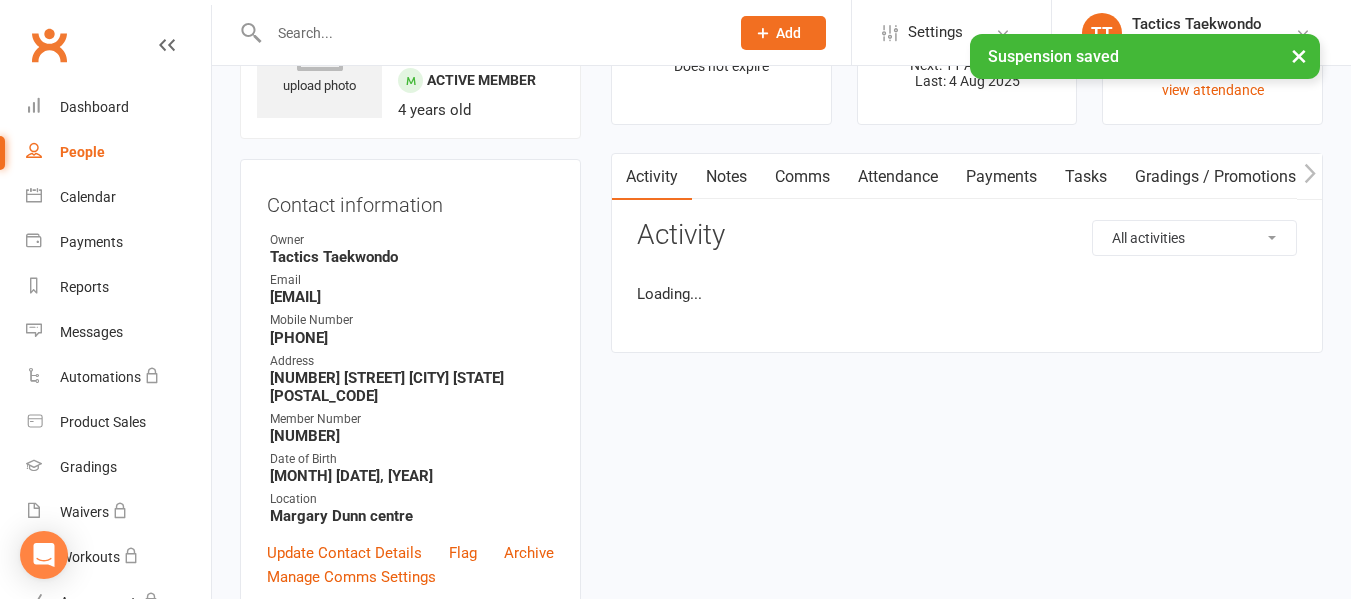 scroll, scrollTop: 0, scrollLeft: 0, axis: both 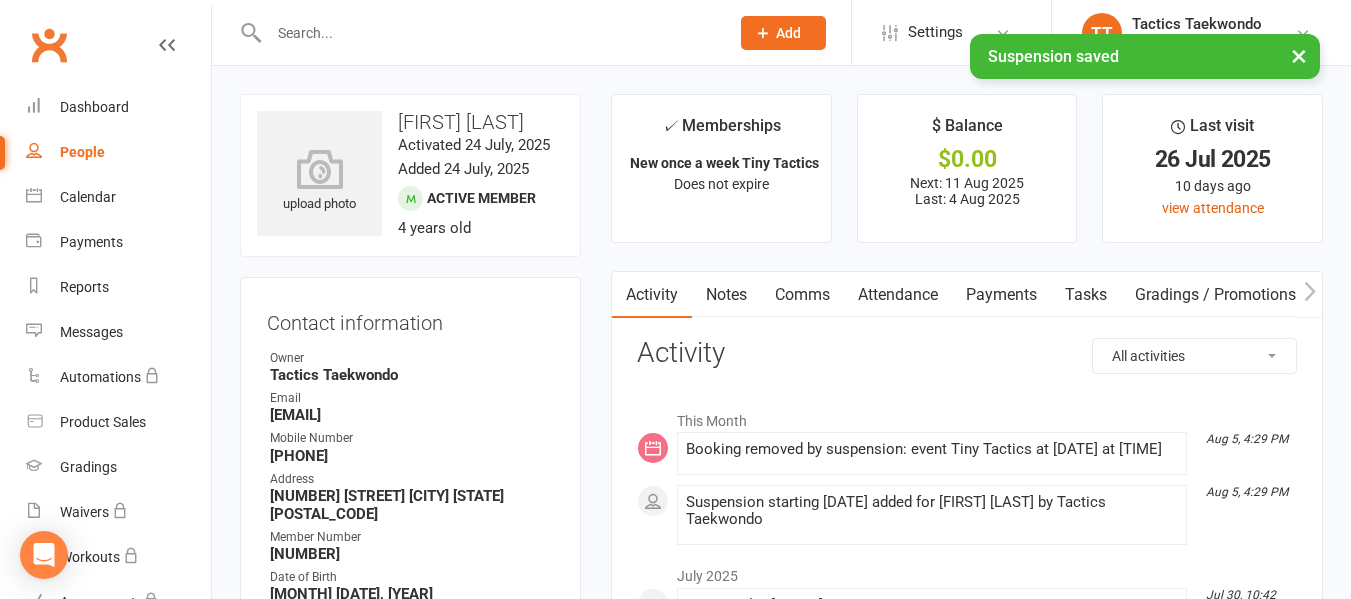 click on "People" at bounding box center (82, 152) 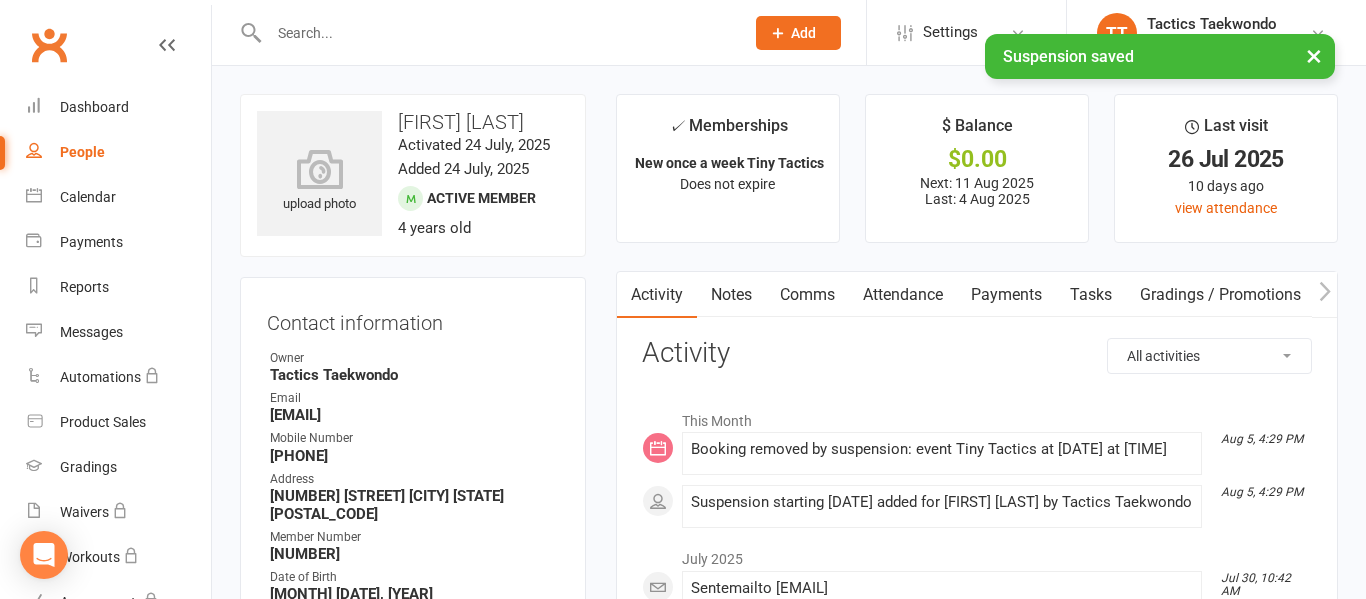 select on "100" 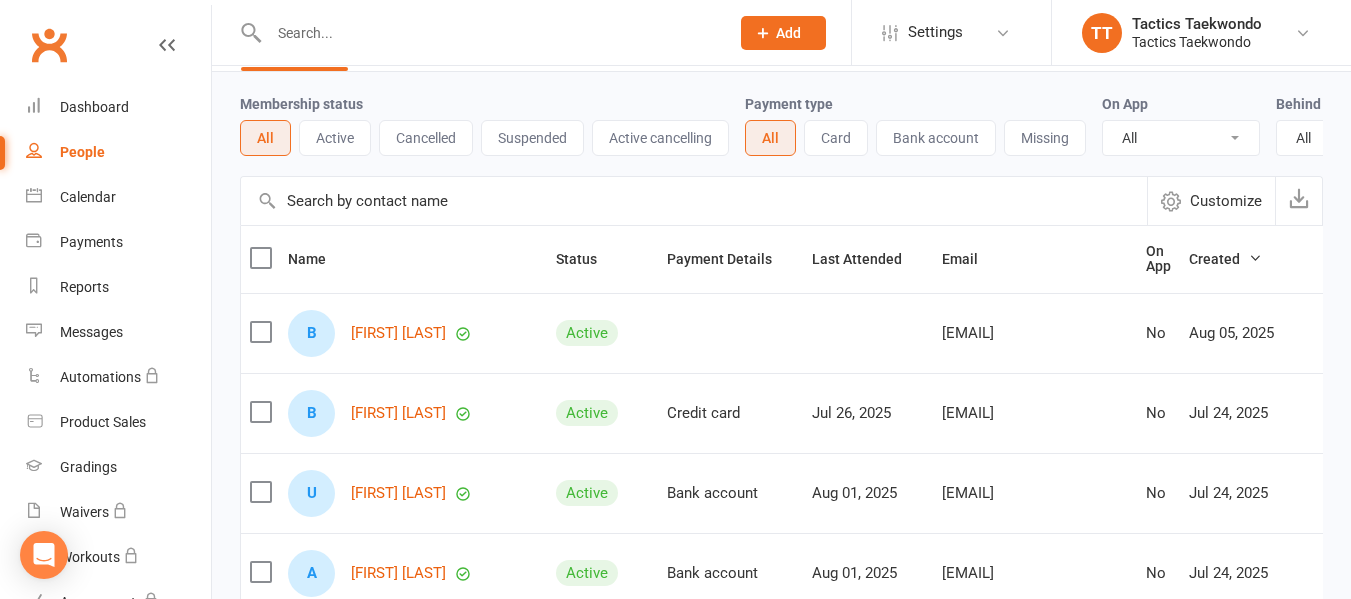 scroll, scrollTop: 200, scrollLeft: 0, axis: vertical 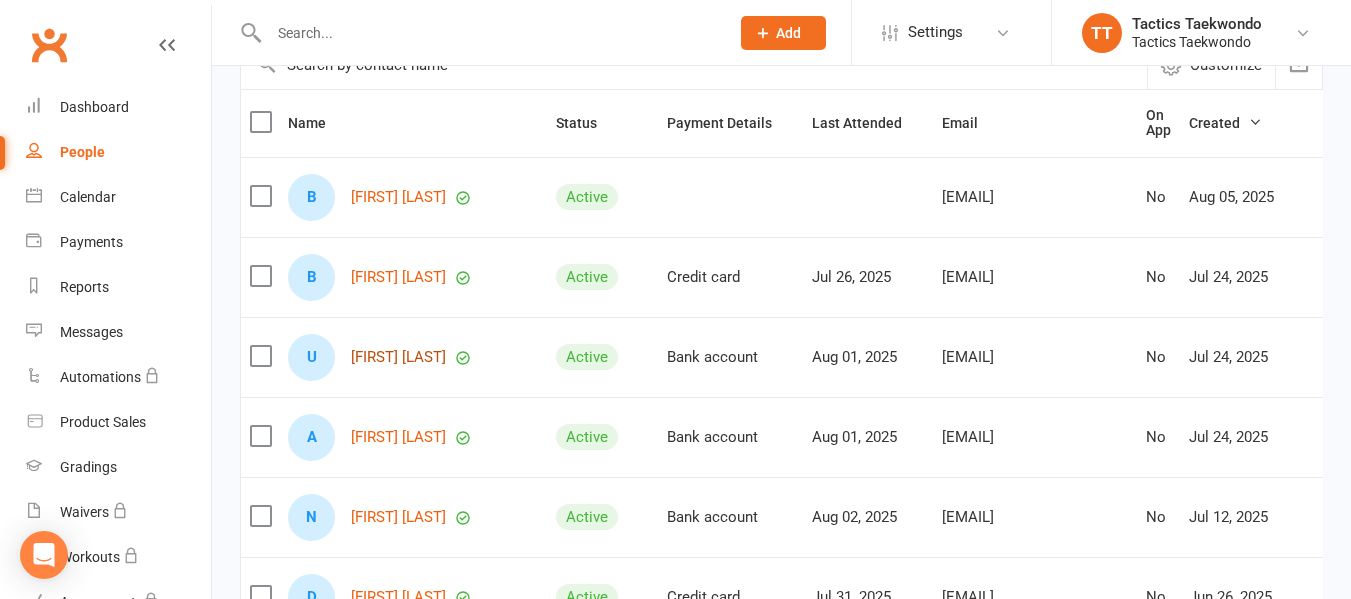 click on "[FIRST] [LAST]" at bounding box center (398, 357) 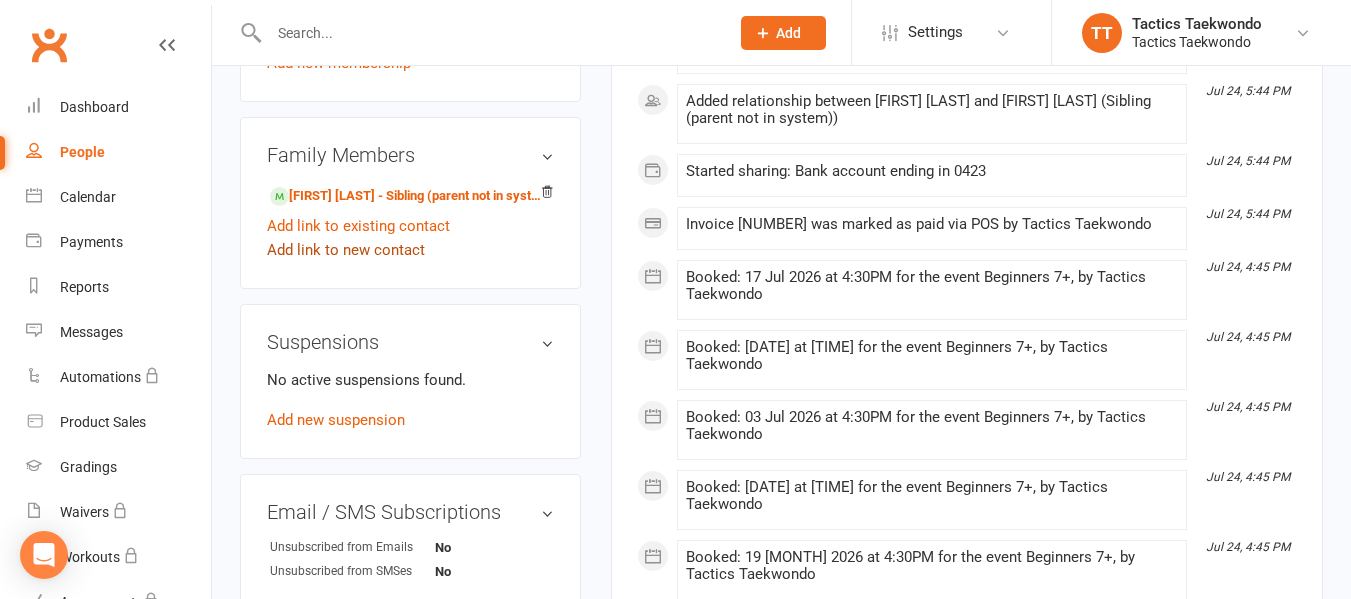 scroll, scrollTop: 1100, scrollLeft: 0, axis: vertical 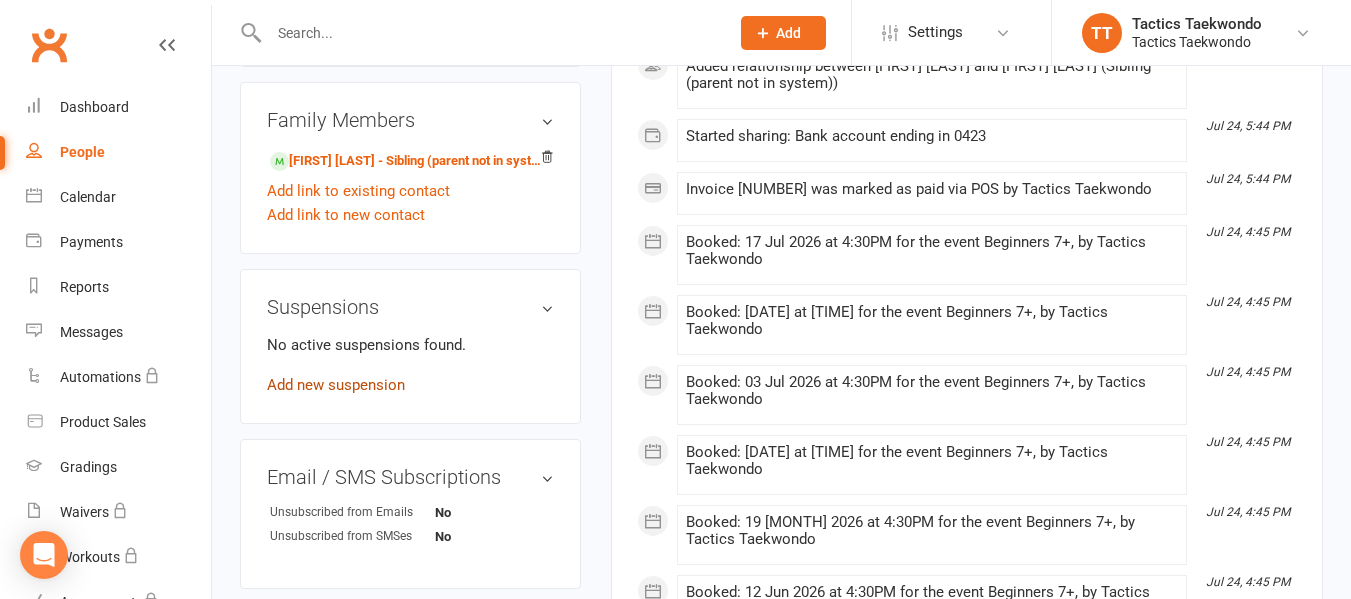 click on "Add new suspension" at bounding box center [336, 385] 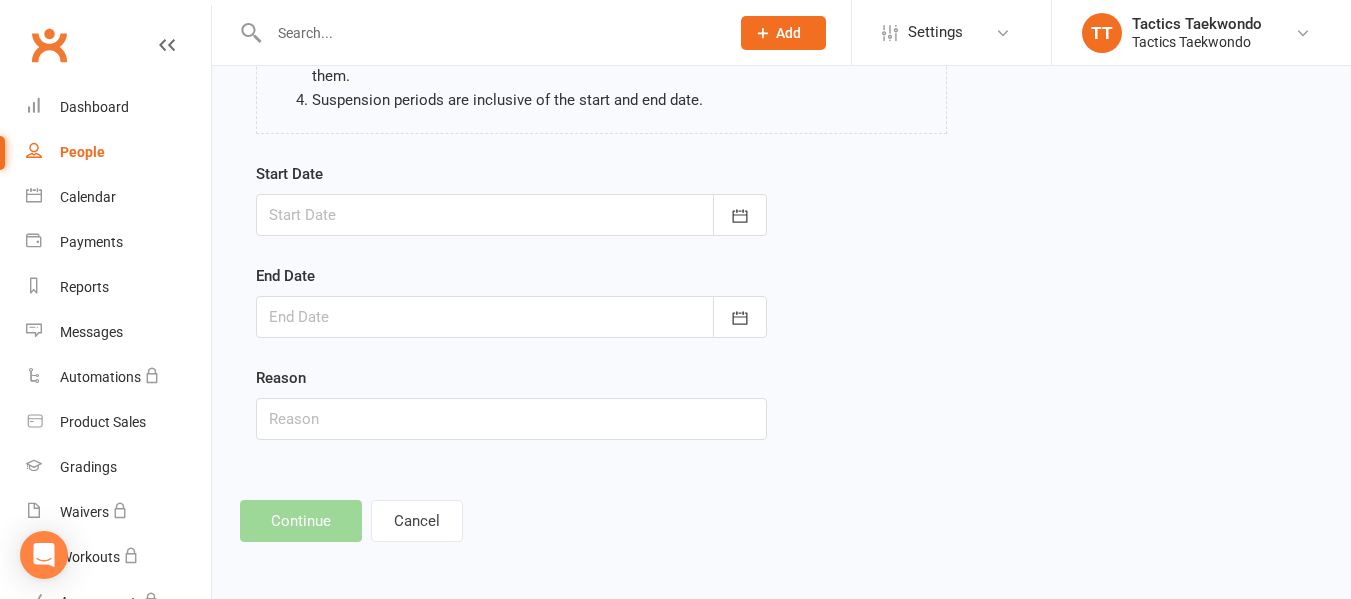 scroll, scrollTop: 0, scrollLeft: 0, axis: both 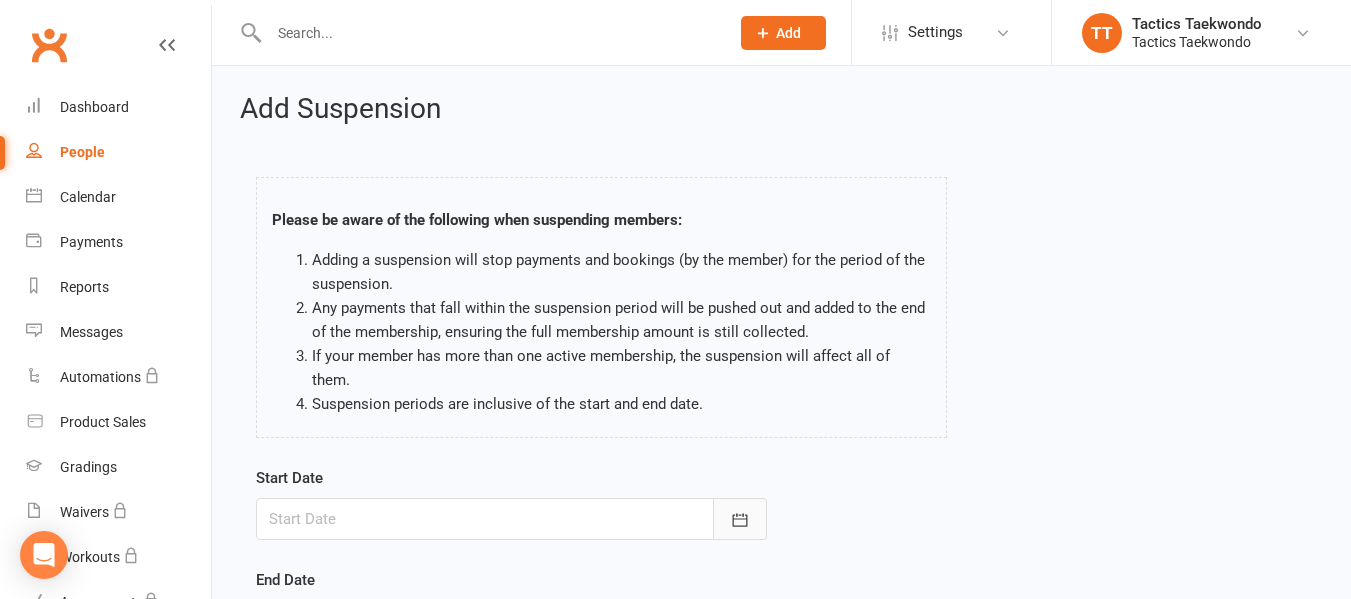 click 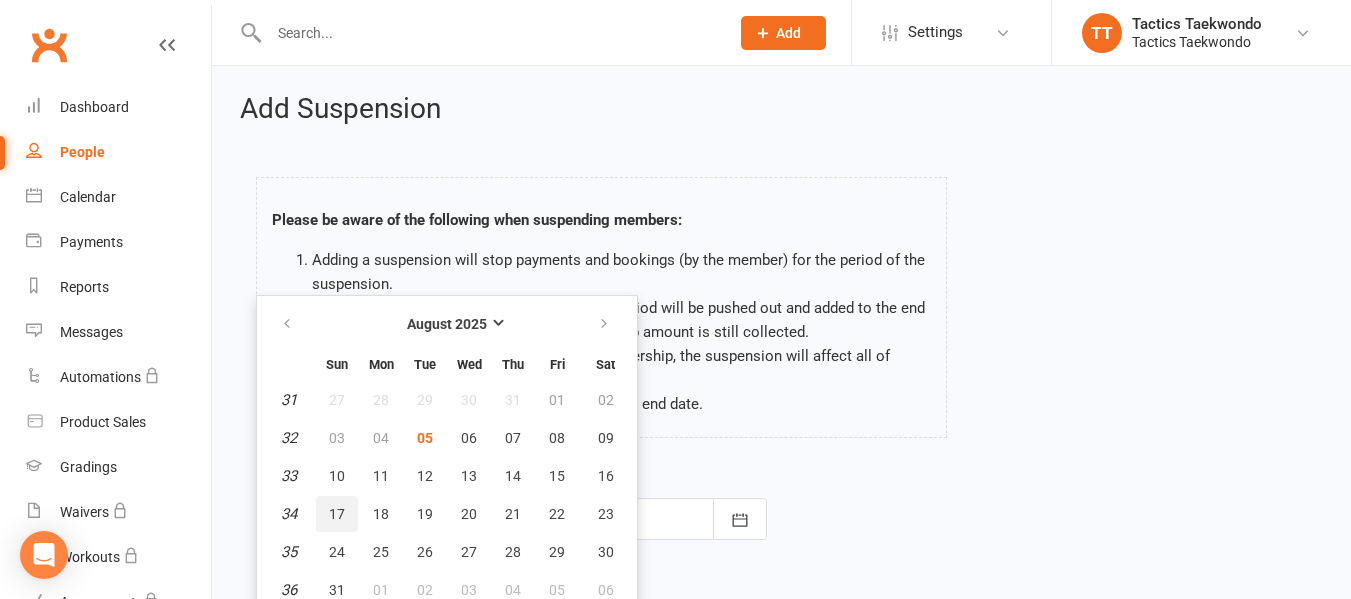 click on "17" at bounding box center [337, 514] 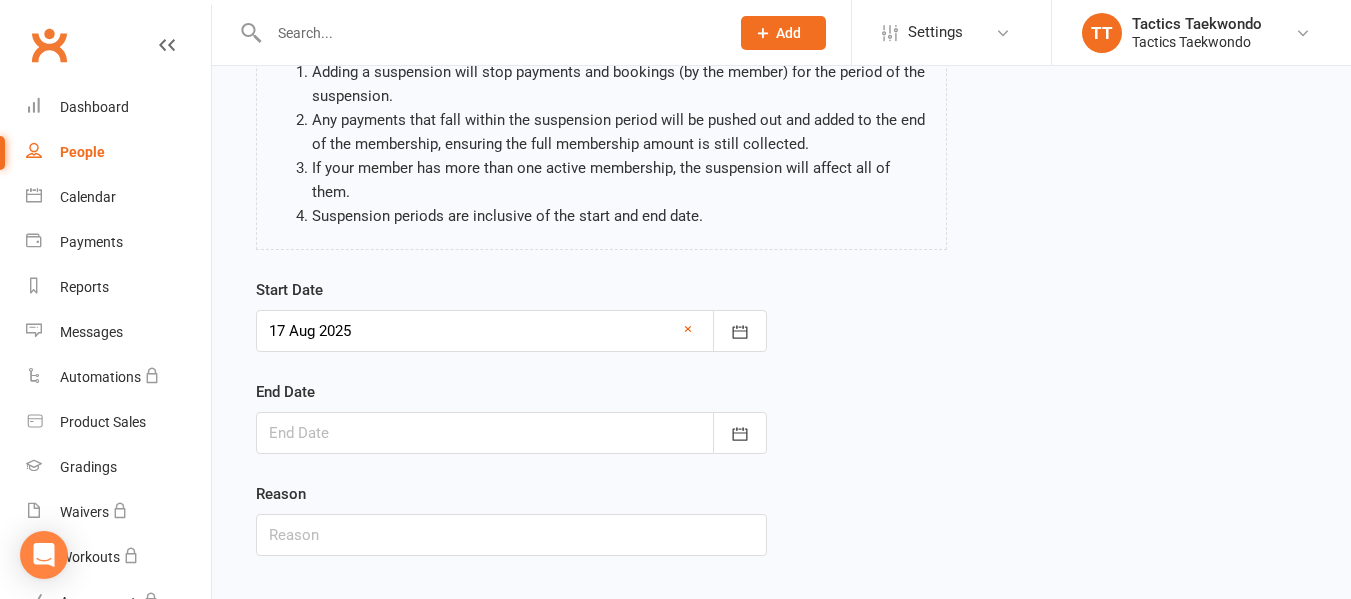 scroll, scrollTop: 200, scrollLeft: 0, axis: vertical 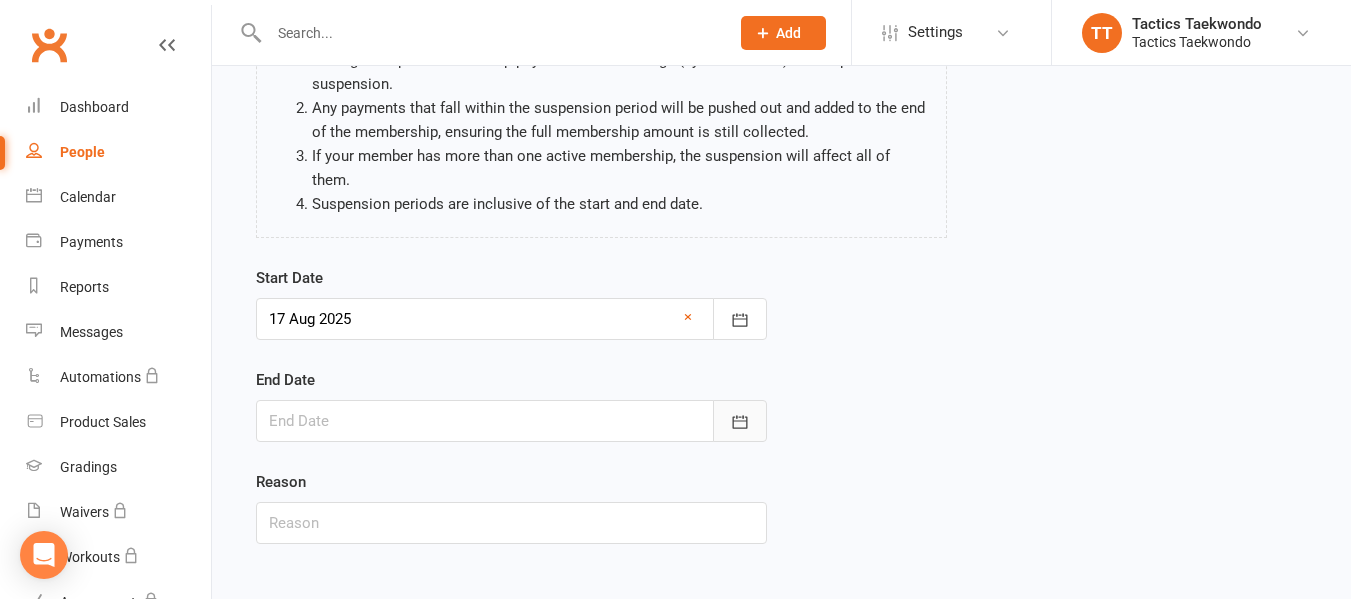 click 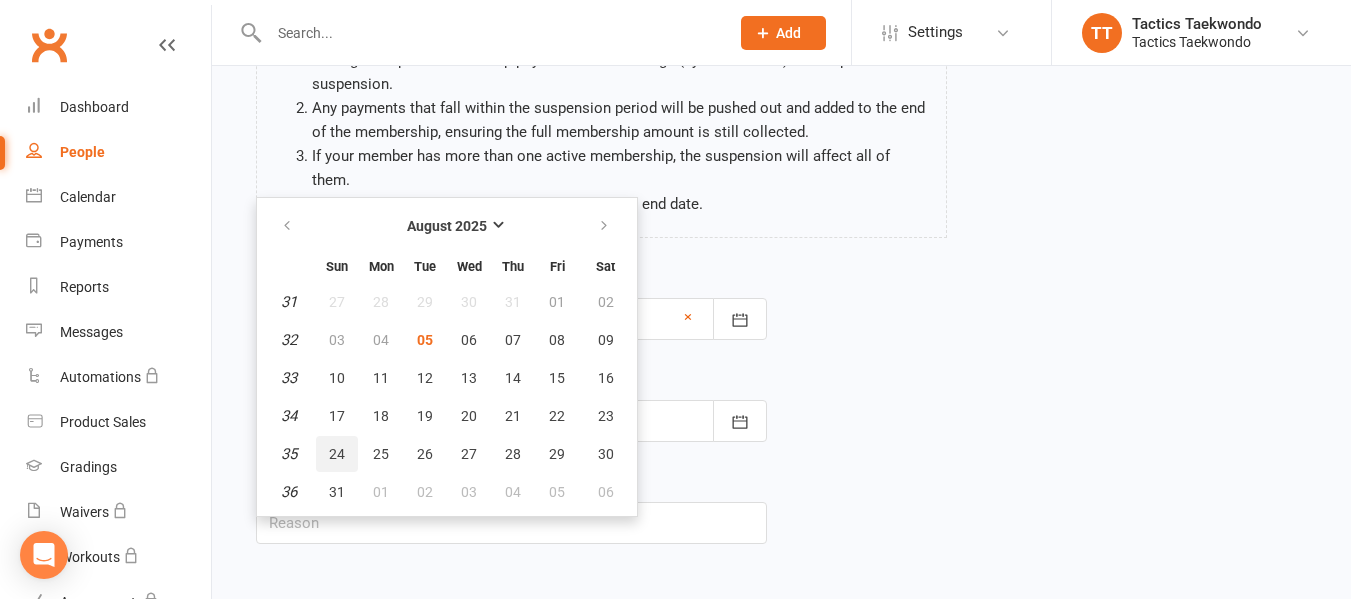 click on "24" at bounding box center [337, 454] 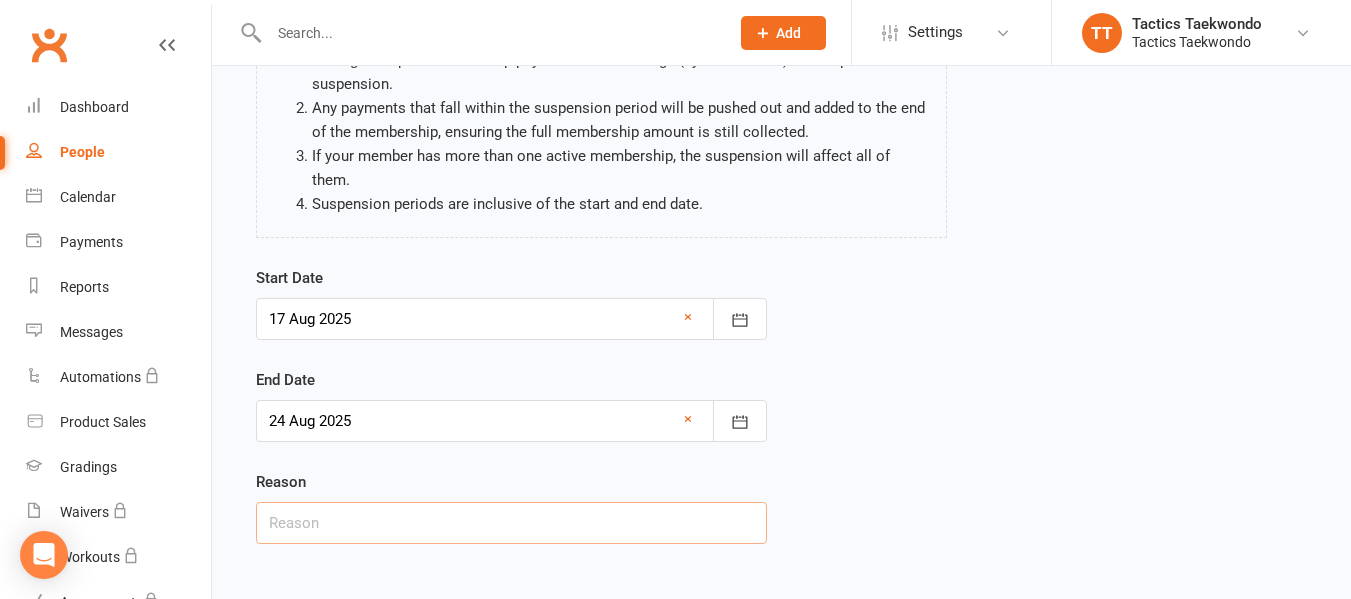 click at bounding box center (511, 523) 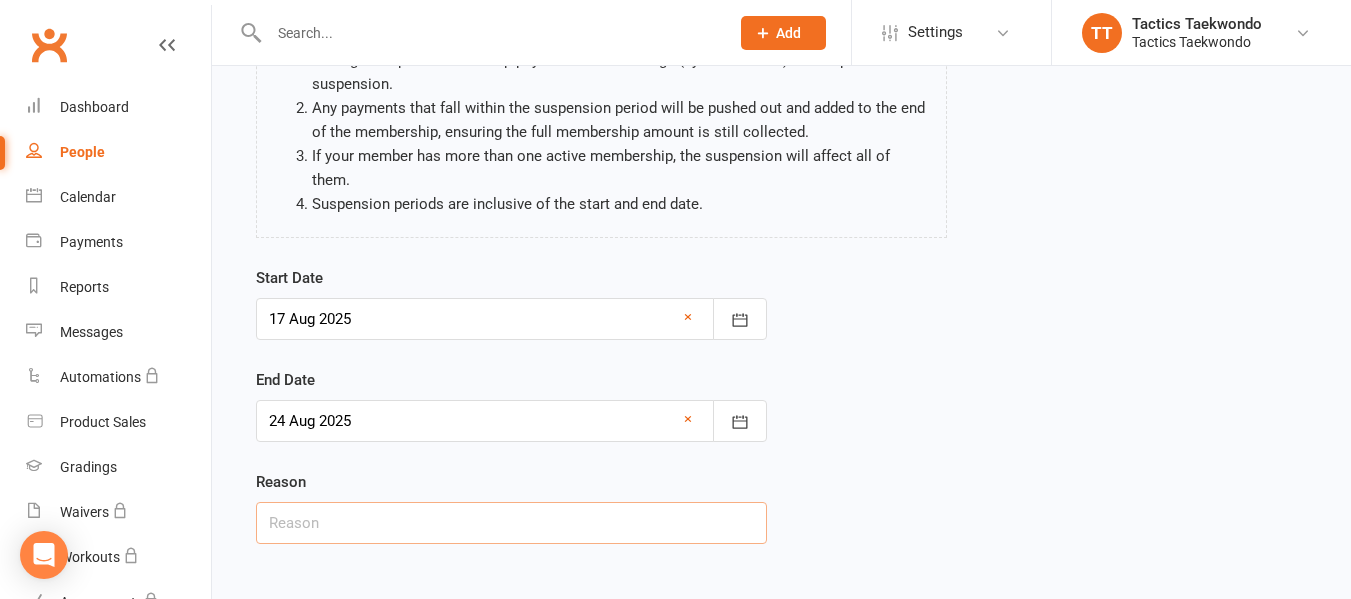 type on "Holiday" 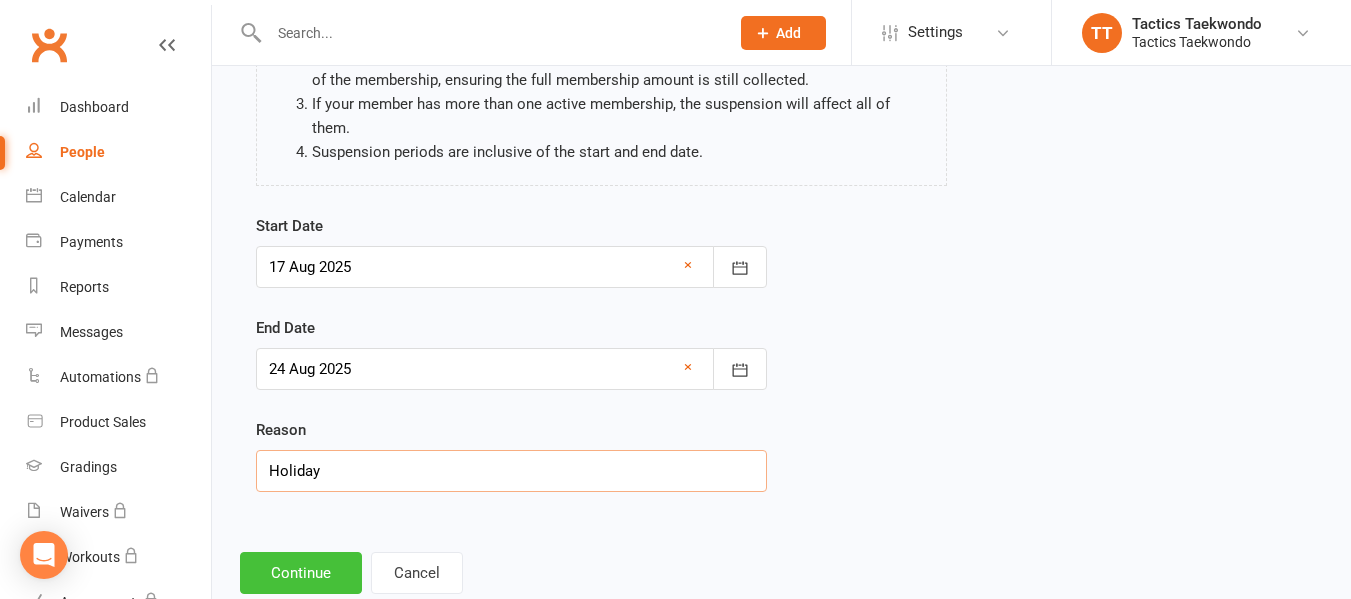 scroll, scrollTop: 280, scrollLeft: 0, axis: vertical 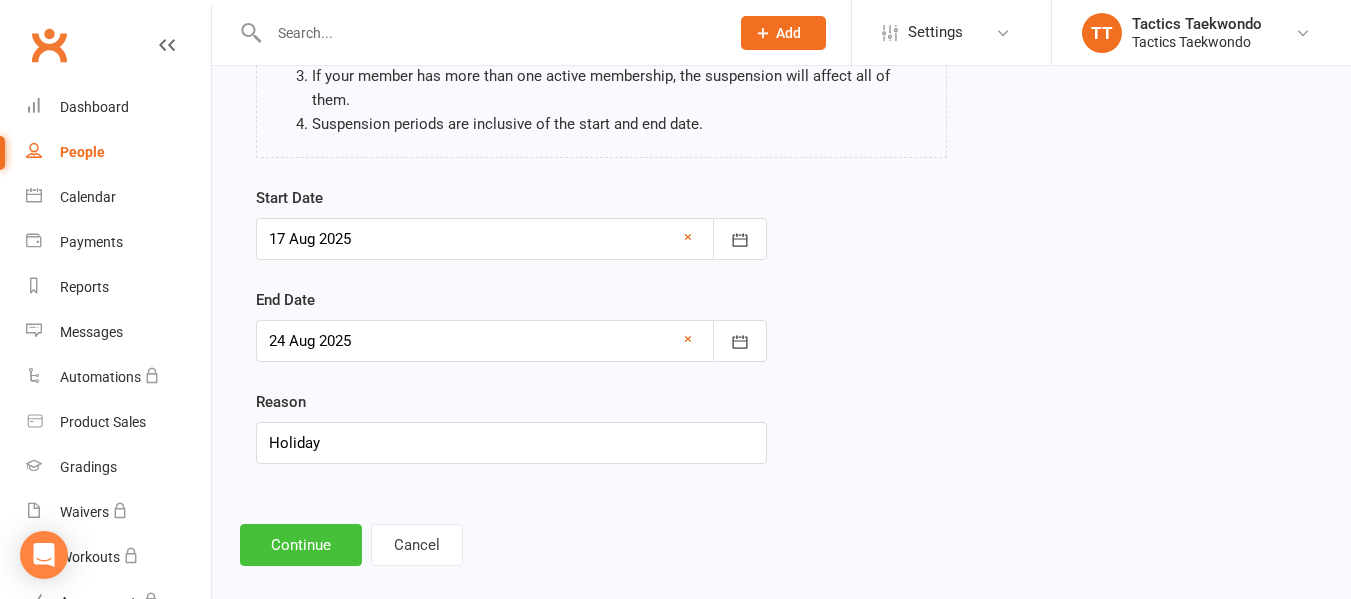 click on "Continue" at bounding box center [301, 545] 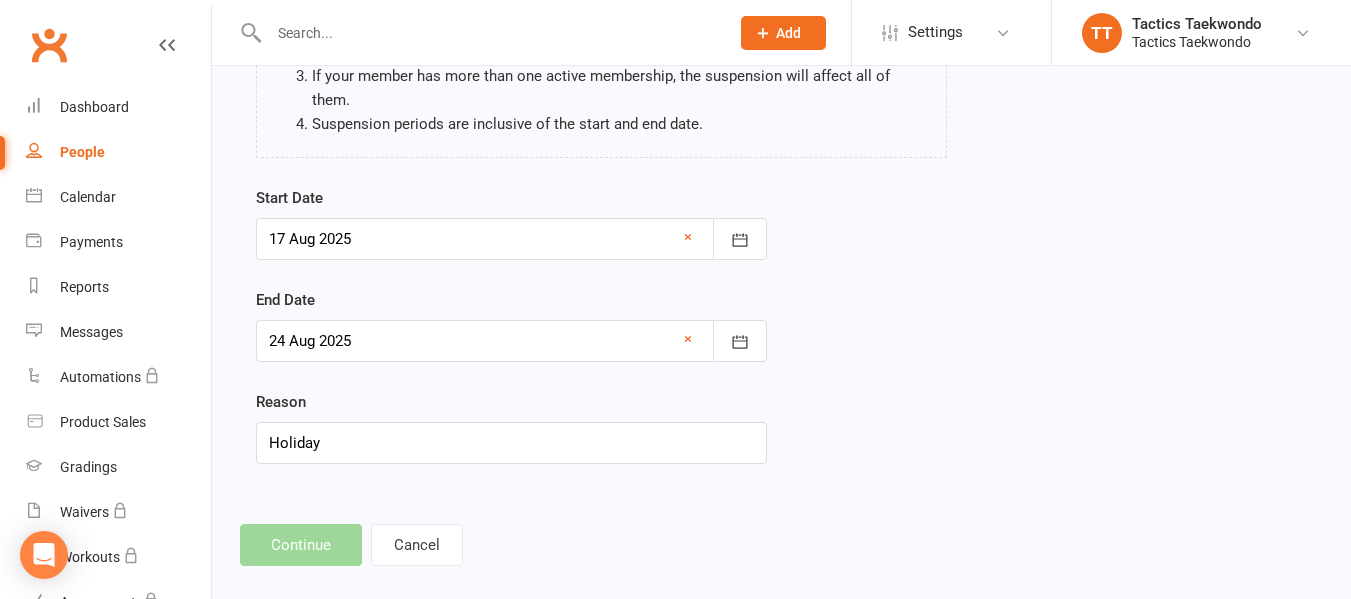 scroll, scrollTop: 0, scrollLeft: 0, axis: both 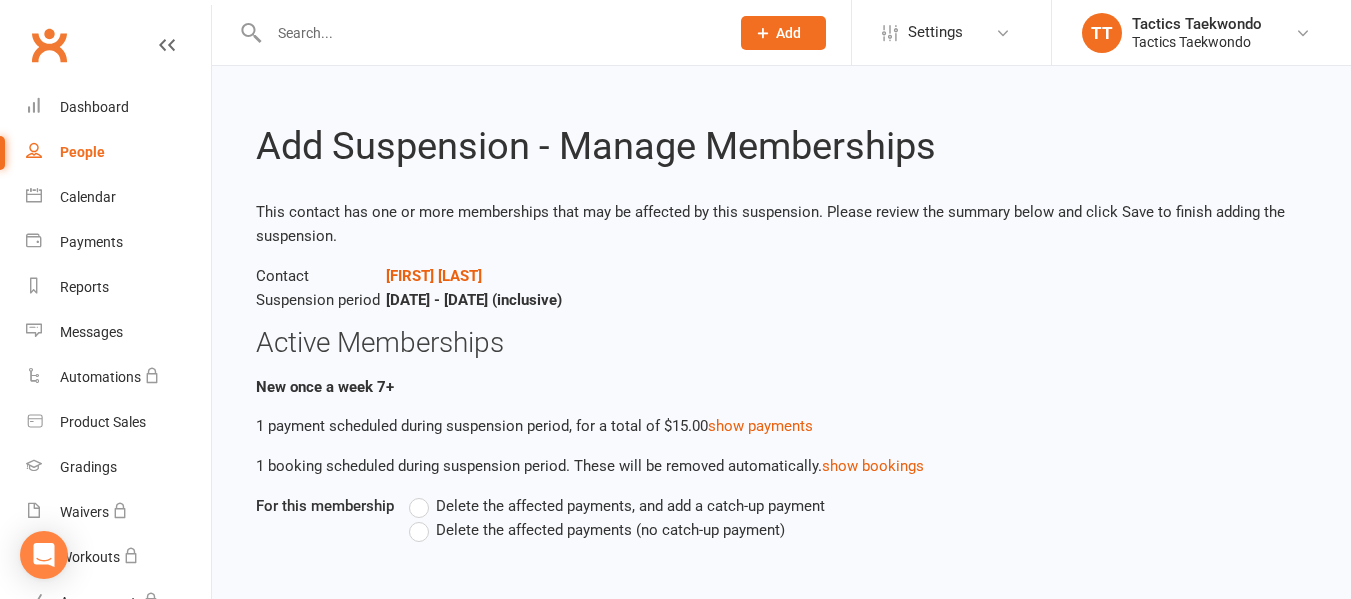 click on "Delete the affected payments (no catch-up payment)" at bounding box center [597, 530] 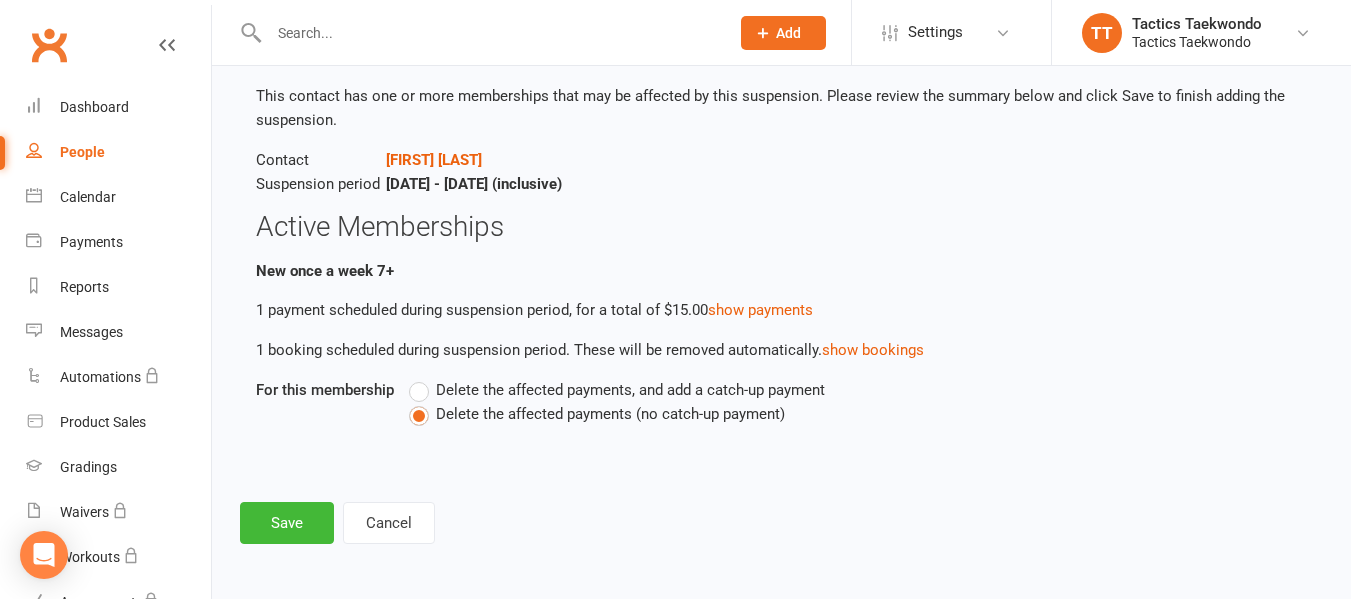 scroll, scrollTop: 118, scrollLeft: 0, axis: vertical 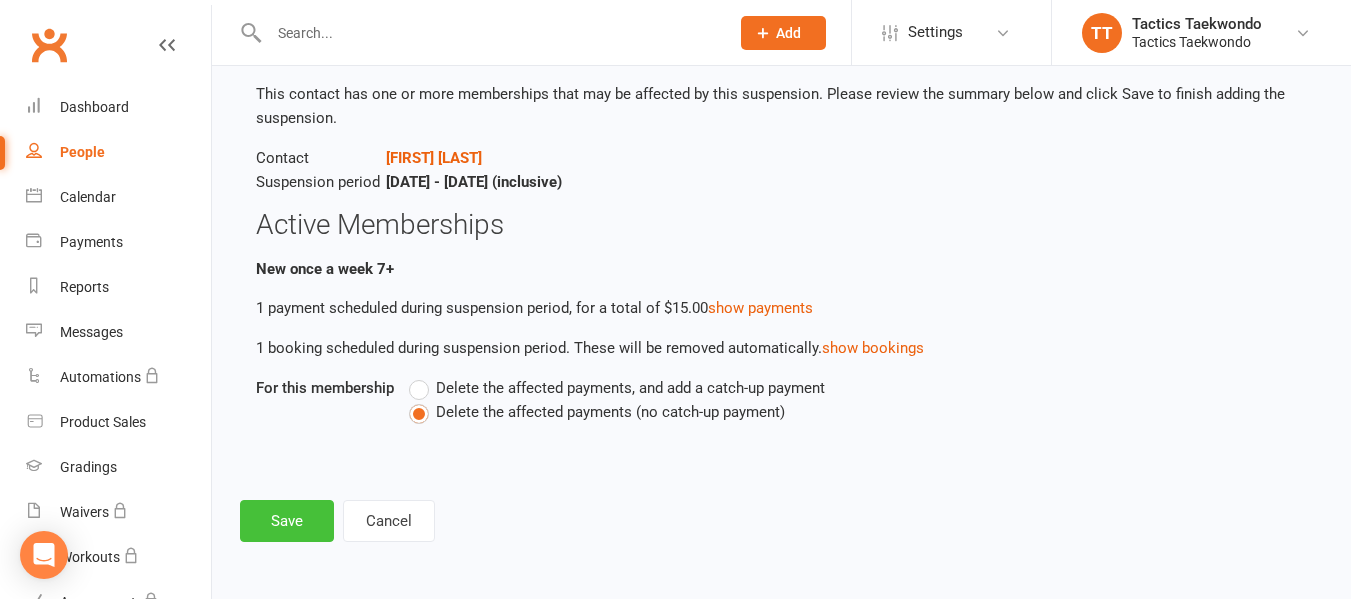 click on "Save" at bounding box center [287, 521] 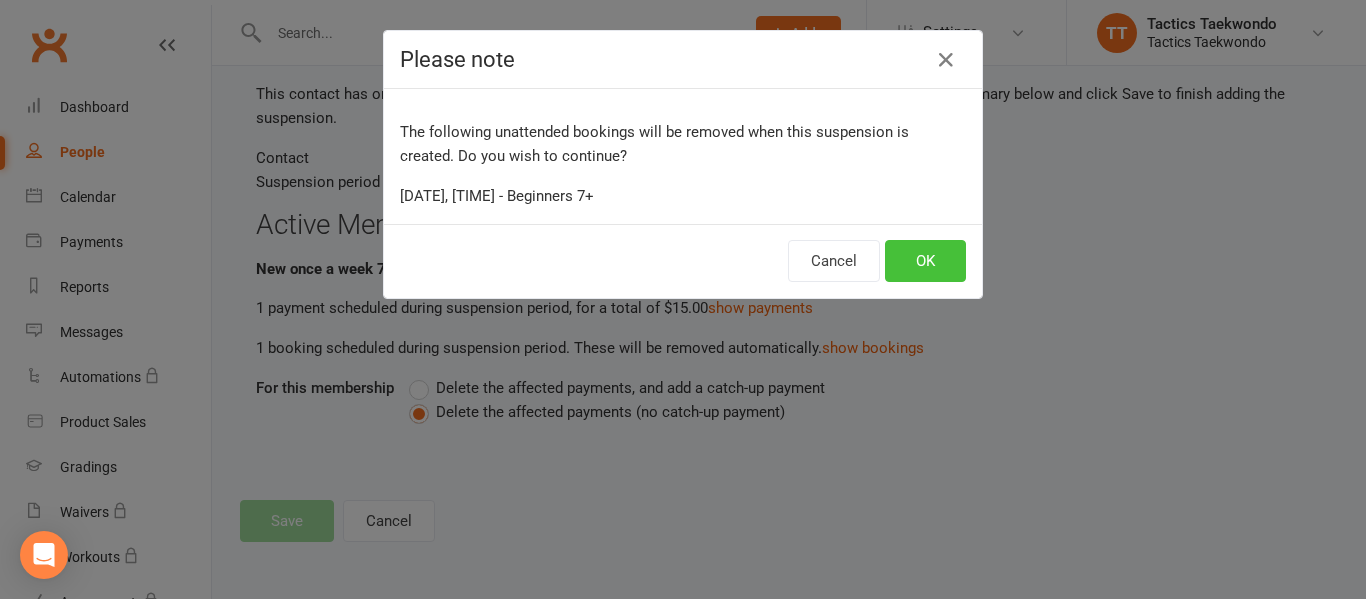 click on "OK" at bounding box center [925, 261] 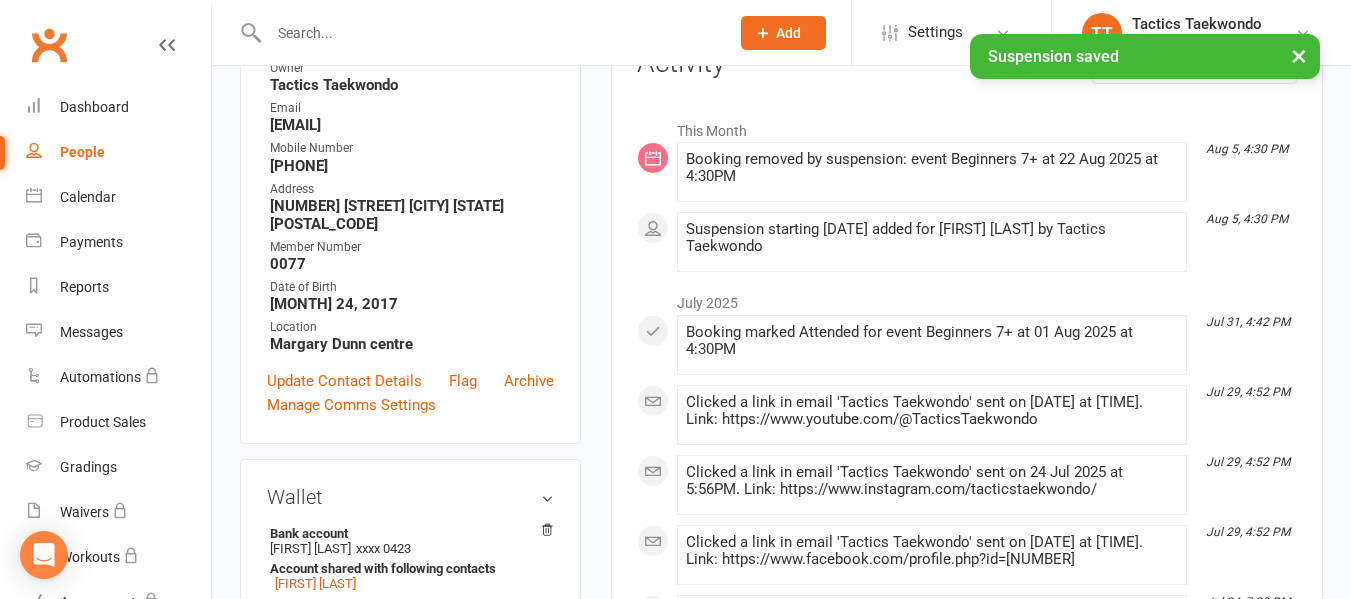 scroll, scrollTop: 300, scrollLeft: 0, axis: vertical 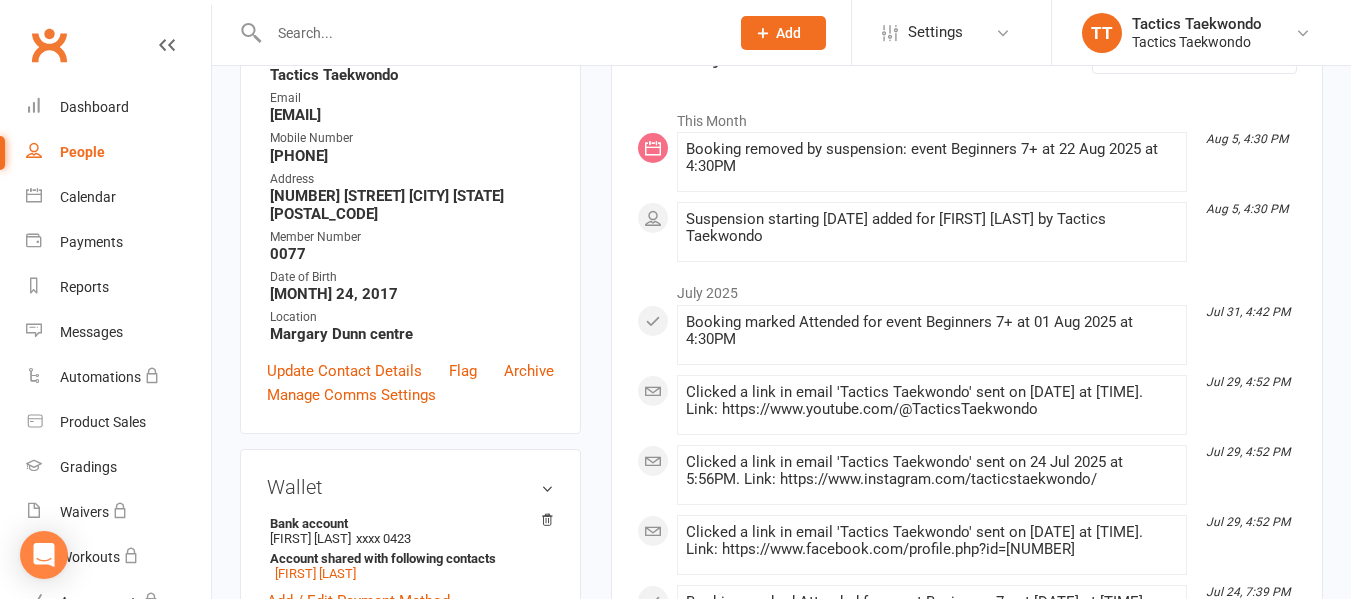 click on "People" at bounding box center [82, 152] 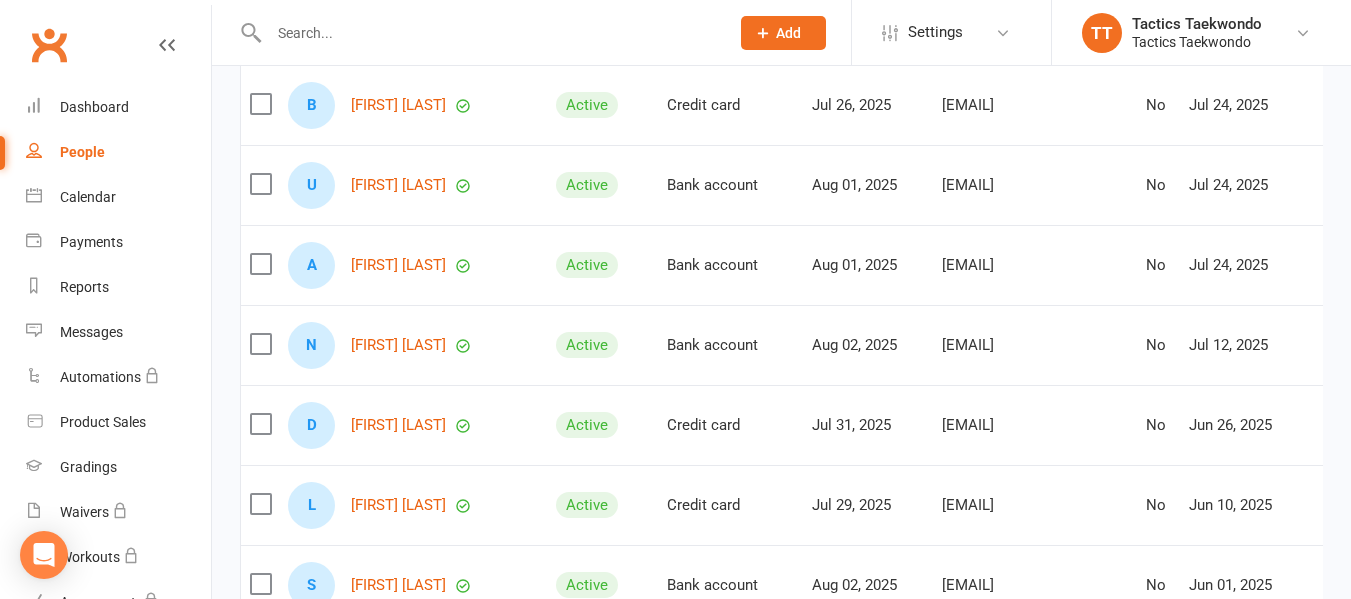 scroll, scrollTop: 400, scrollLeft: 0, axis: vertical 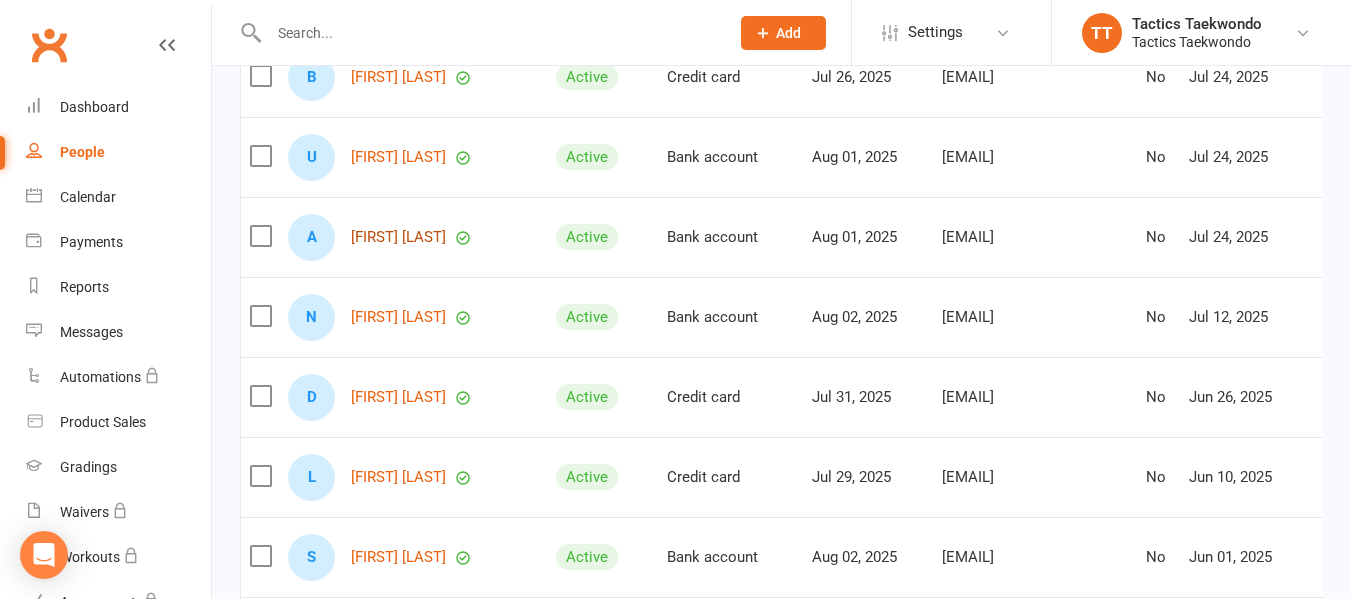 click on "[FIRST] [LAST]" at bounding box center [398, 237] 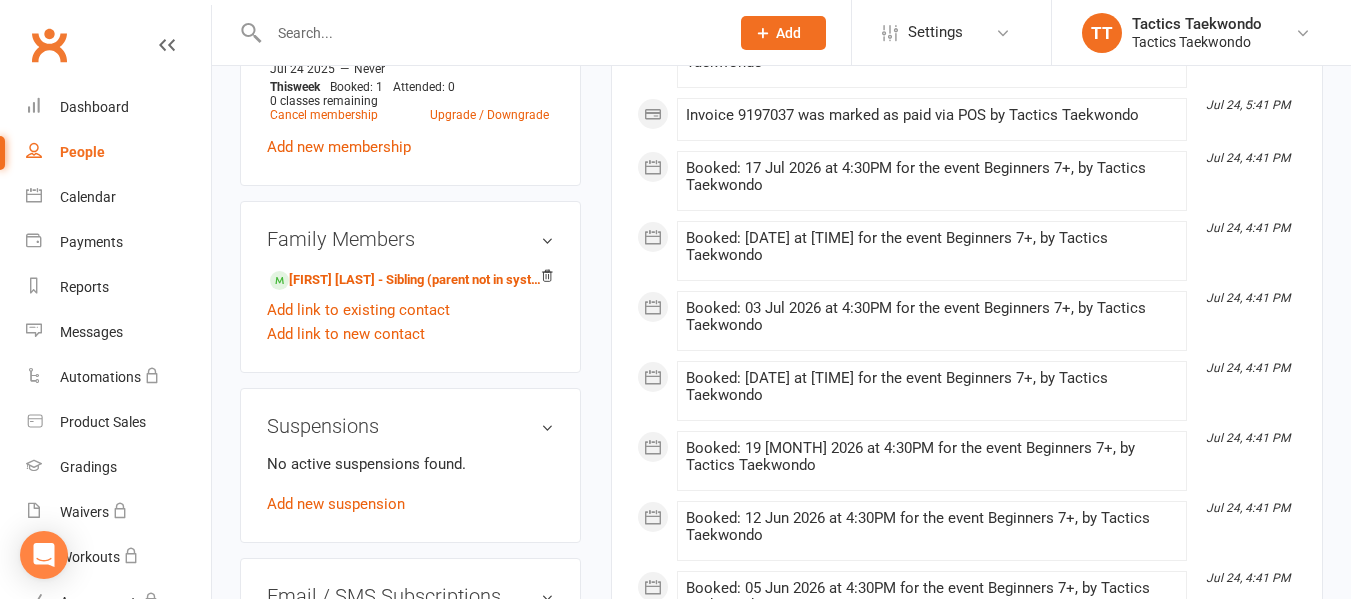 scroll, scrollTop: 1000, scrollLeft: 0, axis: vertical 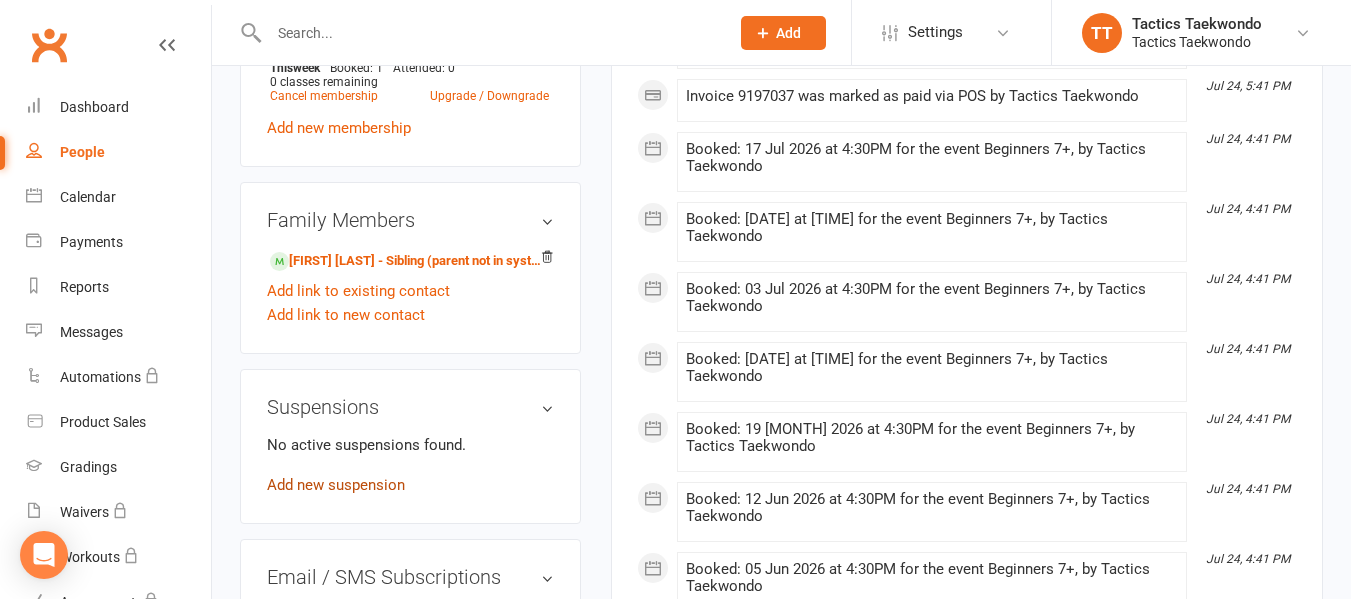 click on "Add new suspension" at bounding box center [336, 485] 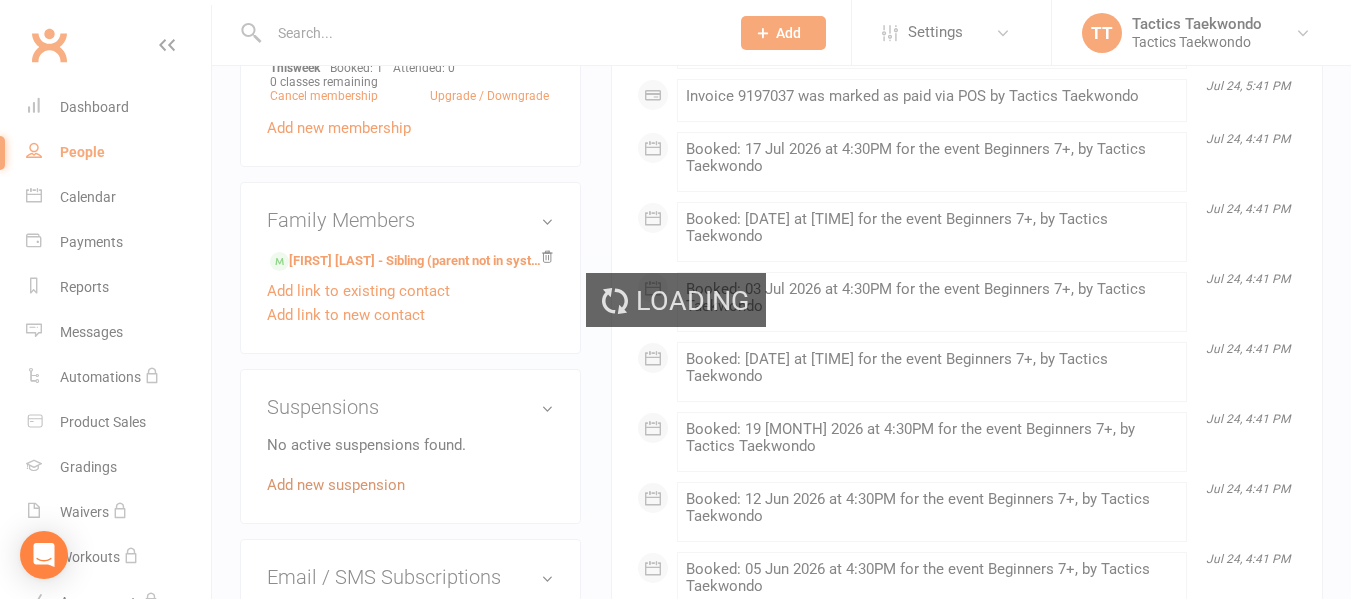 scroll, scrollTop: 0, scrollLeft: 0, axis: both 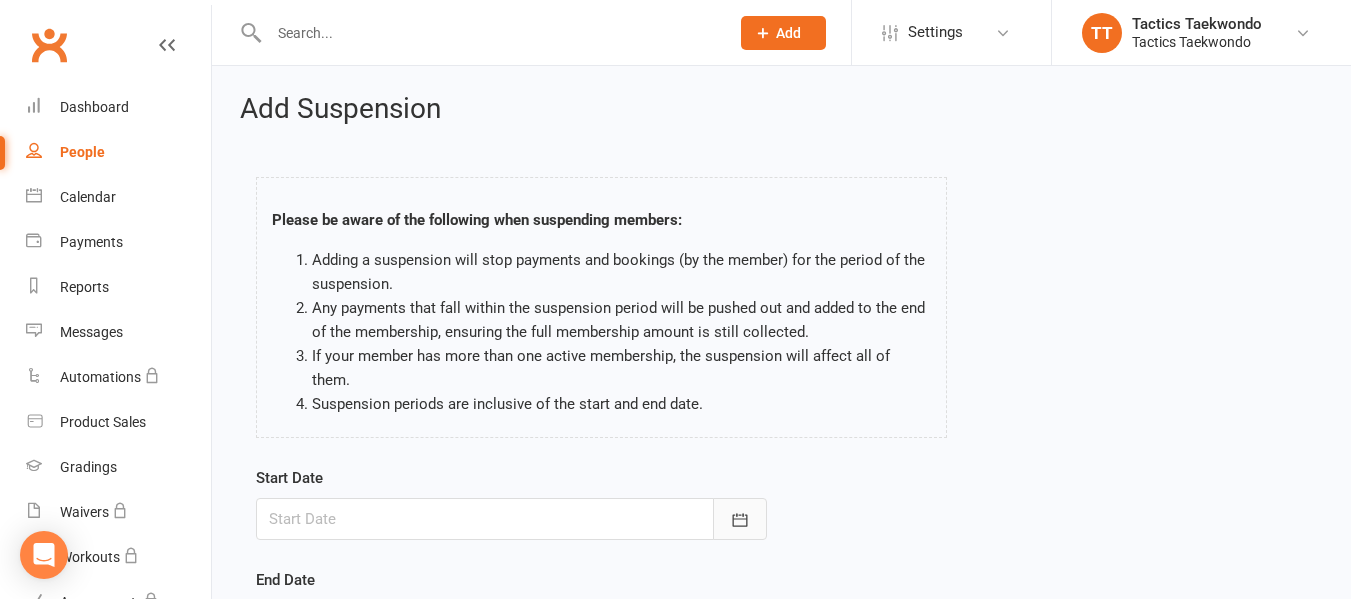 click 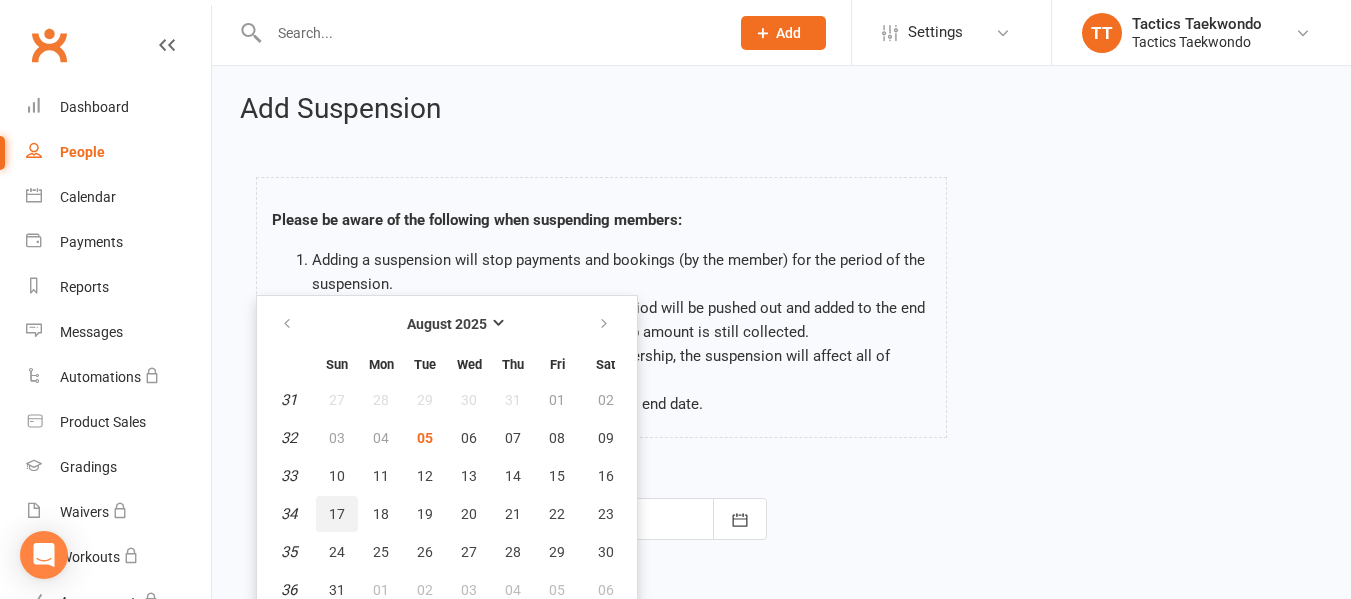 click on "17" at bounding box center (337, 514) 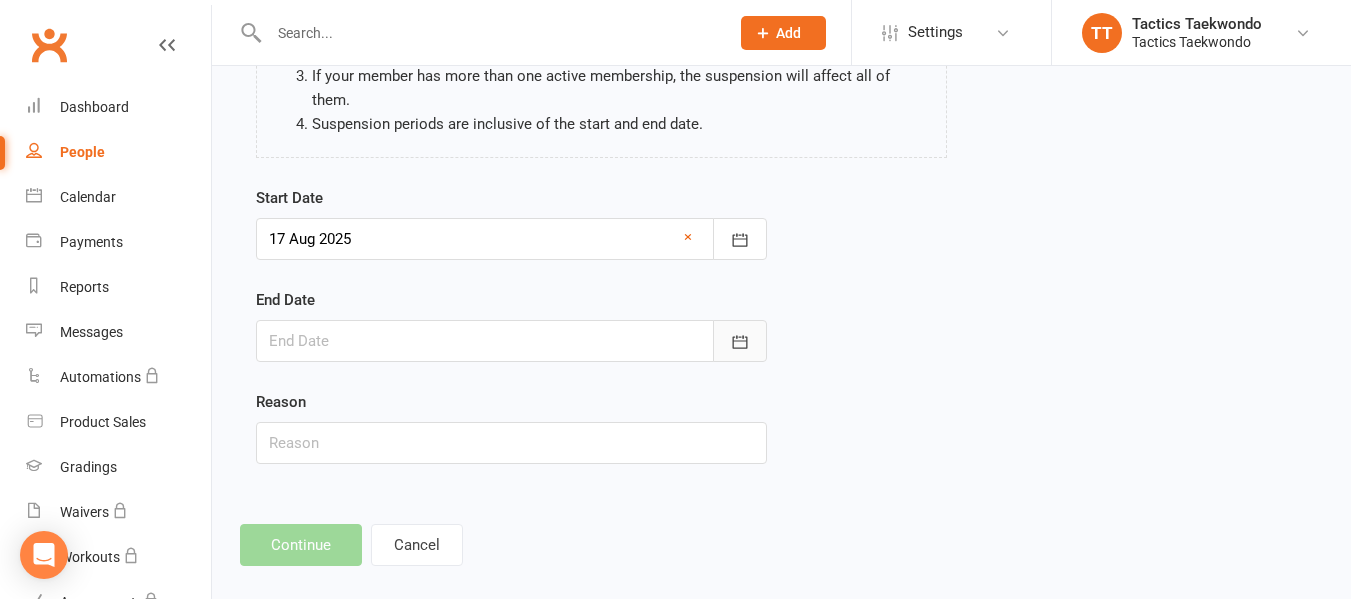 click at bounding box center (740, 341) 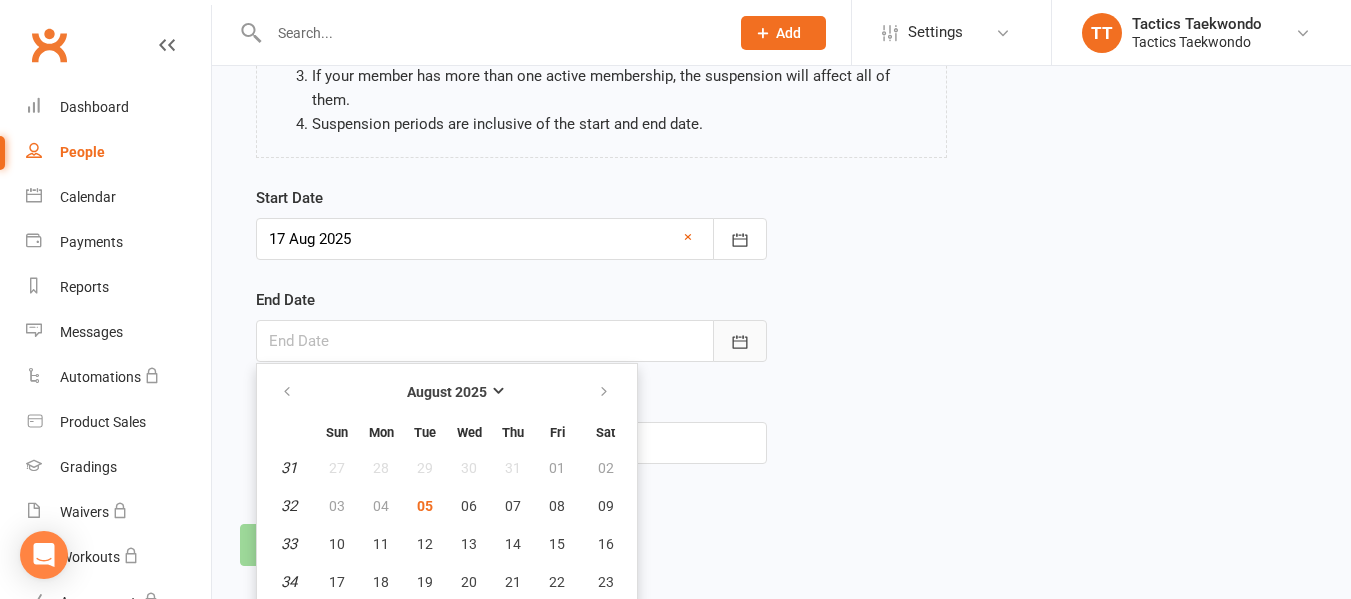 scroll, scrollTop: 335, scrollLeft: 0, axis: vertical 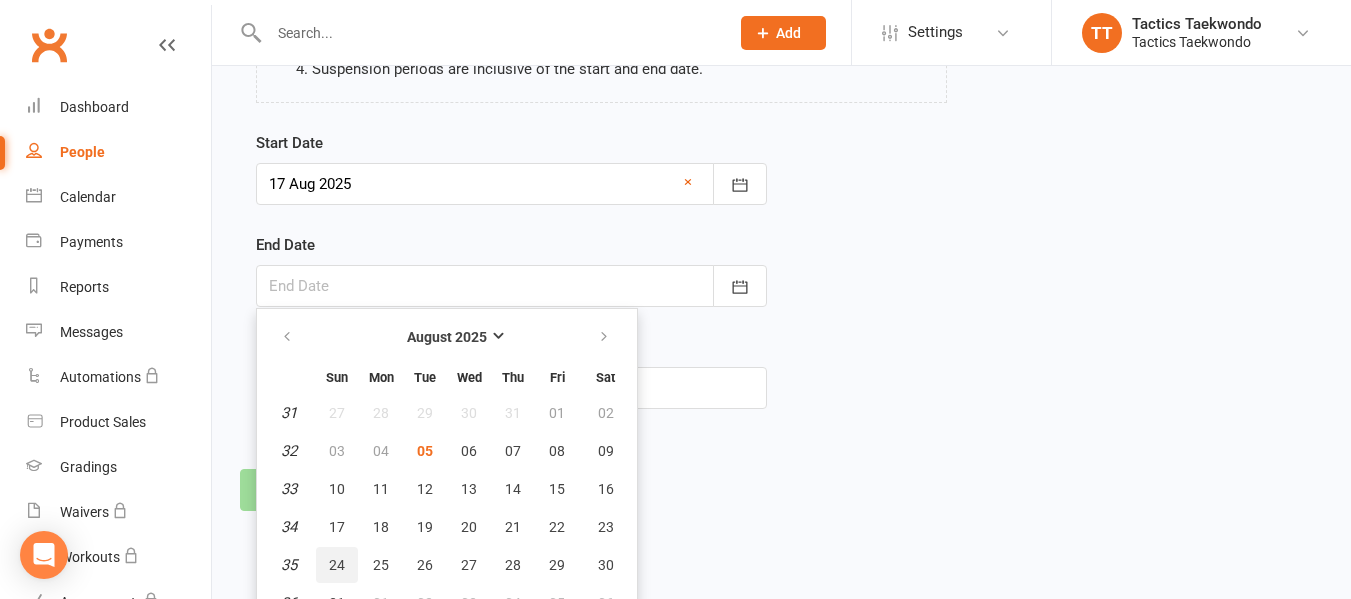 click on "24" at bounding box center [337, 565] 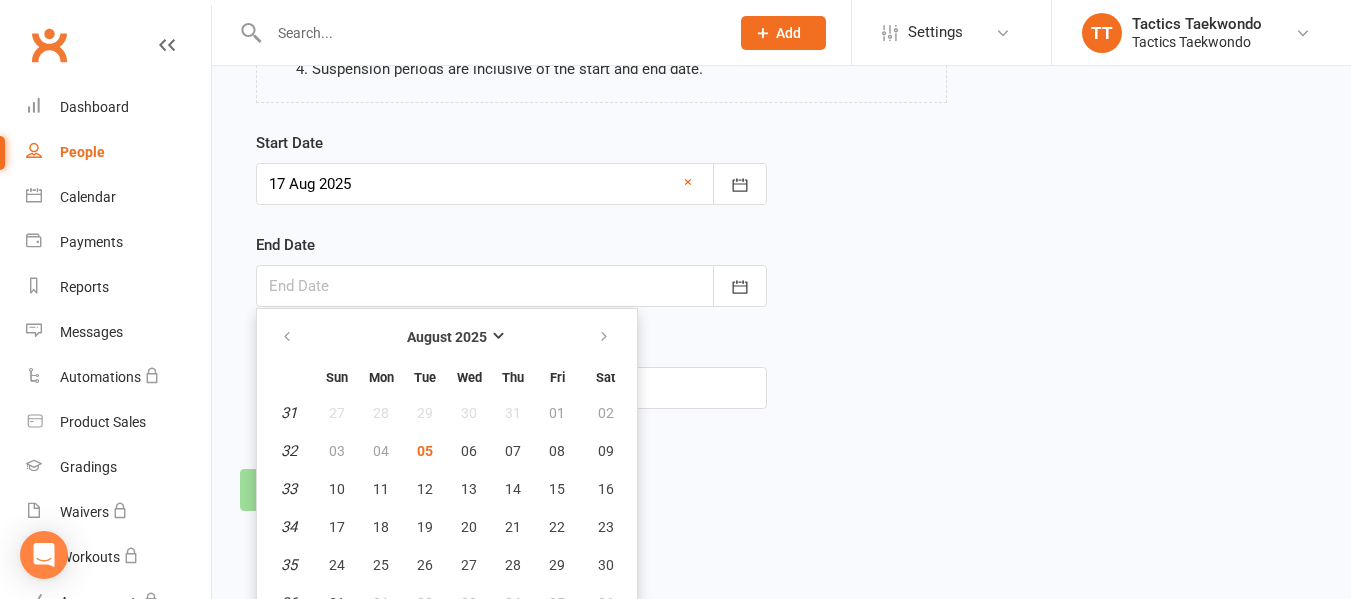 type on "24 Aug 2025" 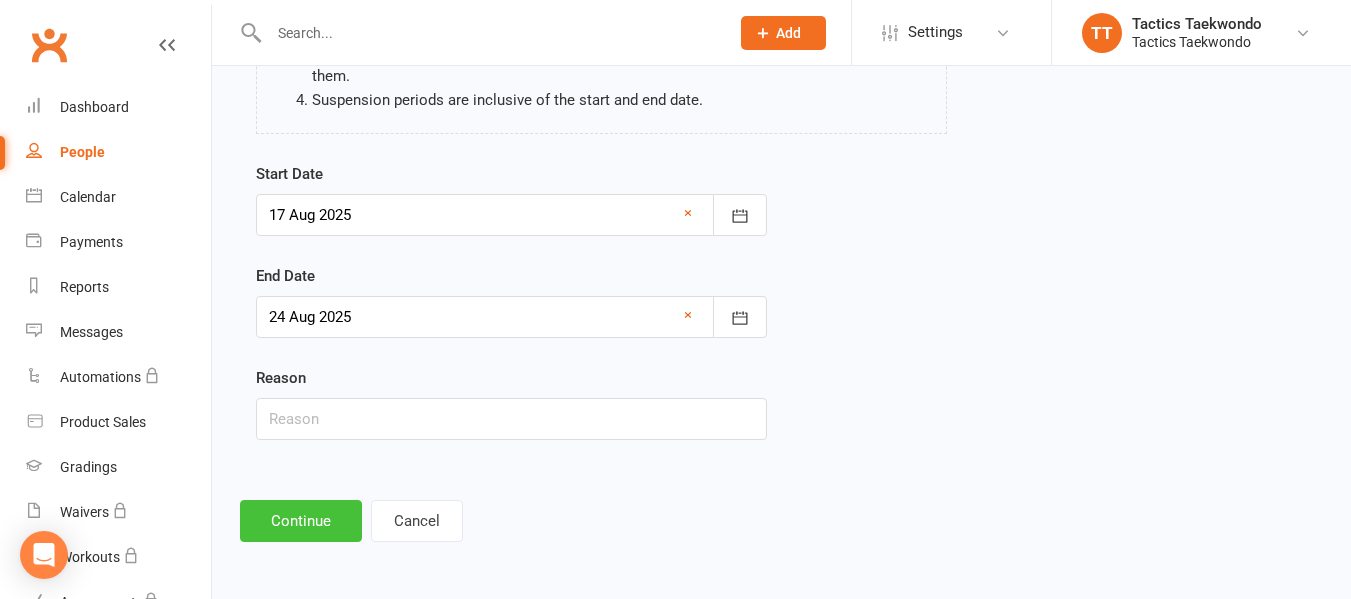 scroll, scrollTop: 280, scrollLeft: 0, axis: vertical 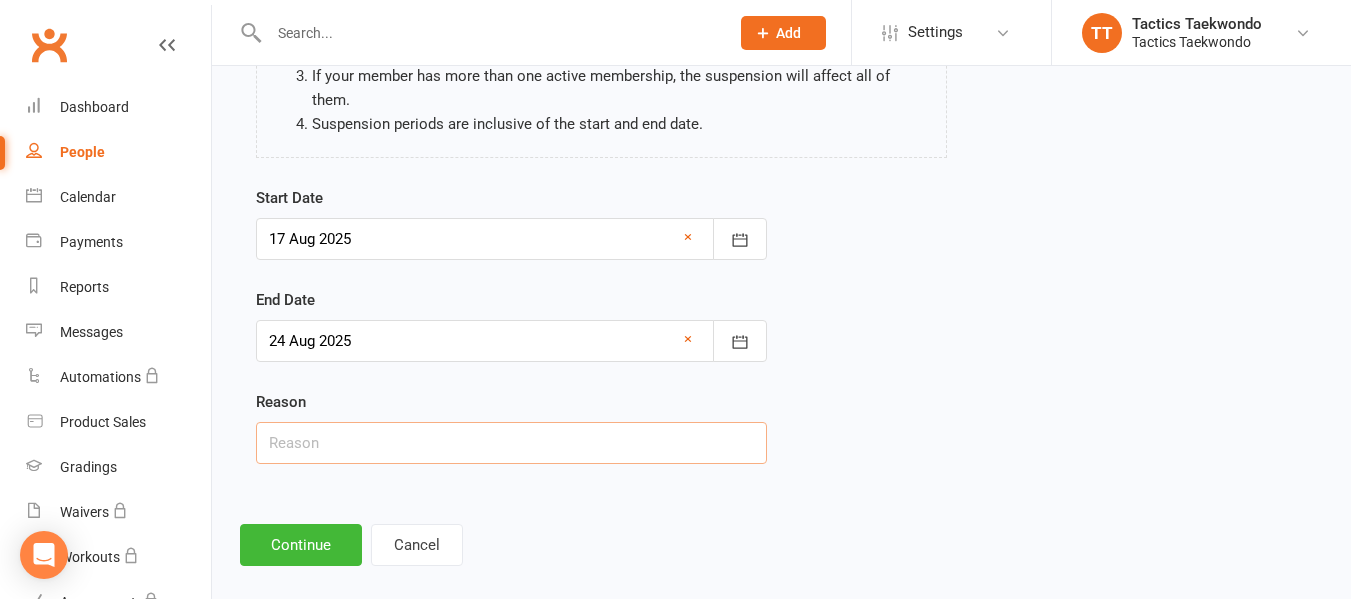 click at bounding box center (511, 443) 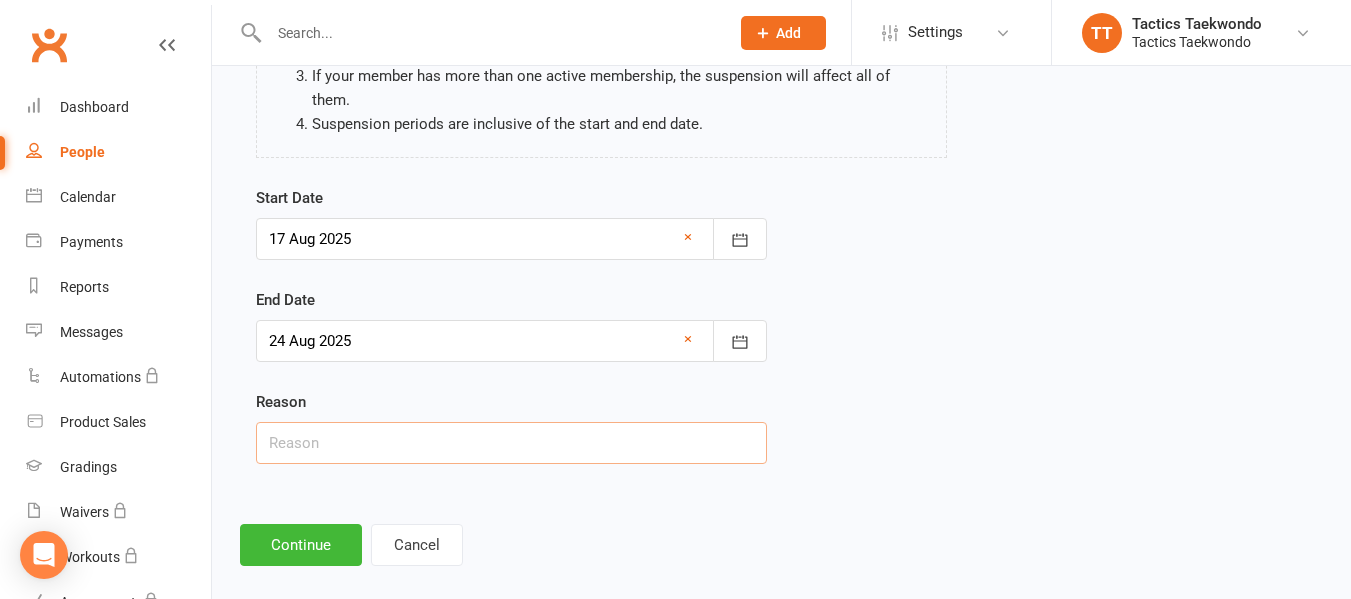 type on "Holiday" 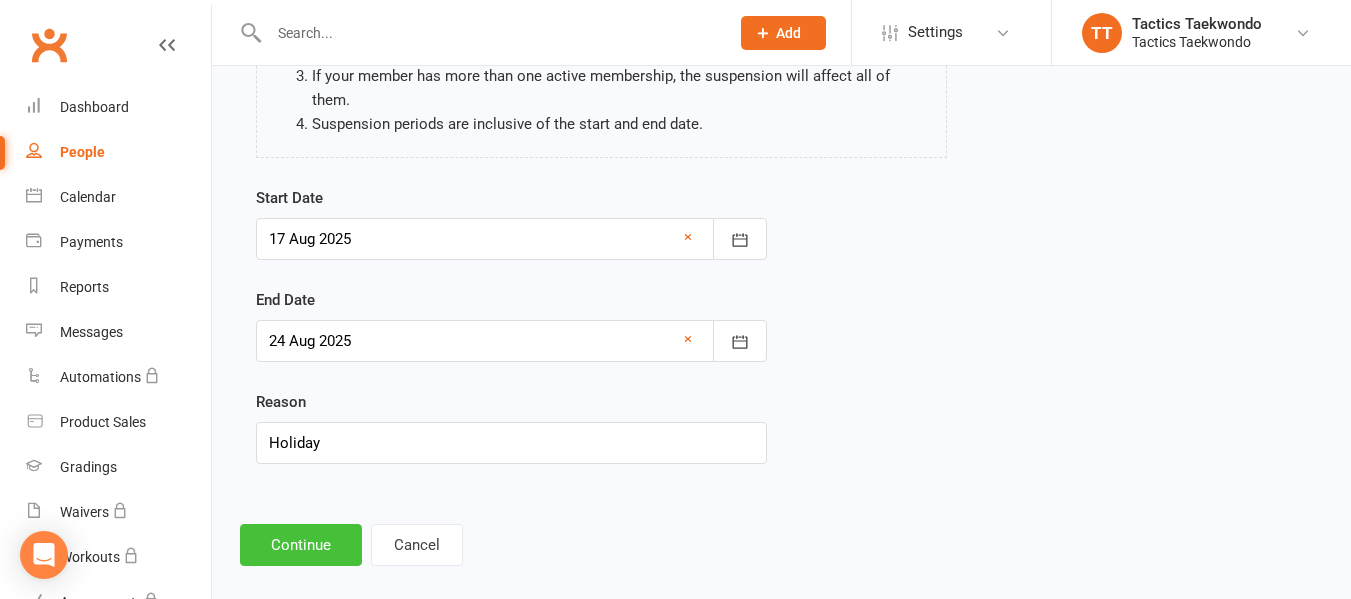 click on "Continue" at bounding box center (301, 545) 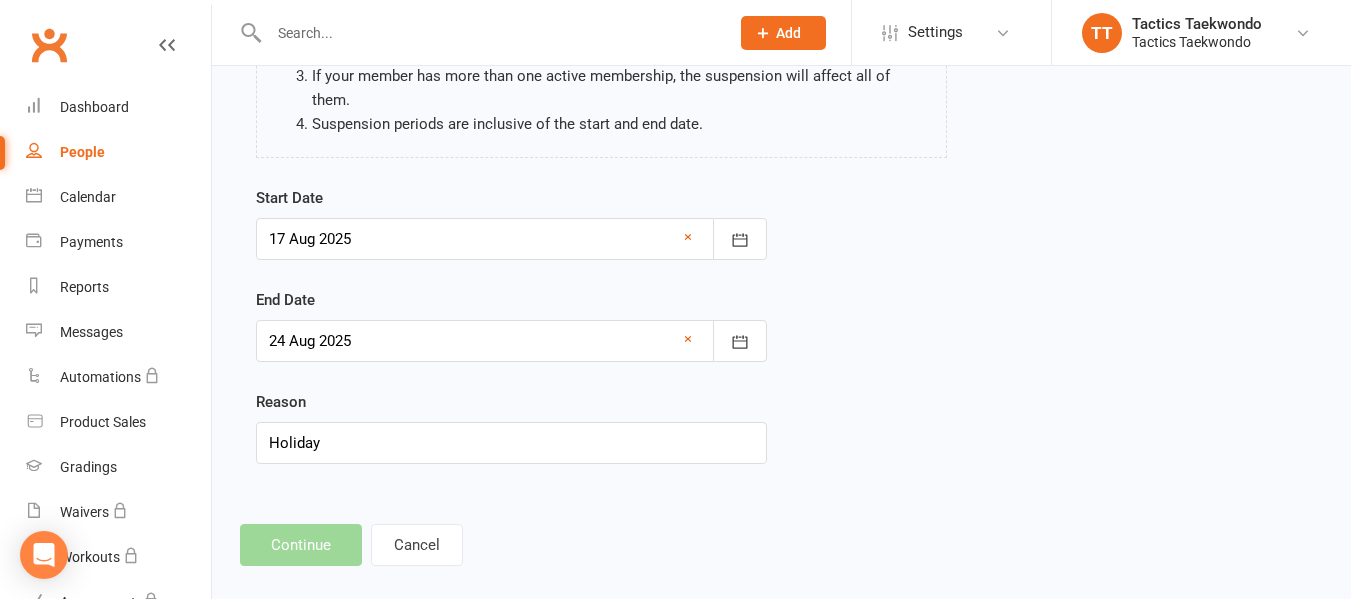 scroll, scrollTop: 0, scrollLeft: 0, axis: both 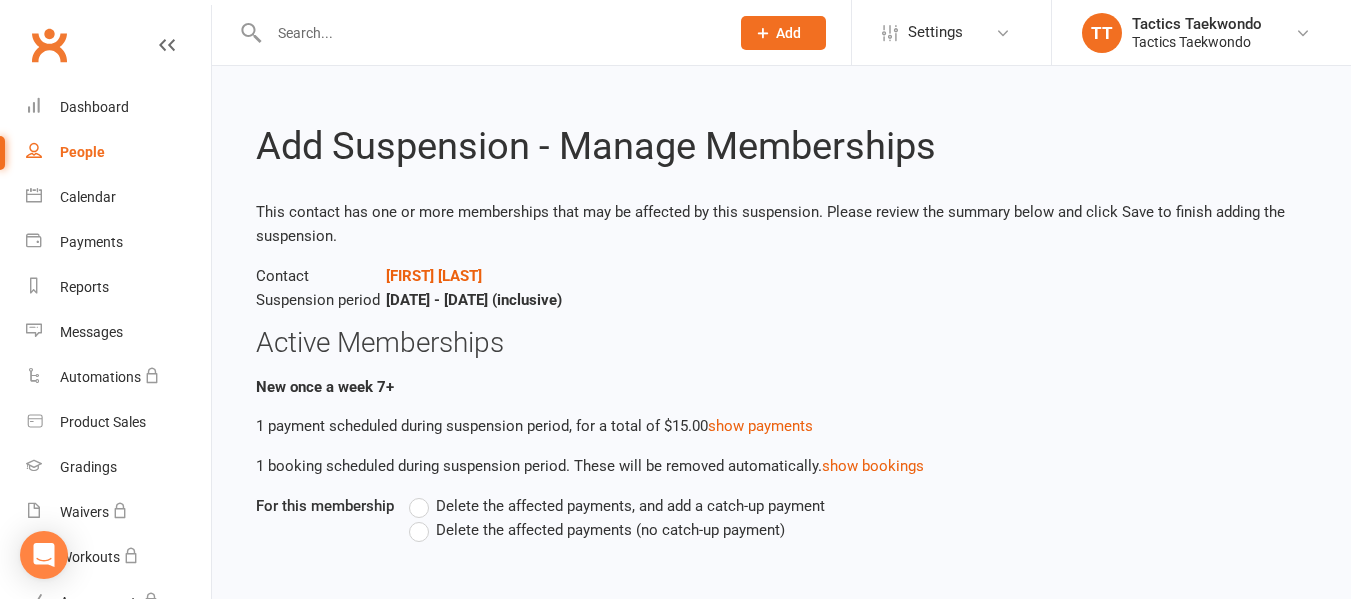 click on "Delete the affected payments (no catch-up payment)" at bounding box center [597, 530] 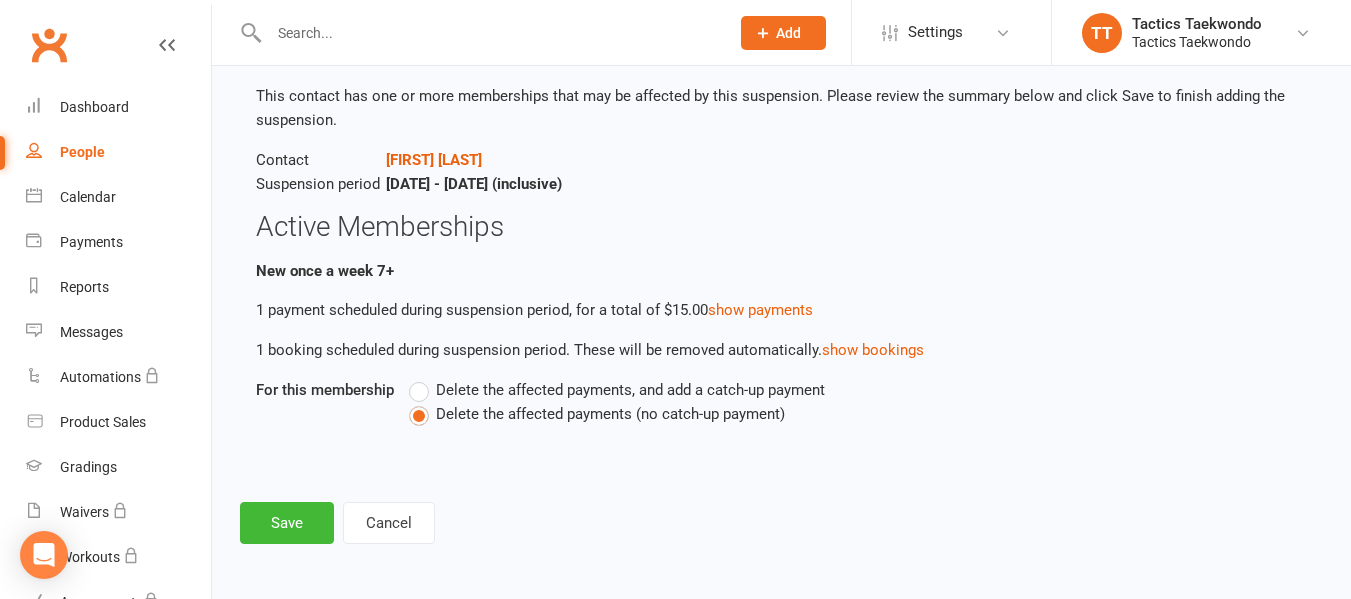 scroll, scrollTop: 118, scrollLeft: 0, axis: vertical 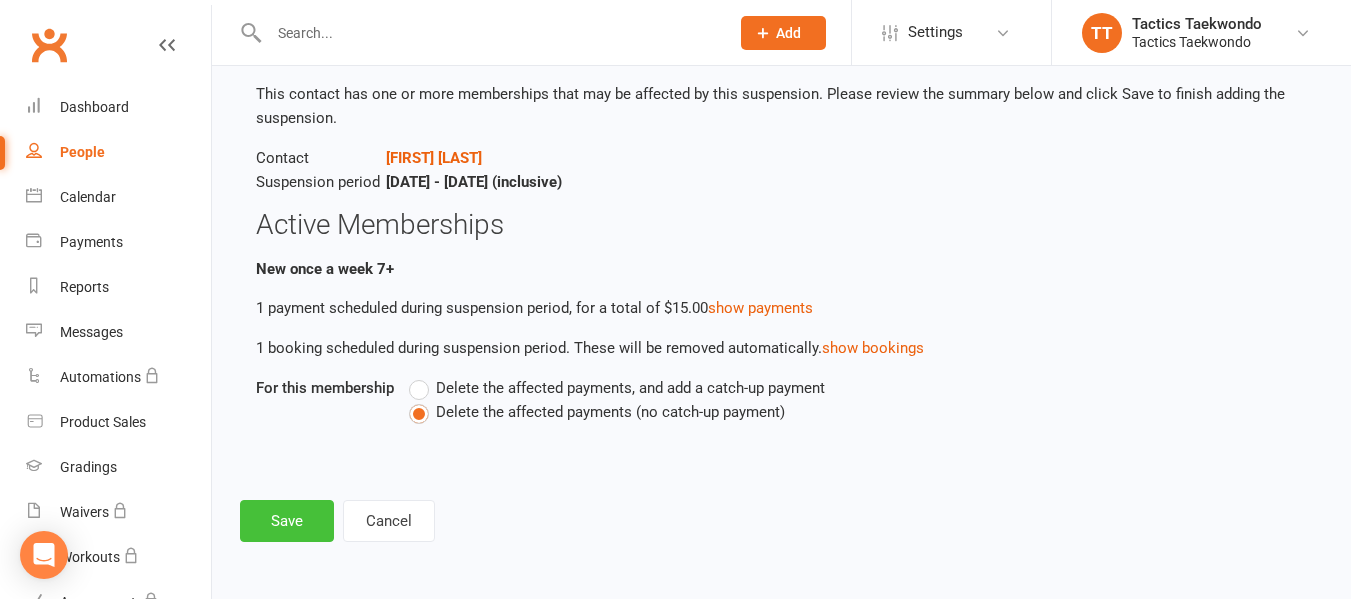 click on "Save" at bounding box center (287, 521) 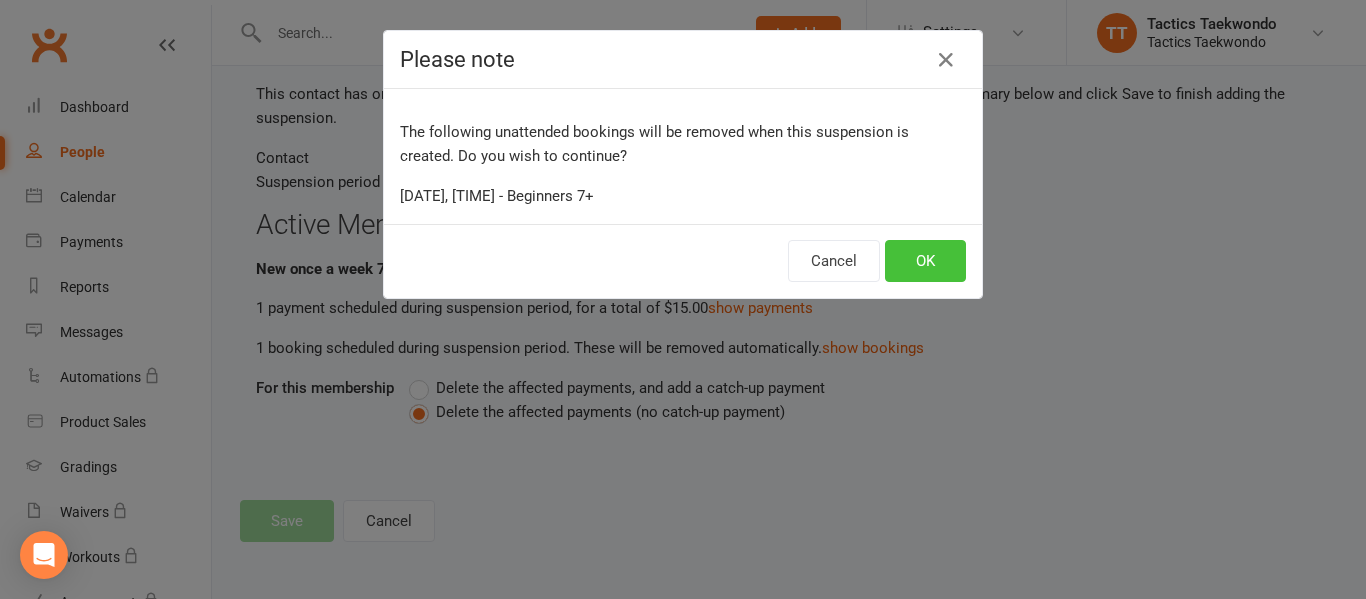 click on "OK" at bounding box center (925, 261) 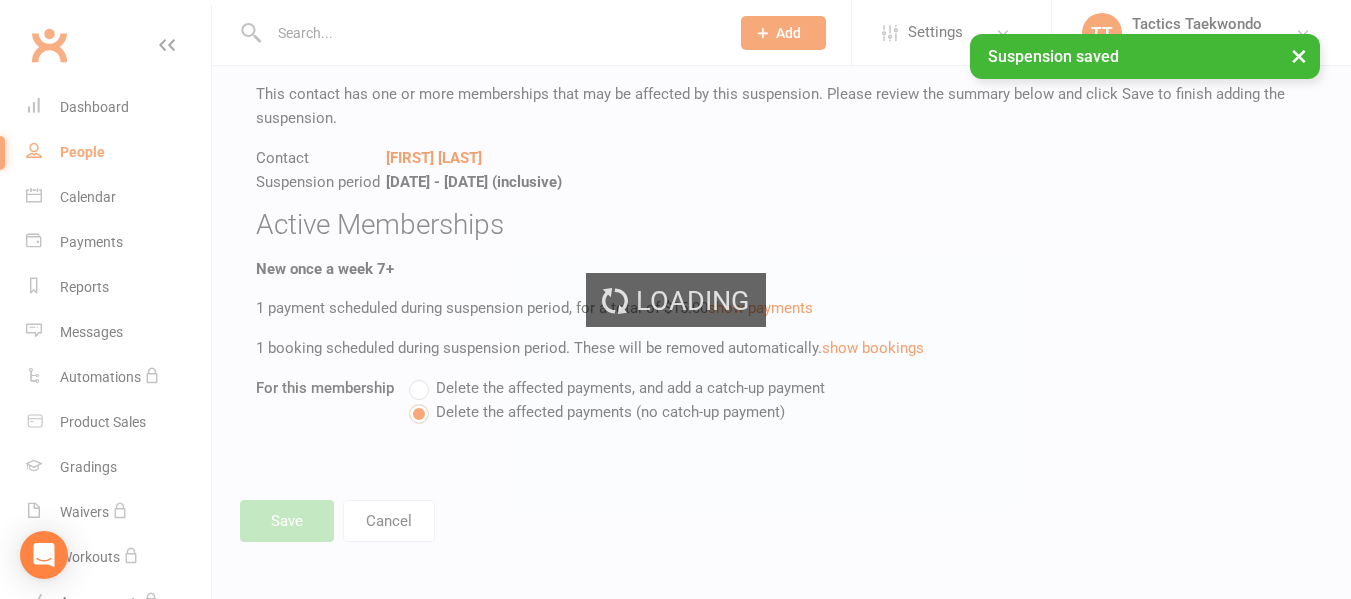 scroll, scrollTop: 0, scrollLeft: 0, axis: both 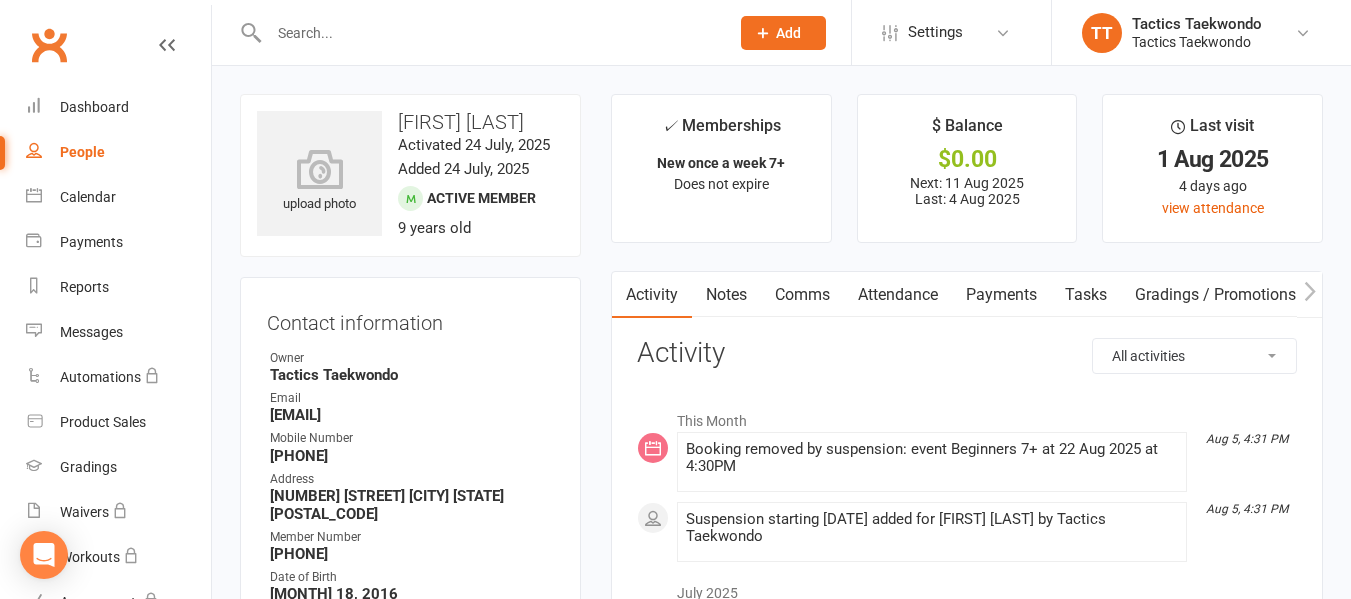 click on "People" at bounding box center (82, 152) 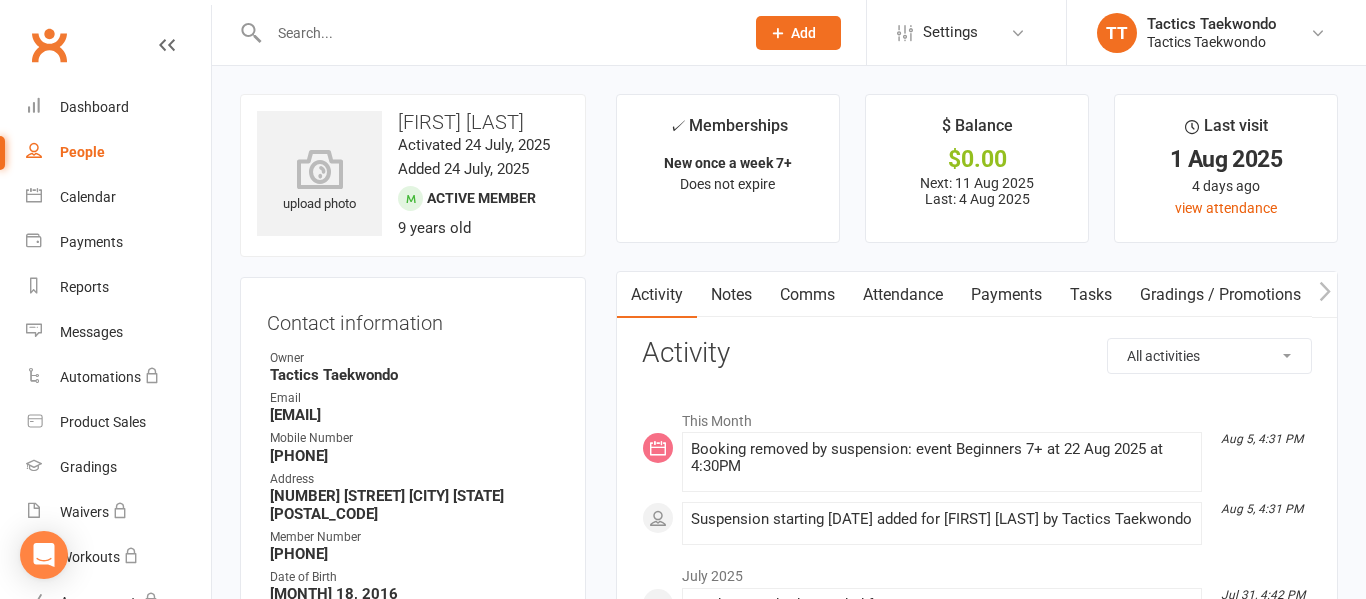 select on "100" 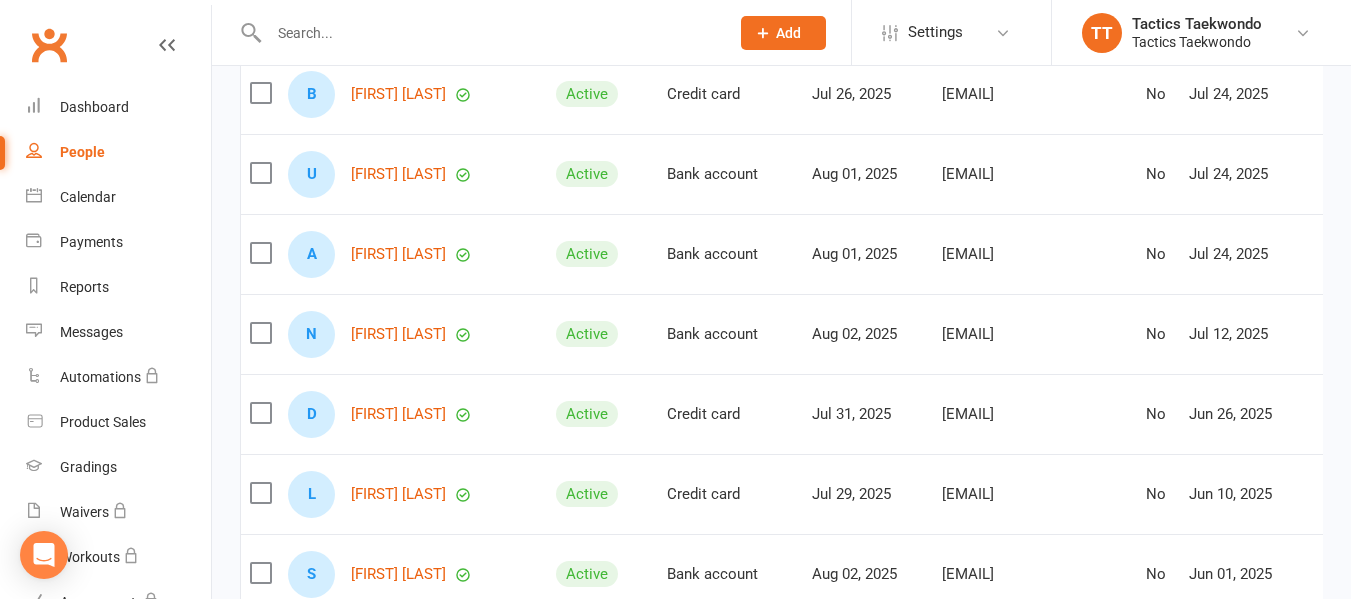 scroll, scrollTop: 400, scrollLeft: 0, axis: vertical 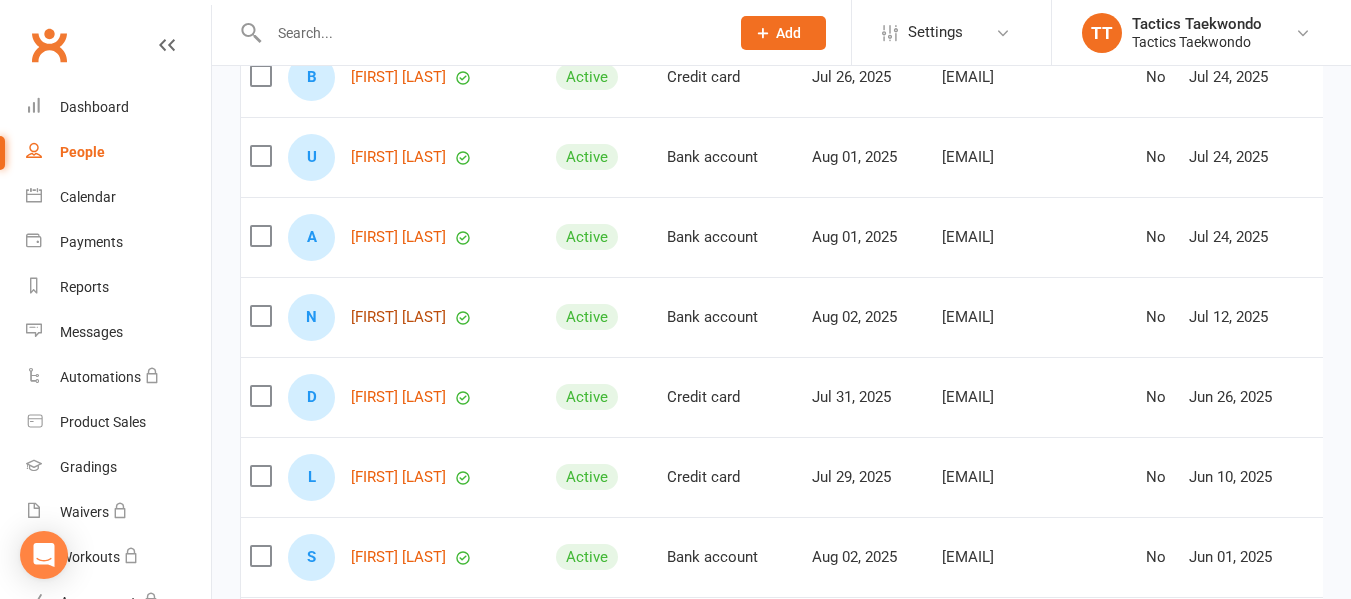 click on "[FIRST] [LAST]" at bounding box center (398, 317) 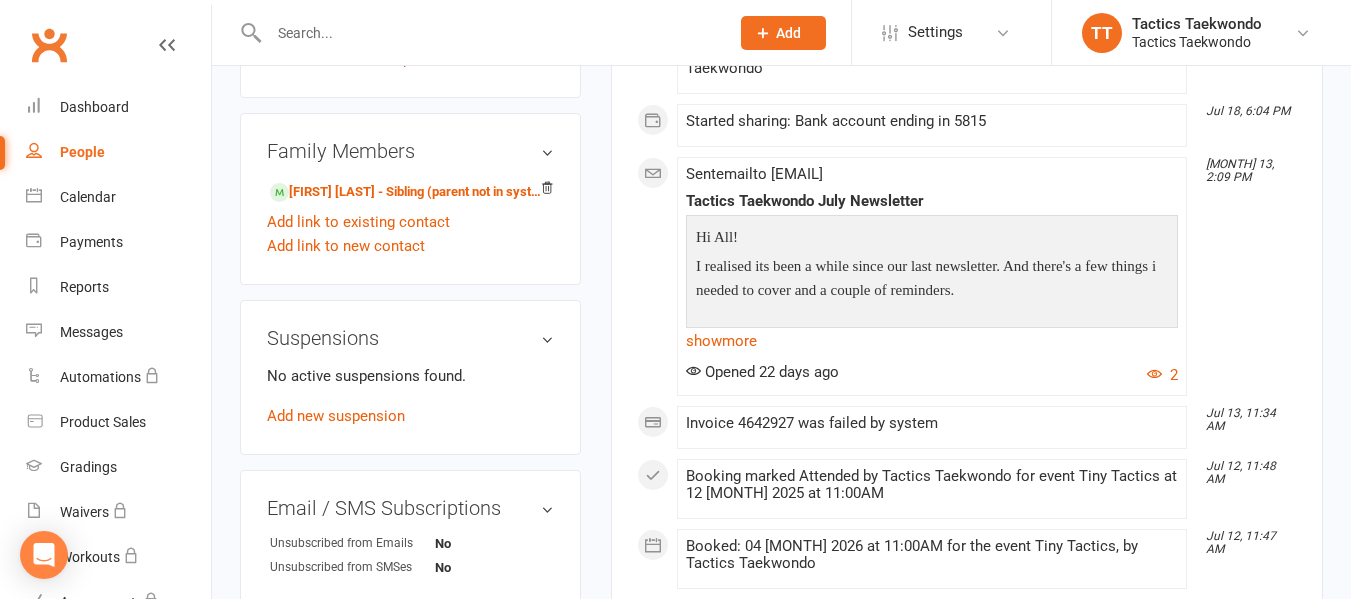 scroll, scrollTop: 1100, scrollLeft: 0, axis: vertical 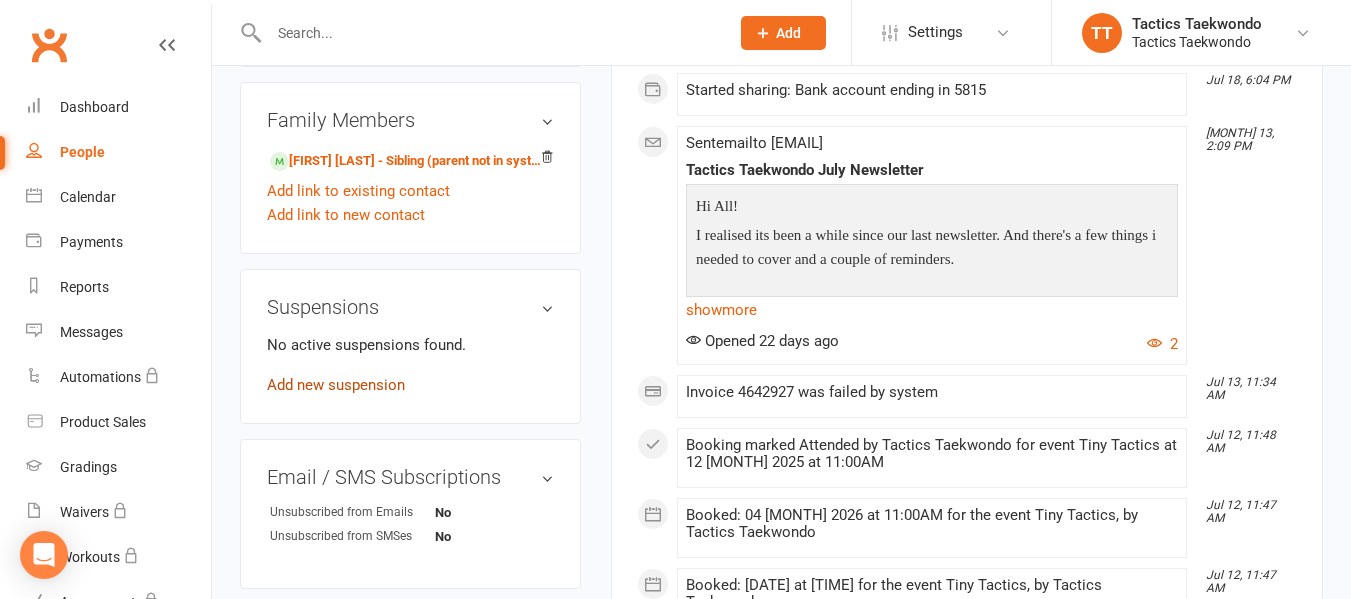 click on "Add new suspension" at bounding box center (336, 385) 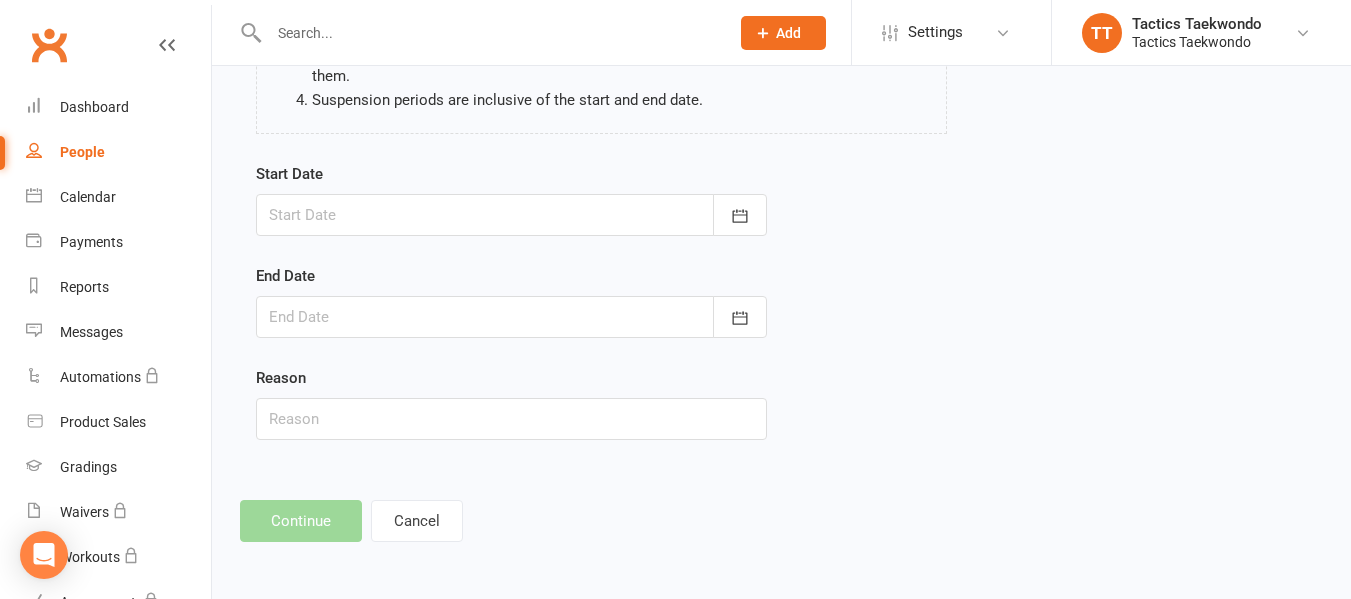 scroll, scrollTop: 0, scrollLeft: 0, axis: both 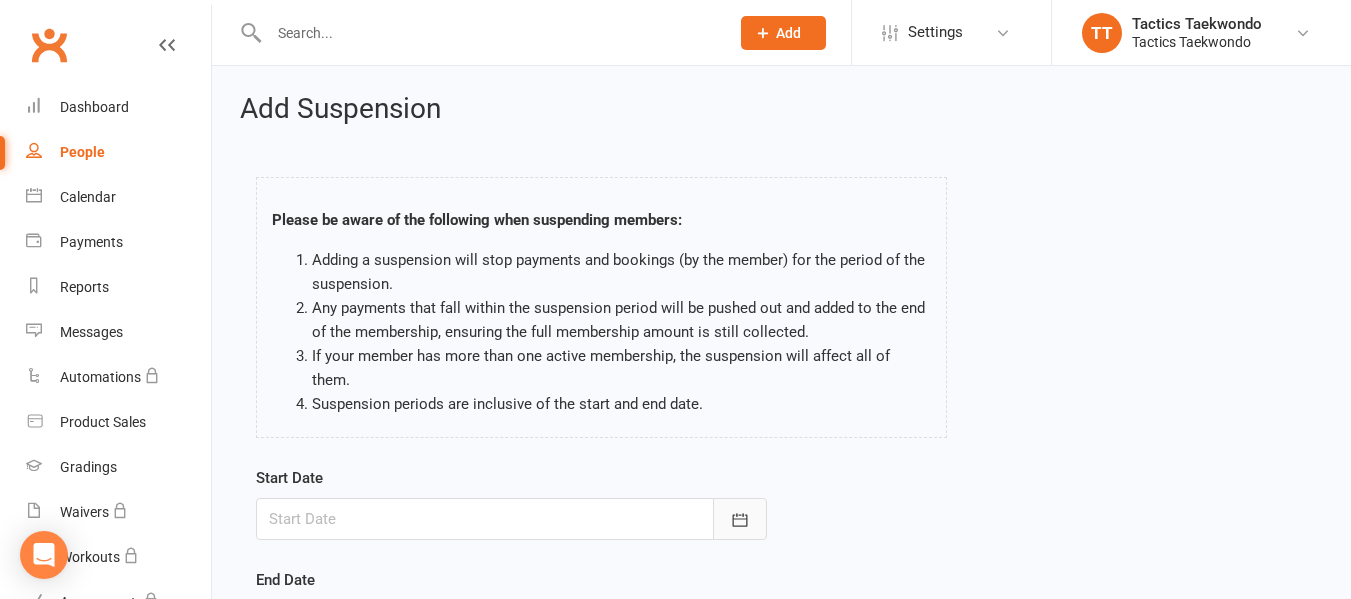click 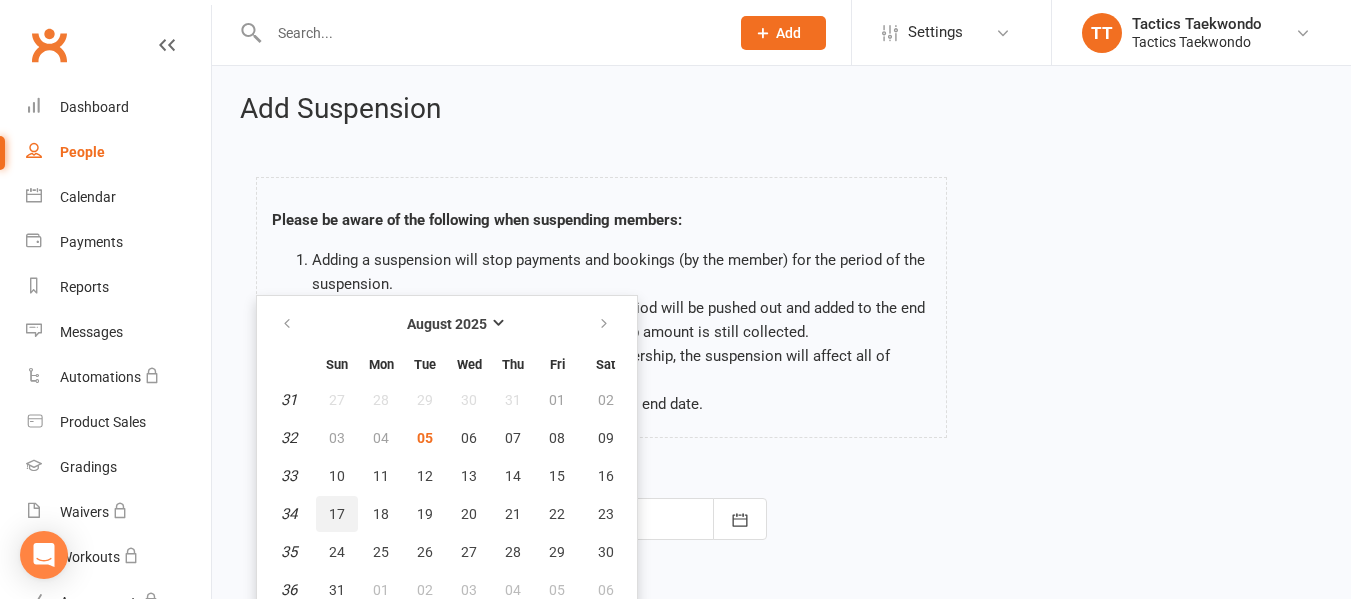 click on "17" at bounding box center [337, 514] 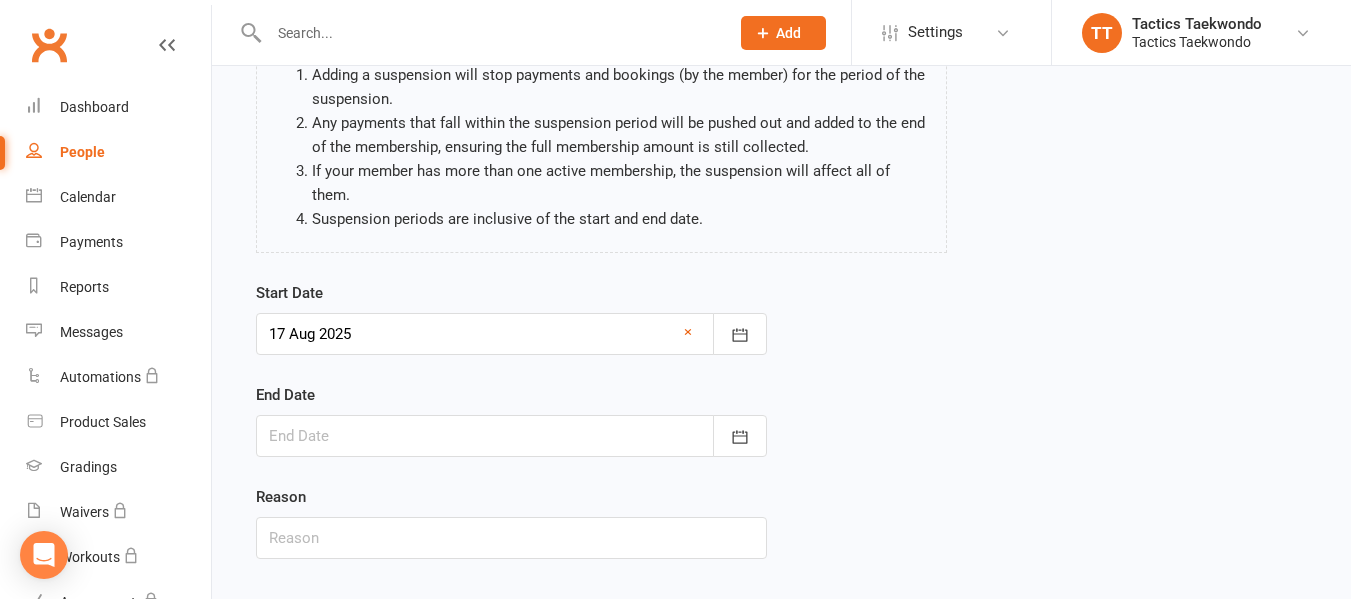 scroll, scrollTop: 200, scrollLeft: 0, axis: vertical 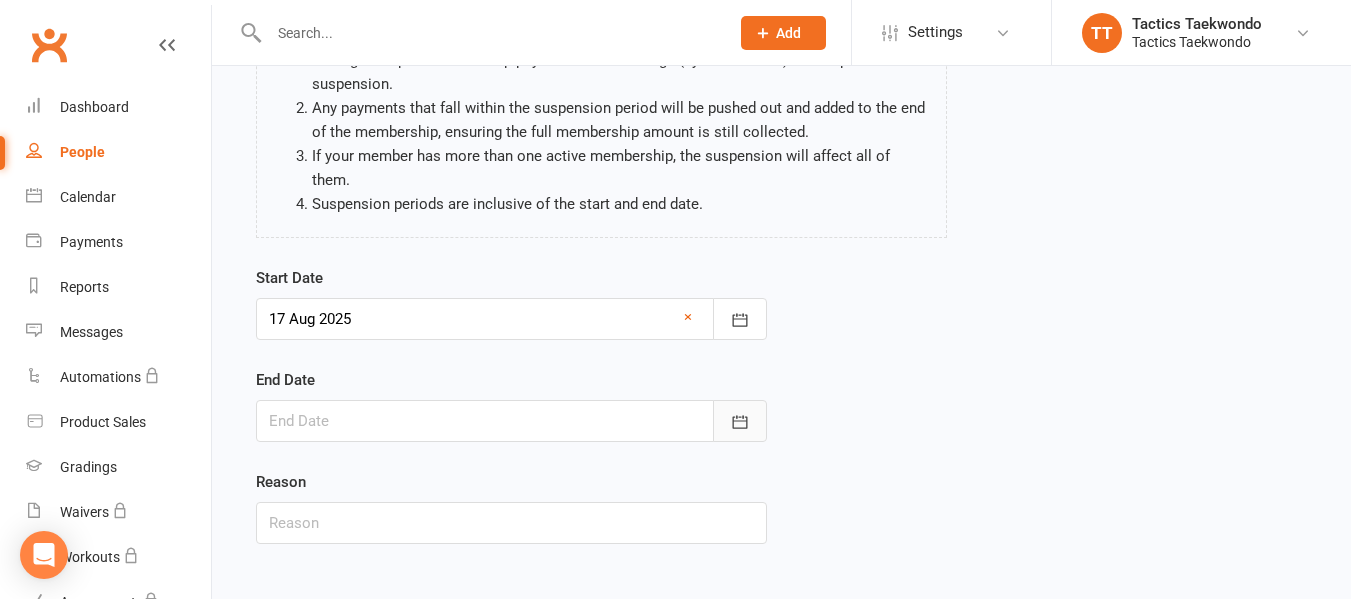 click 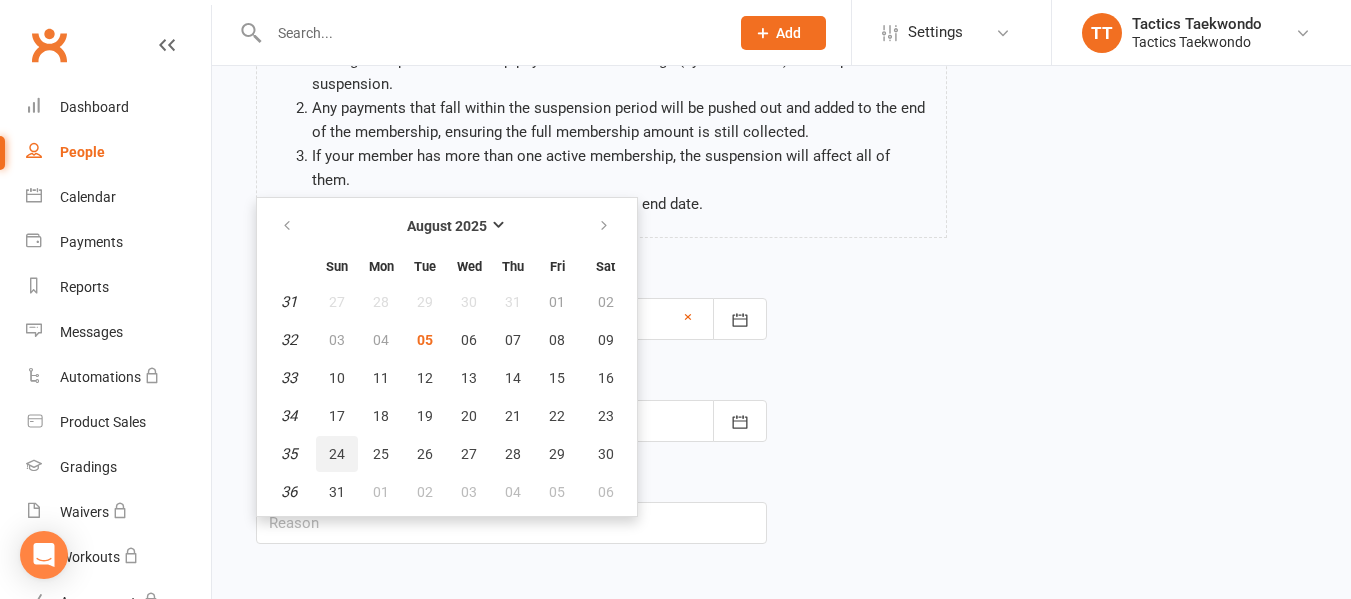 click on "24" at bounding box center (337, 454) 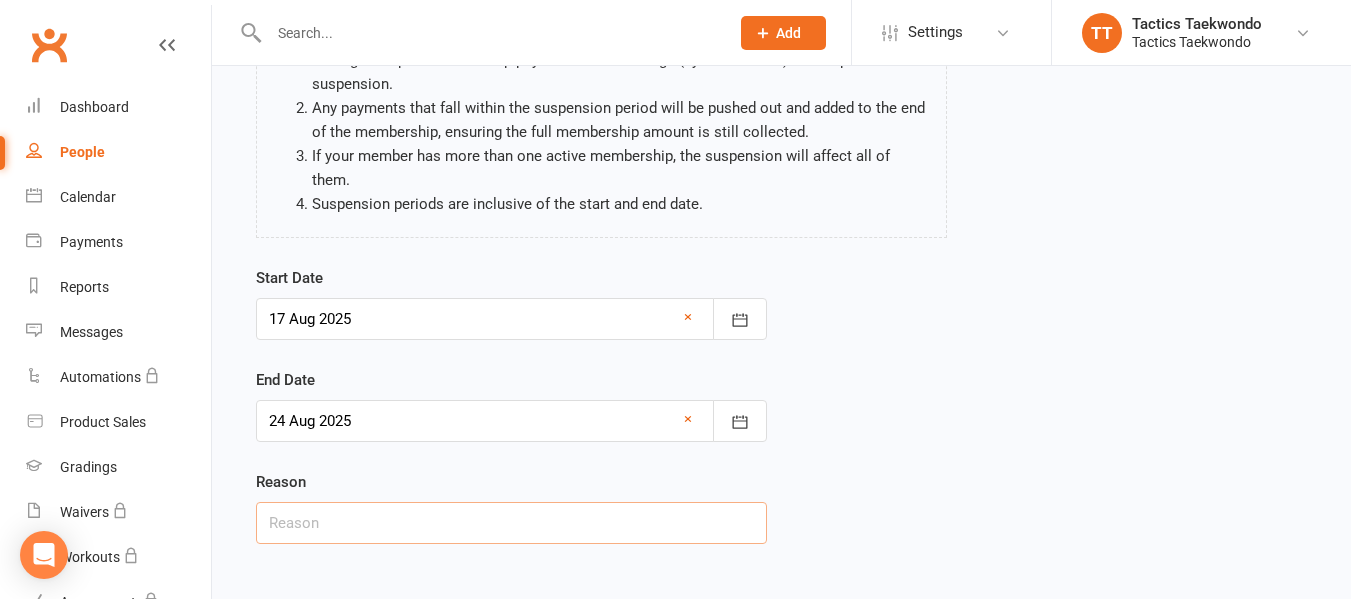 click at bounding box center (511, 523) 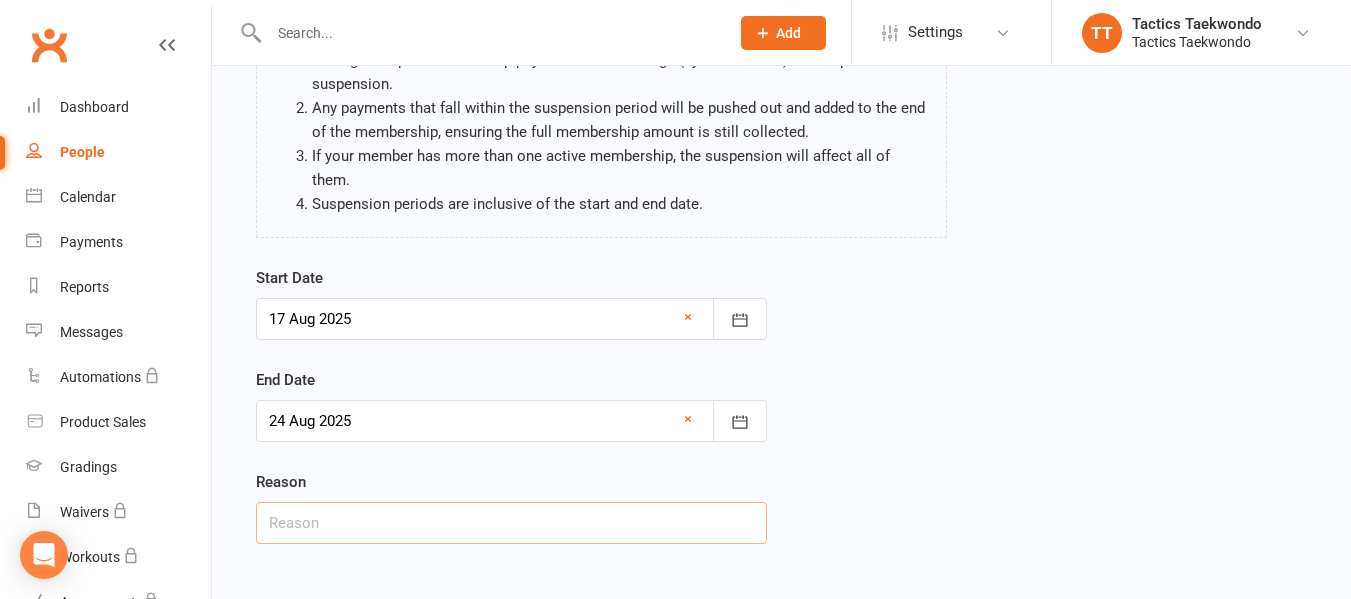type on "Holiday" 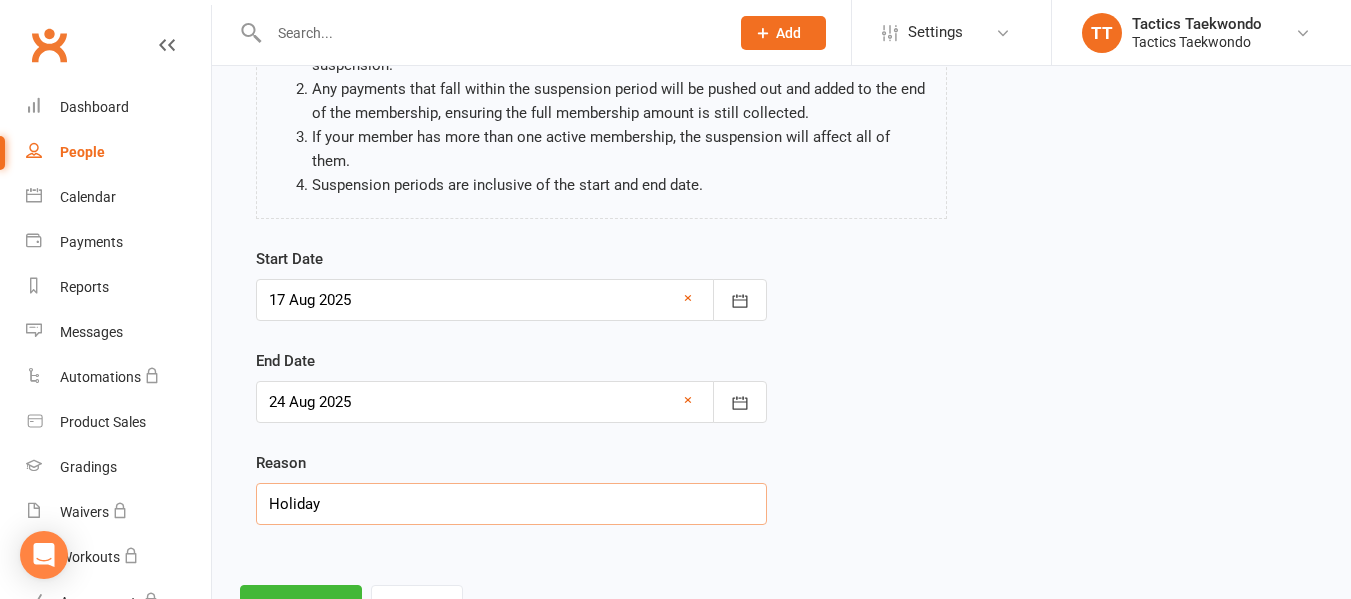 scroll, scrollTop: 280, scrollLeft: 0, axis: vertical 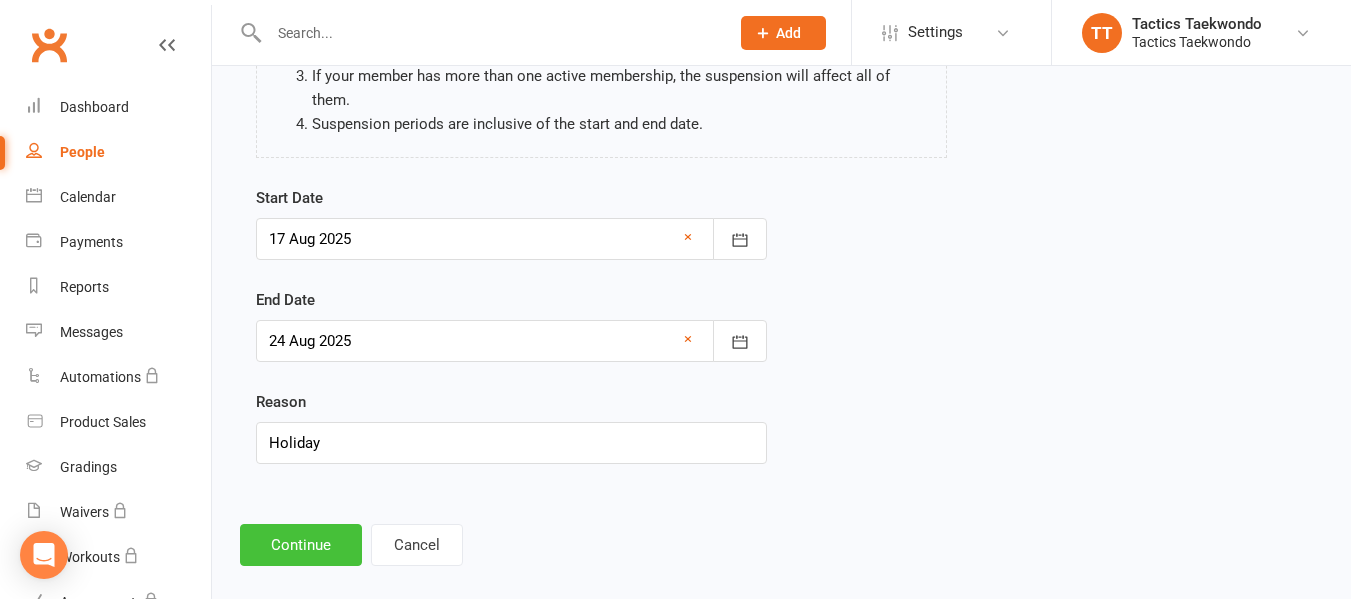 click on "Continue" at bounding box center [301, 545] 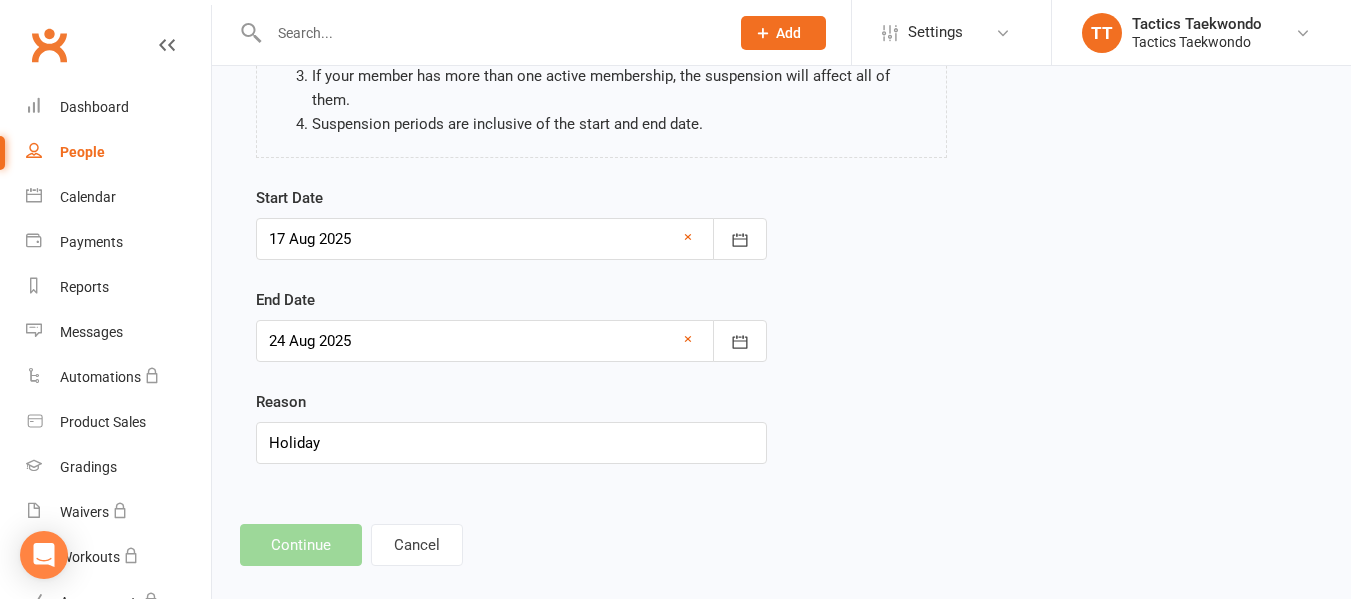 scroll, scrollTop: 0, scrollLeft: 0, axis: both 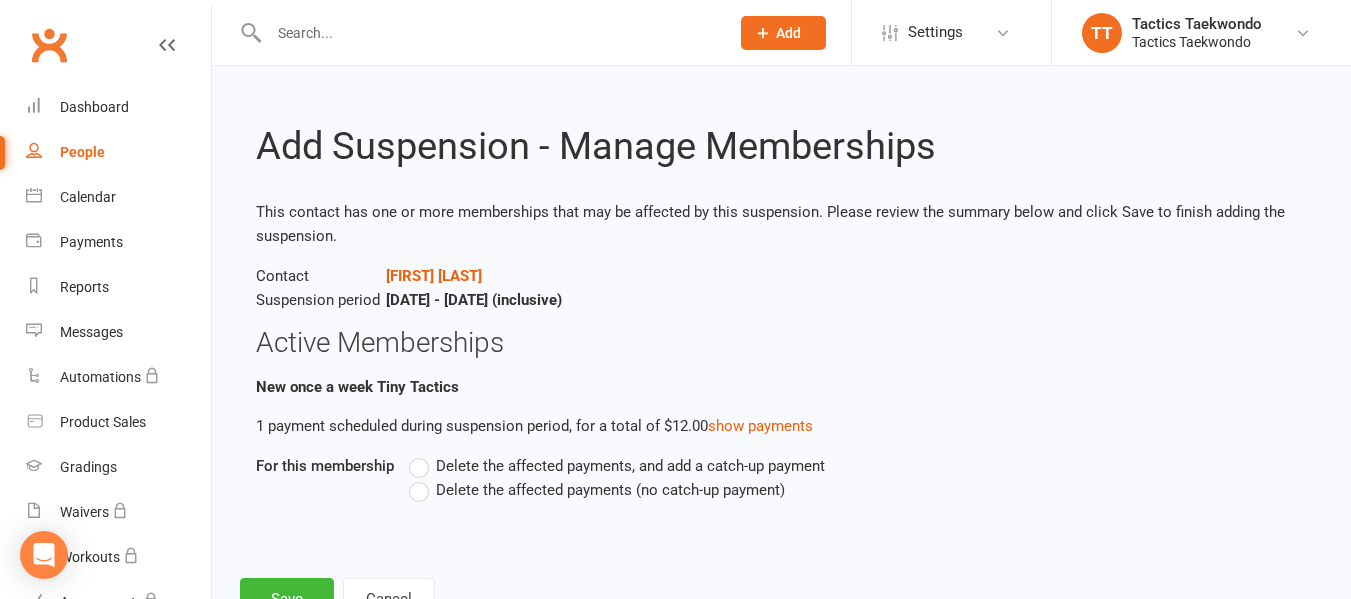 click on "Delete the affected payments (no catch-up payment)" at bounding box center [597, 490] 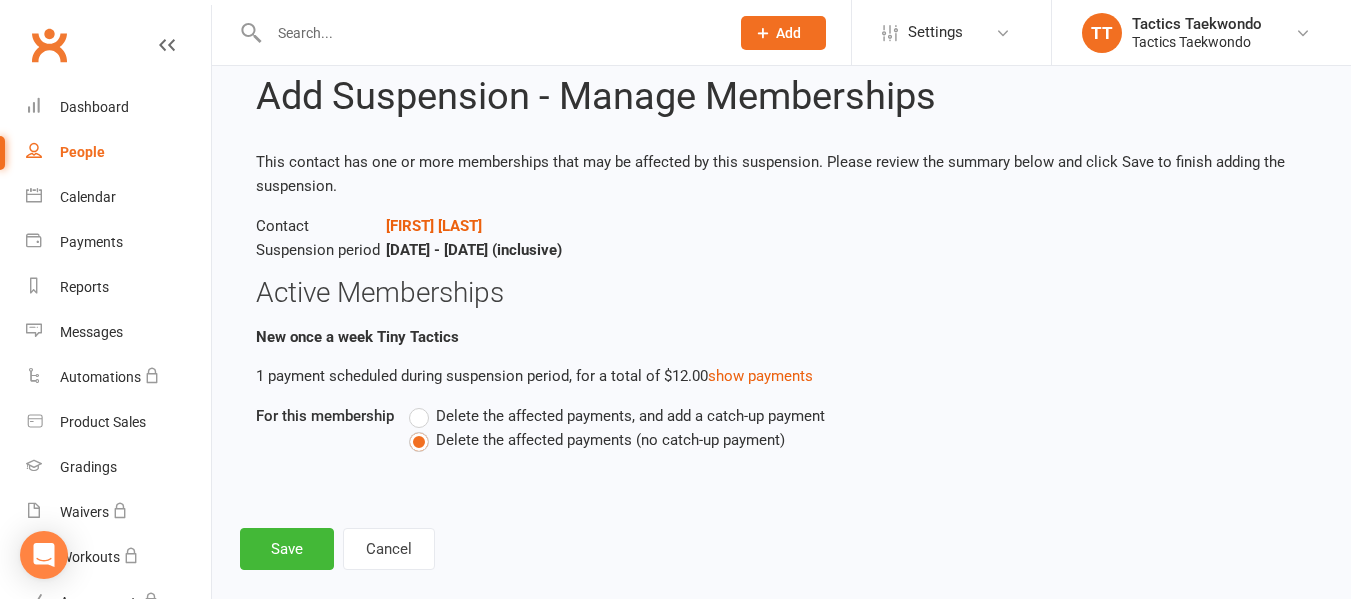scroll, scrollTop: 78, scrollLeft: 0, axis: vertical 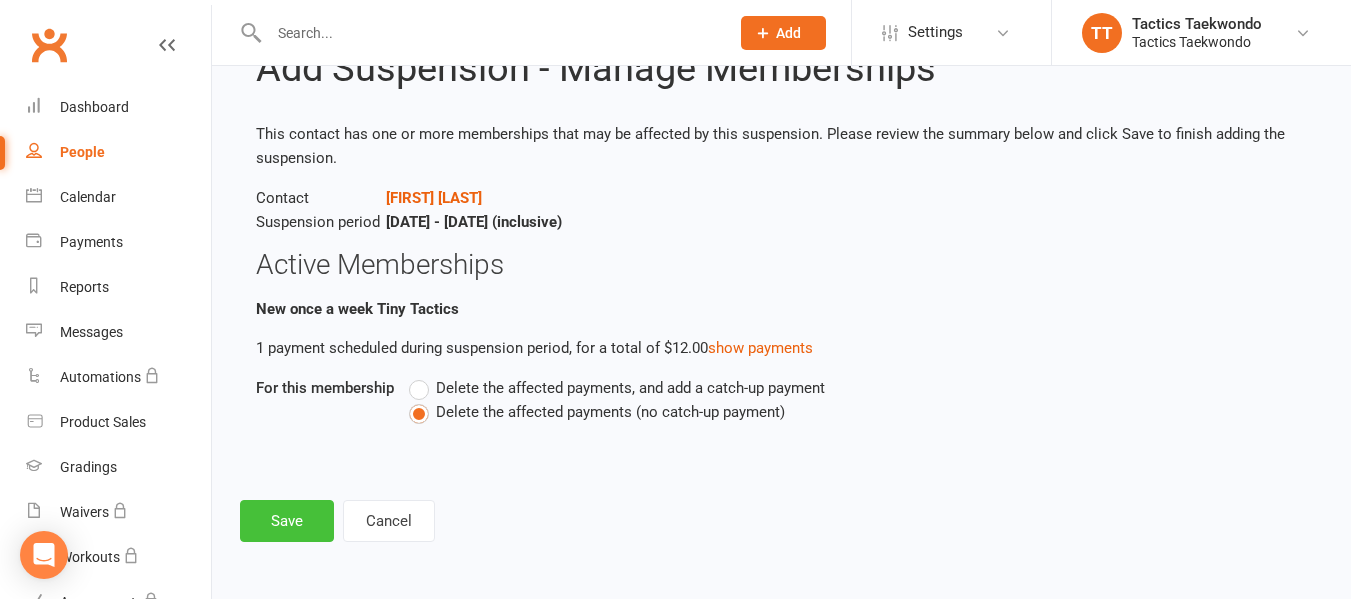 click on "Save" at bounding box center (287, 521) 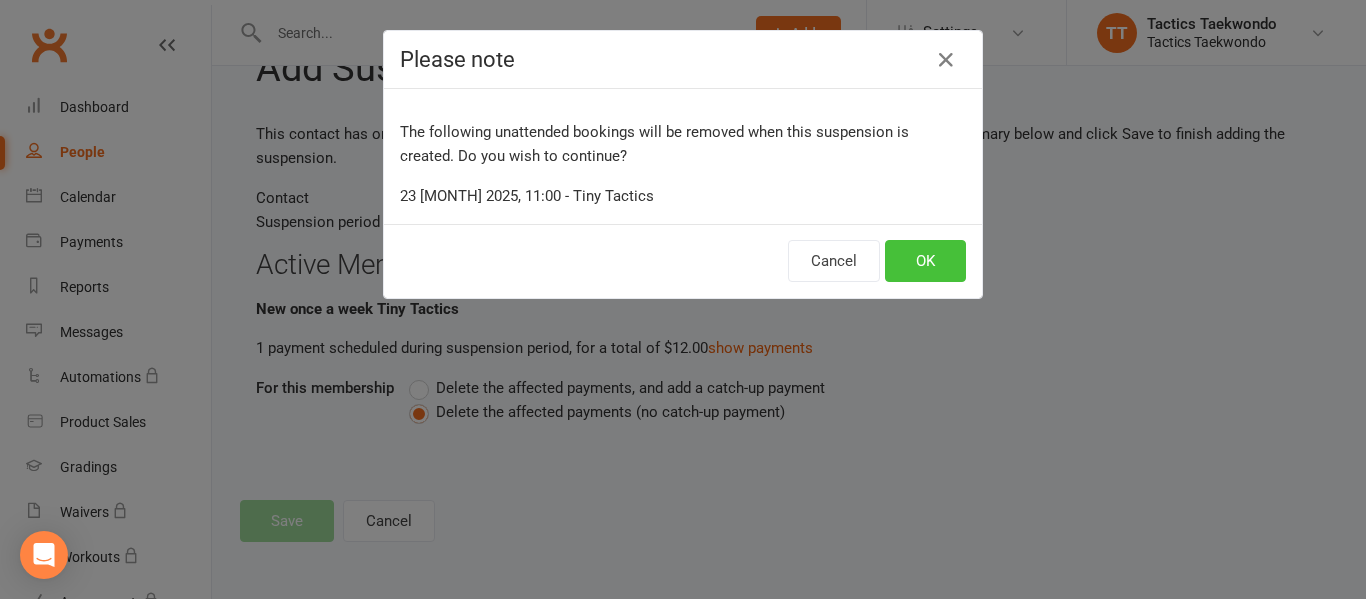 click on "OK" at bounding box center (925, 261) 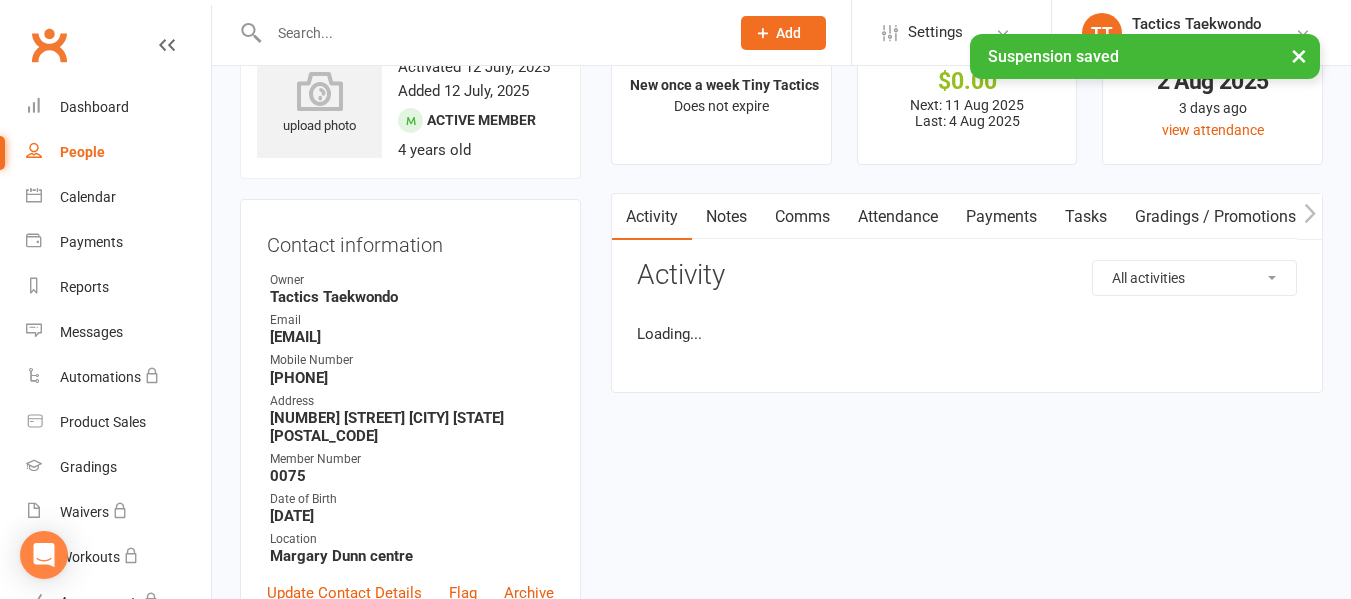 scroll, scrollTop: 0, scrollLeft: 0, axis: both 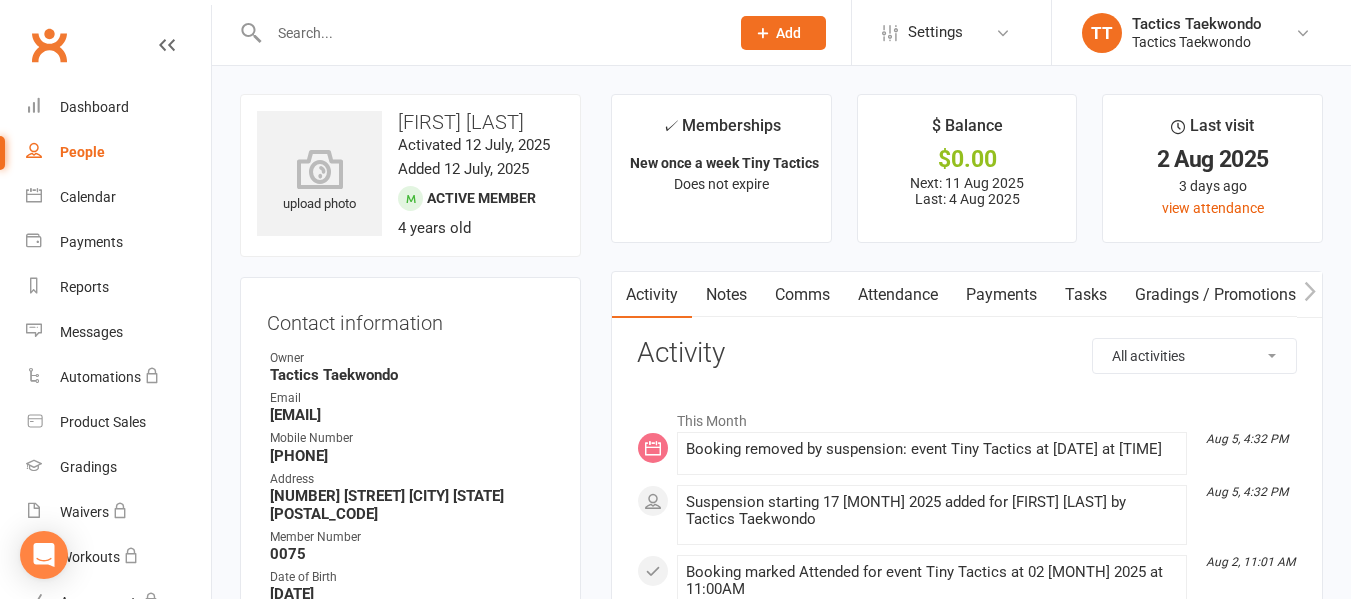 click on "People" at bounding box center (118, 152) 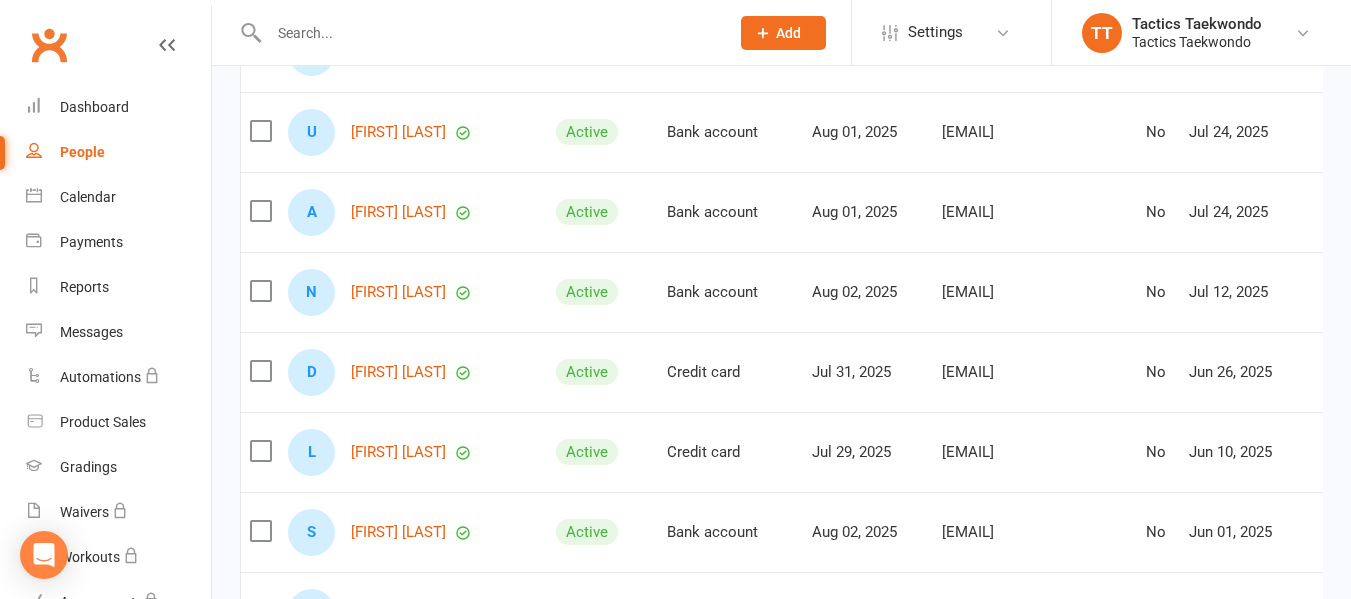 scroll, scrollTop: 500, scrollLeft: 0, axis: vertical 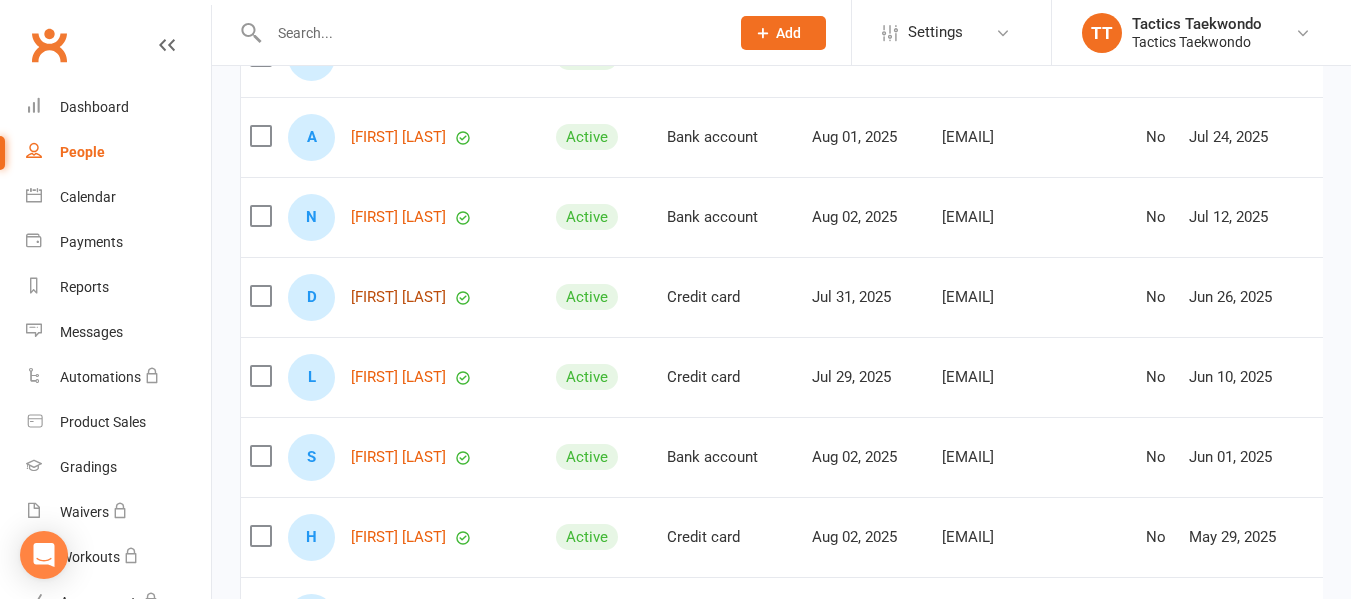 click on "[FIRST] [LAST]" at bounding box center (398, 297) 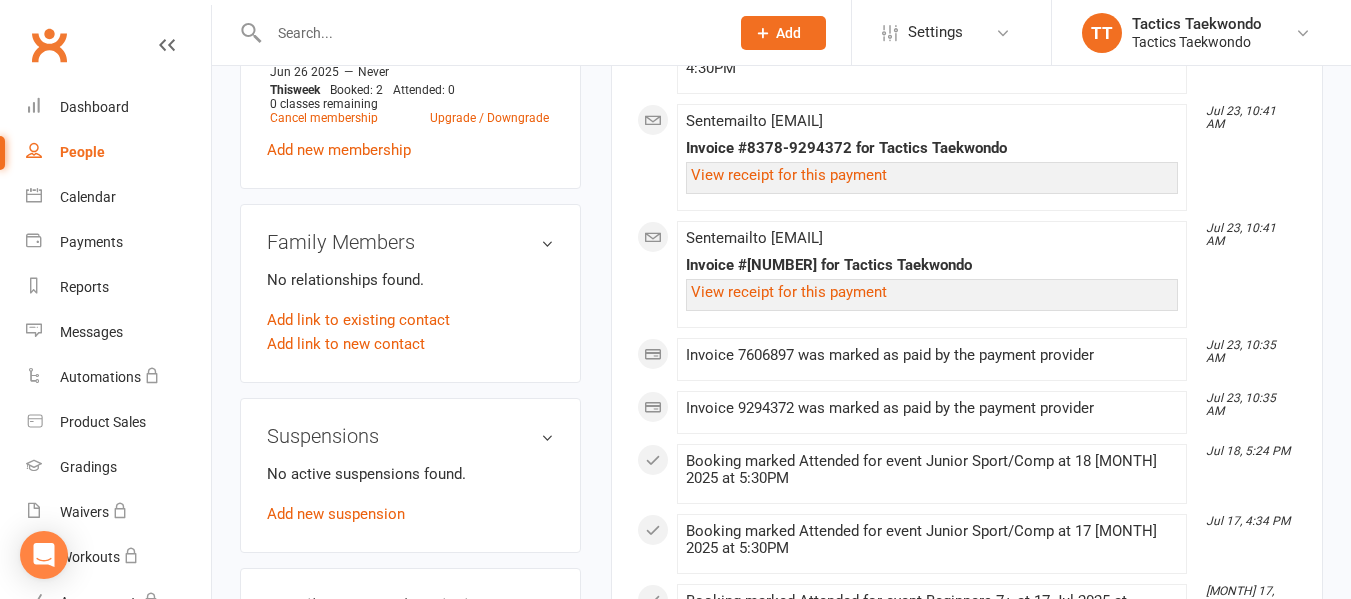 scroll, scrollTop: 1100, scrollLeft: 0, axis: vertical 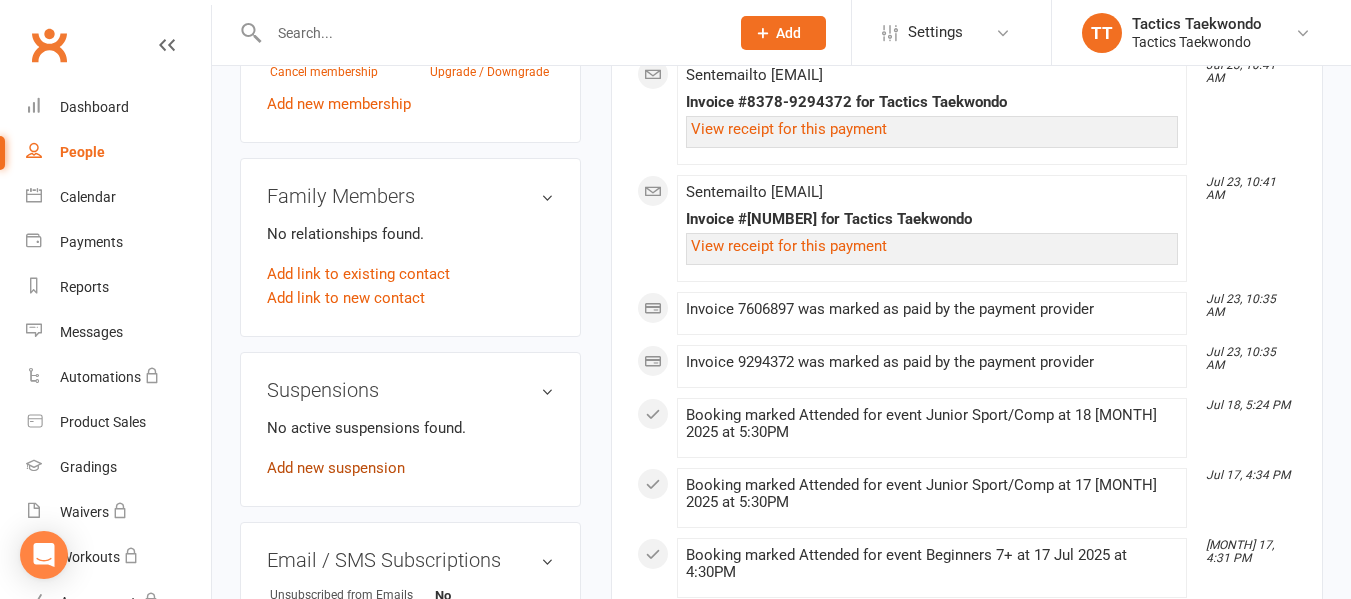 click on "Add new suspension" at bounding box center [336, 468] 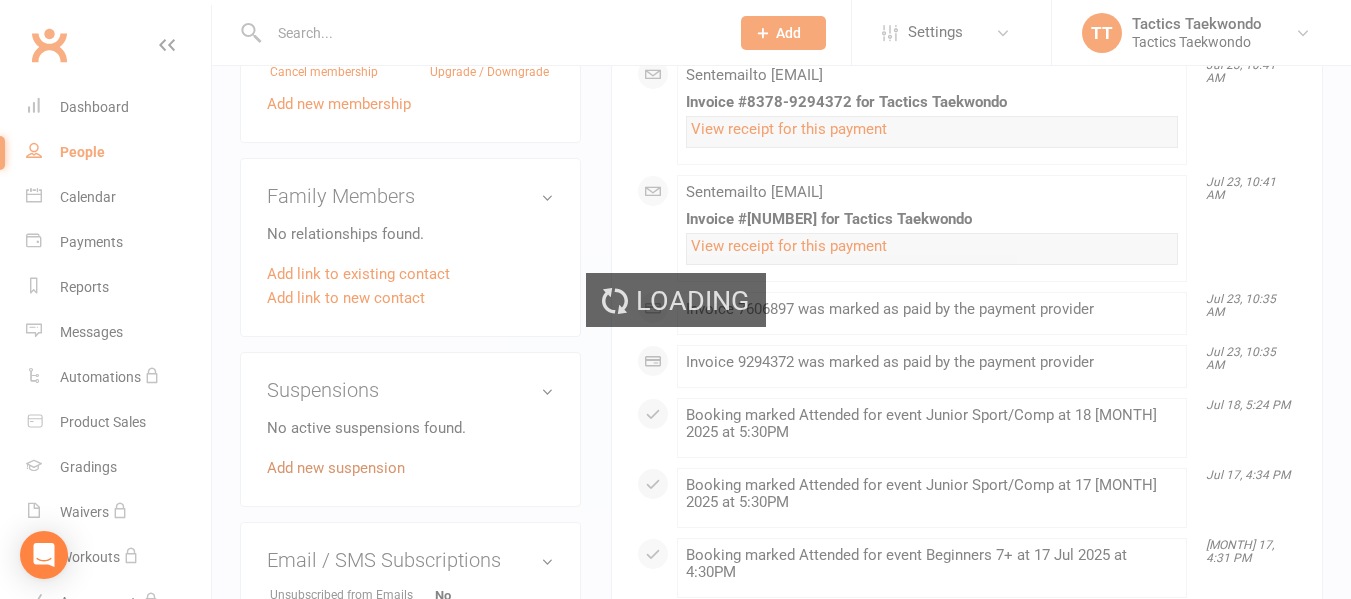 scroll, scrollTop: 0, scrollLeft: 0, axis: both 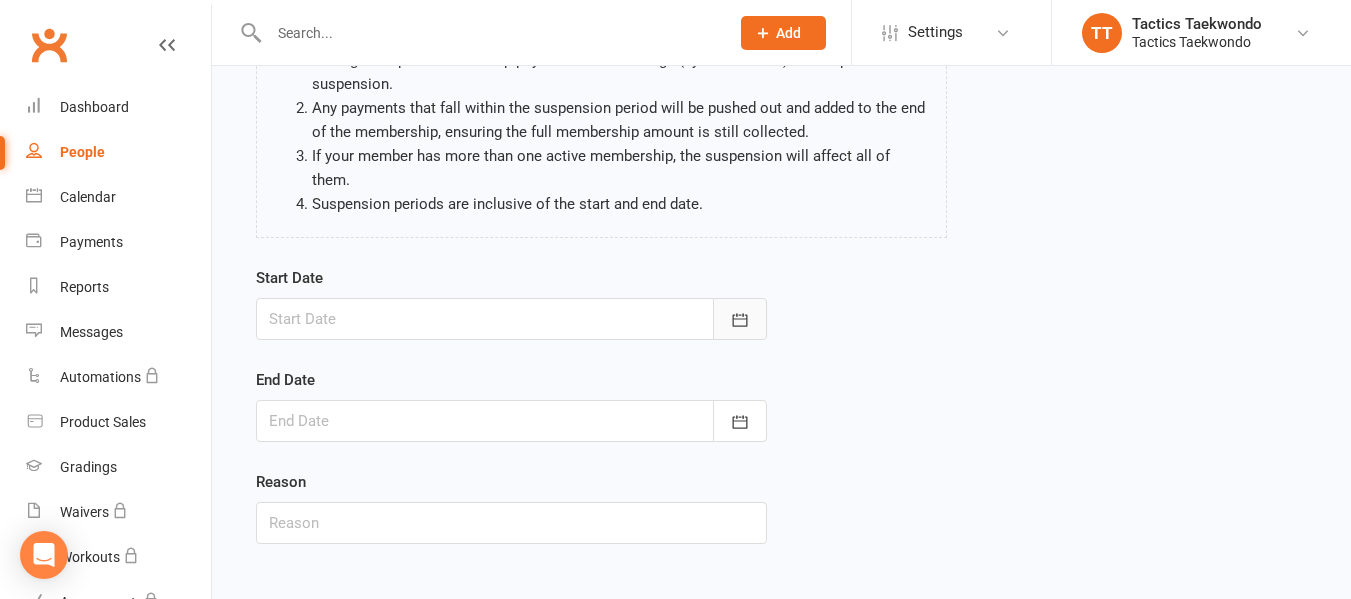click 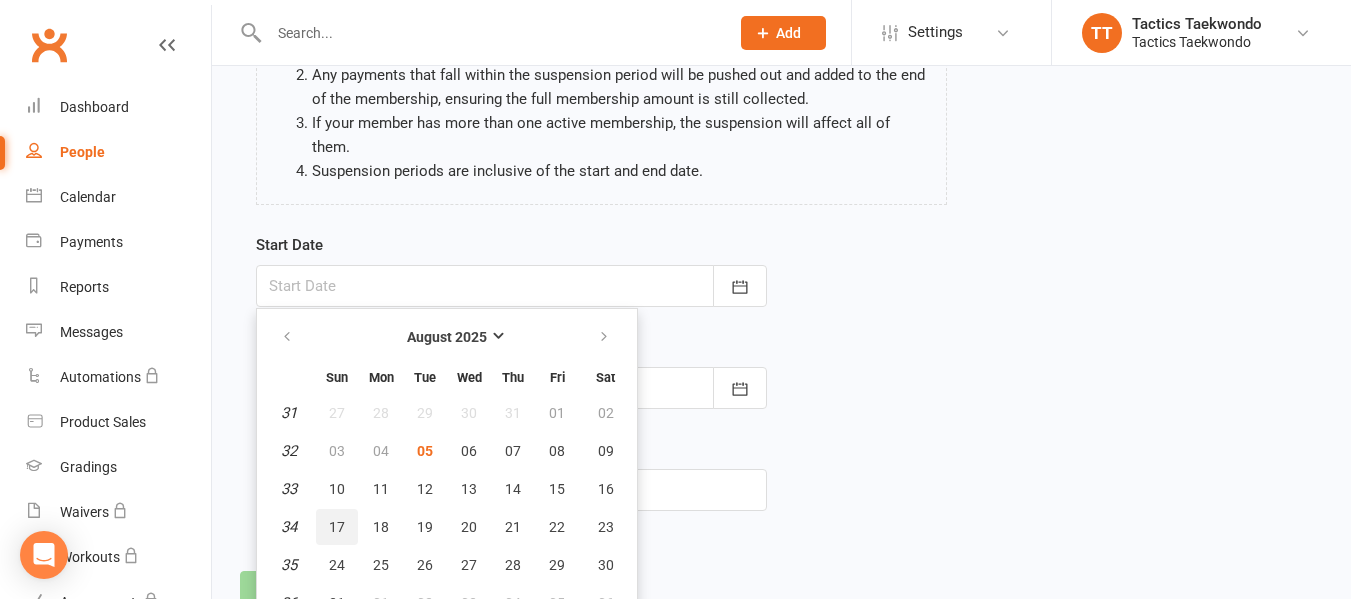 click on "17" at bounding box center (337, 527) 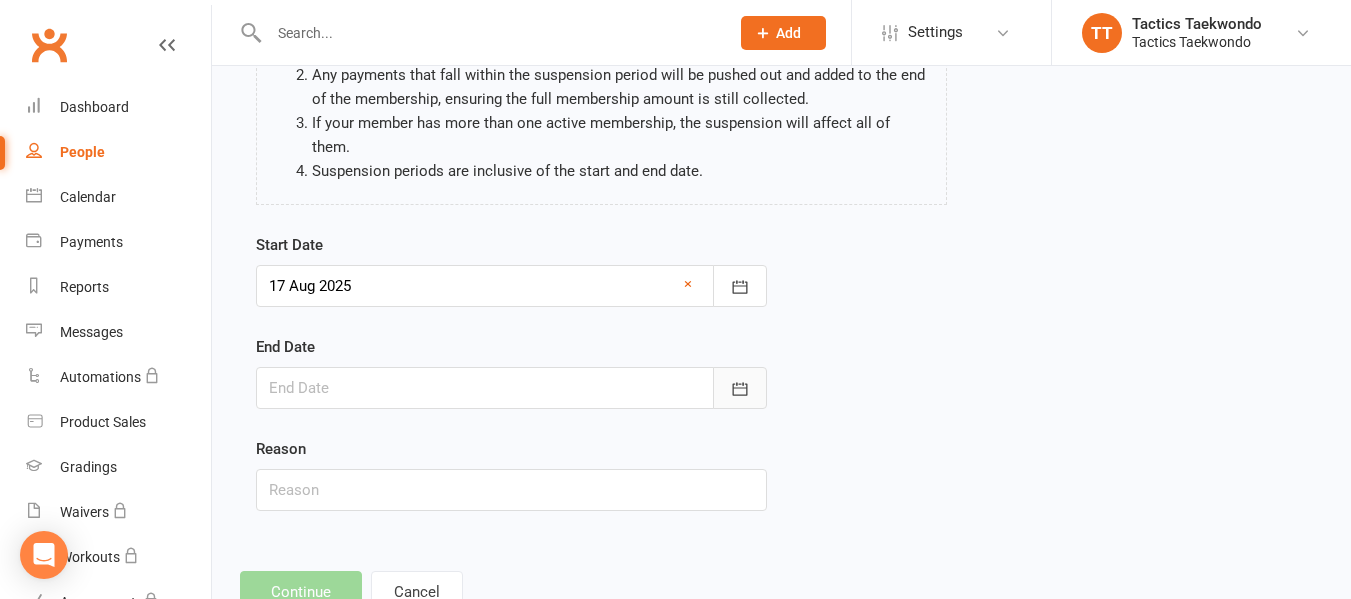 click 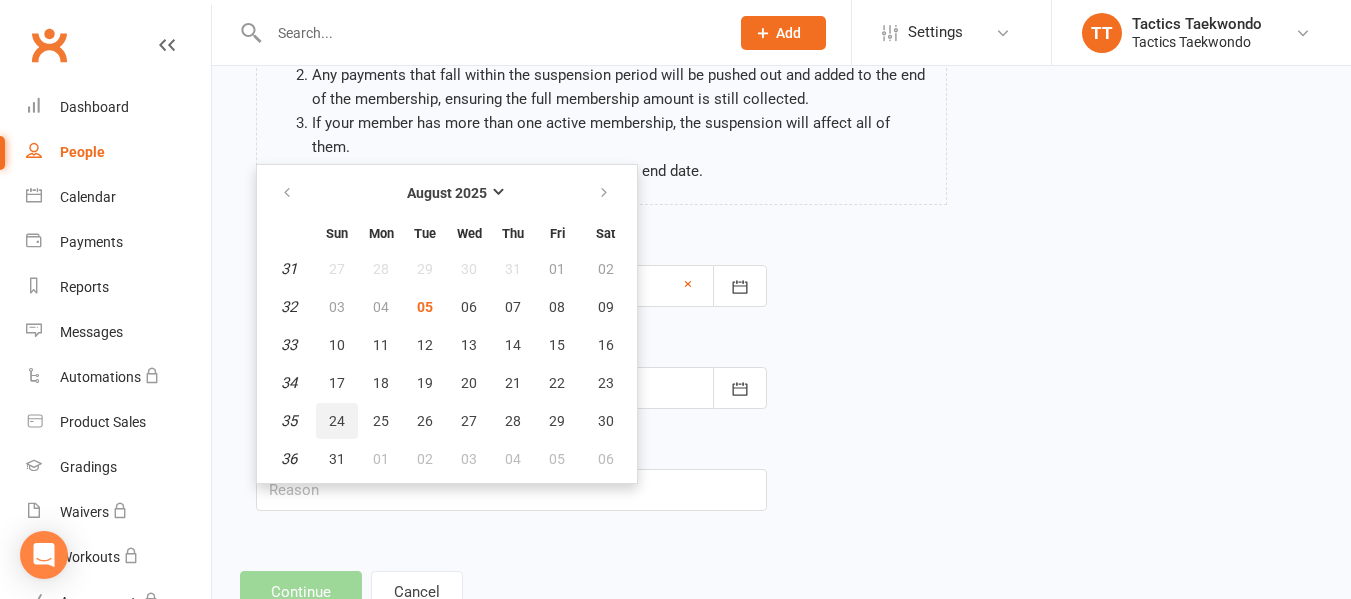 click on "24" at bounding box center (337, 421) 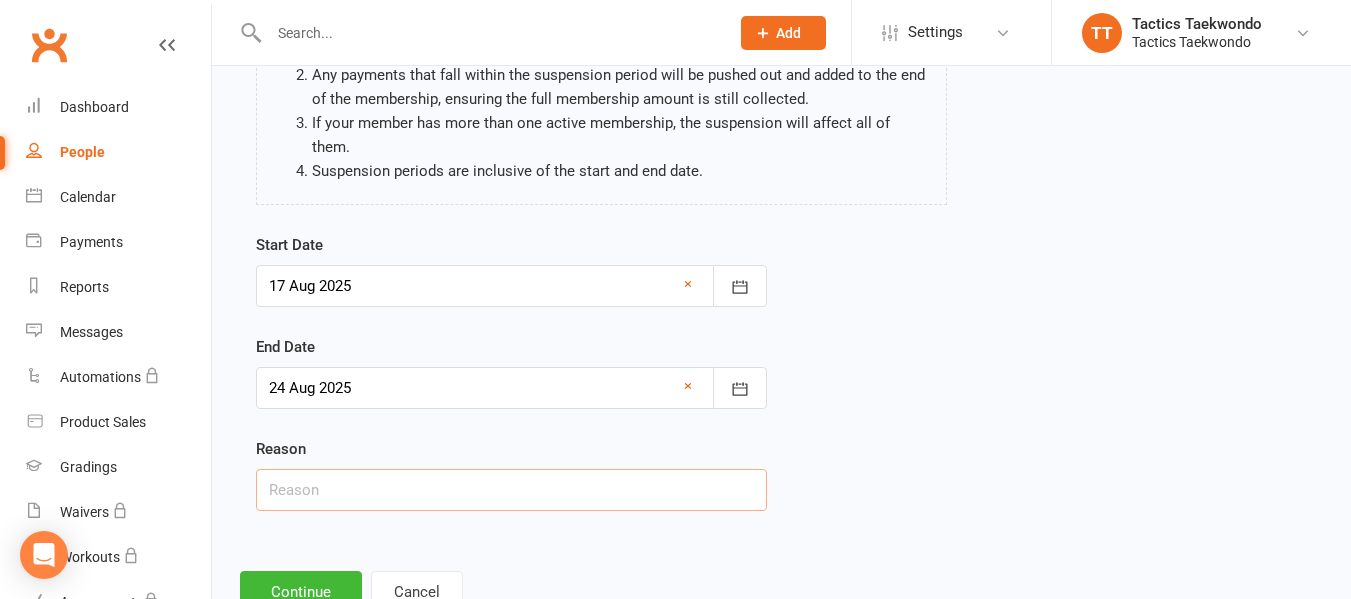 click at bounding box center (511, 490) 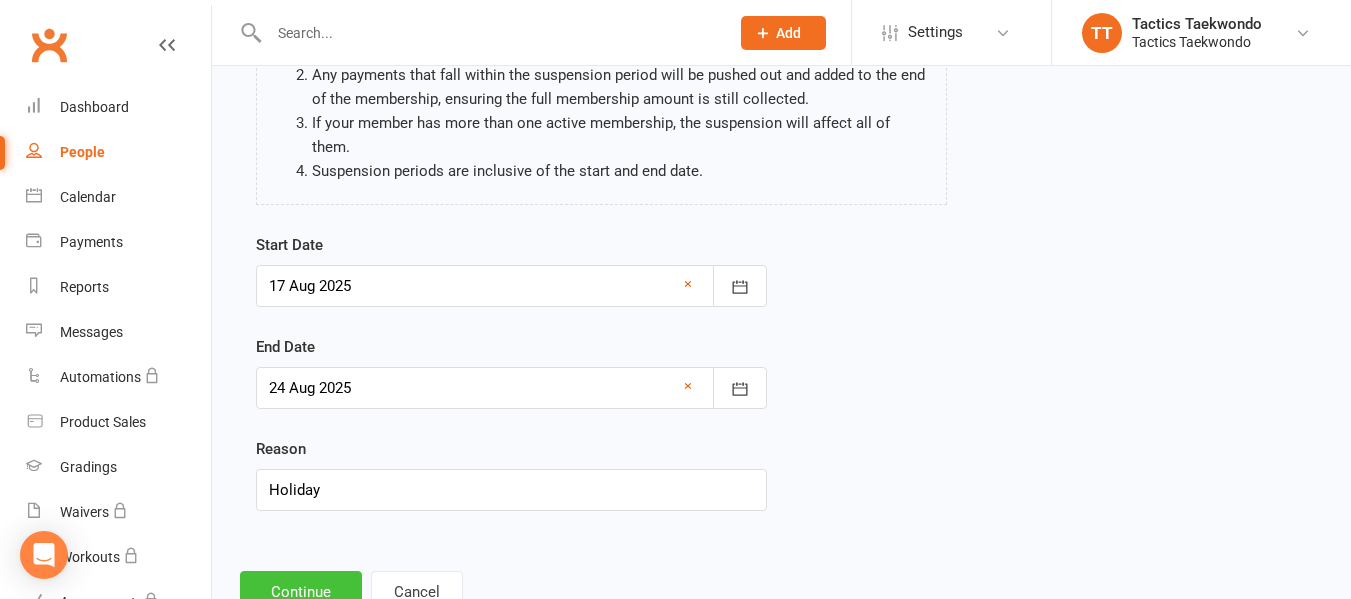 click on "Continue" at bounding box center [301, 592] 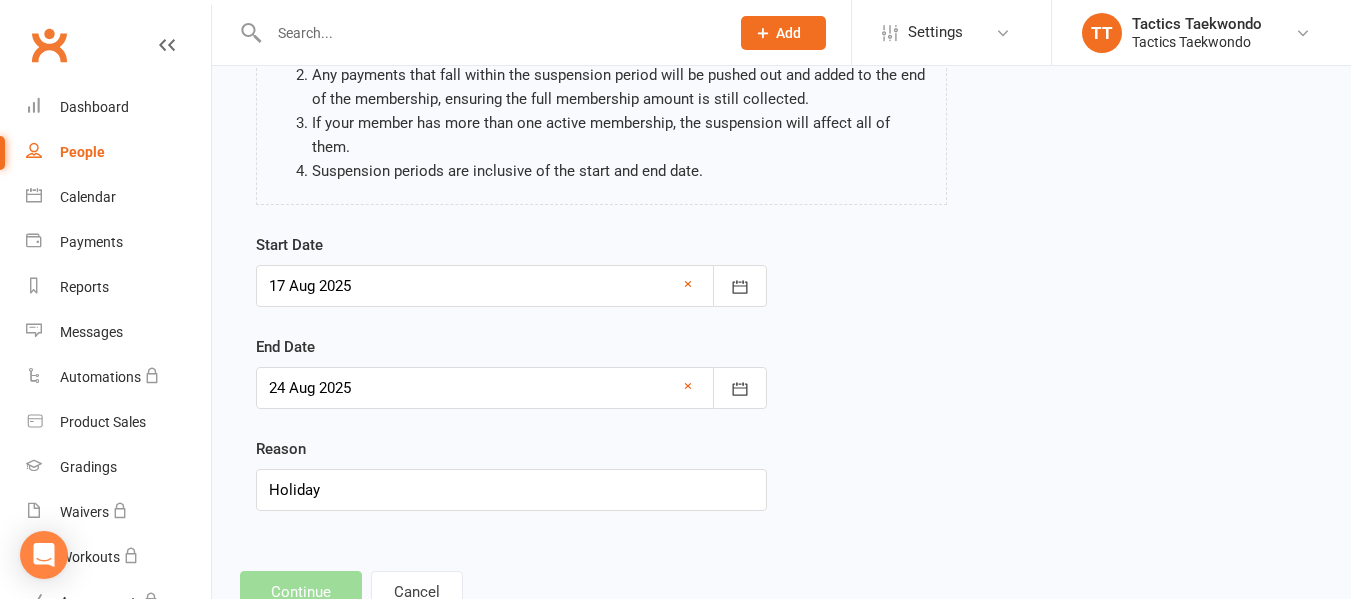 scroll, scrollTop: 0, scrollLeft: 0, axis: both 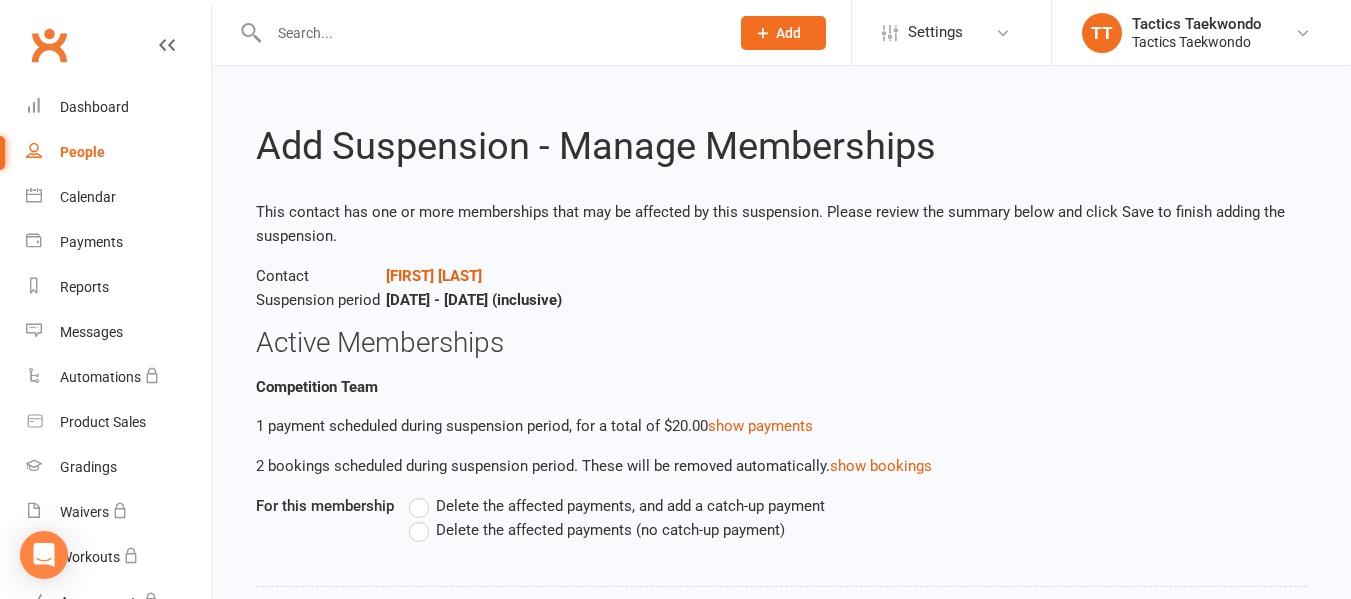 click on "Delete the affected payments (no catch-up payment)" at bounding box center [597, 530] 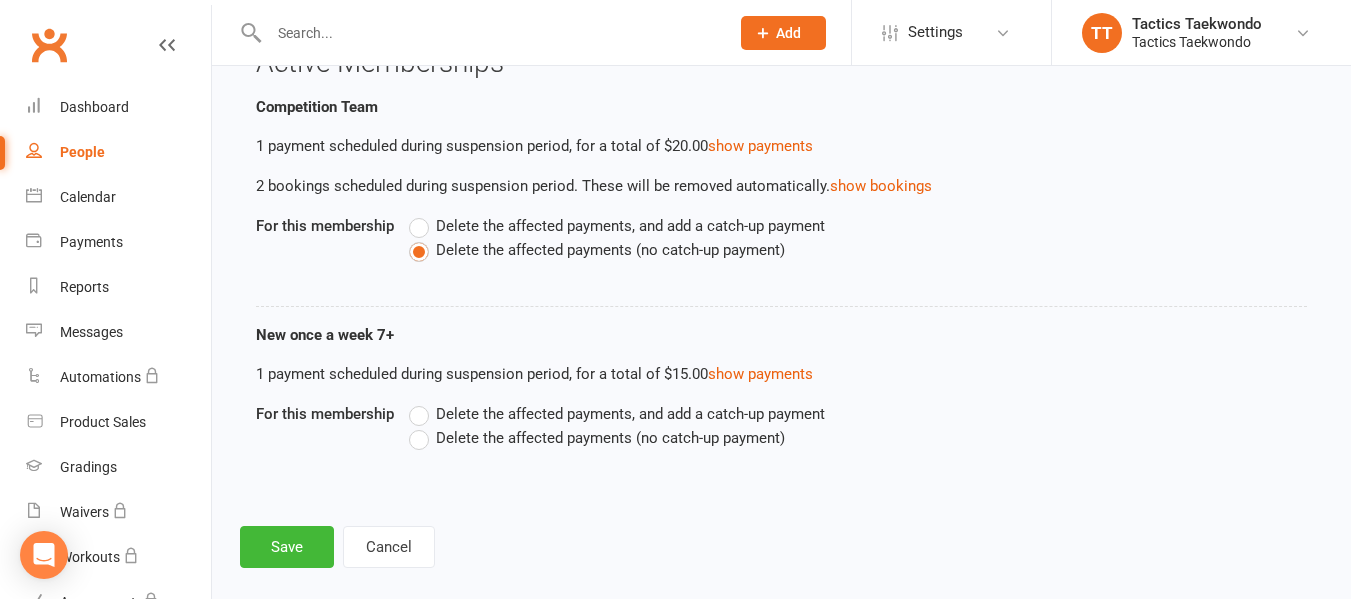 scroll, scrollTop: 300, scrollLeft: 0, axis: vertical 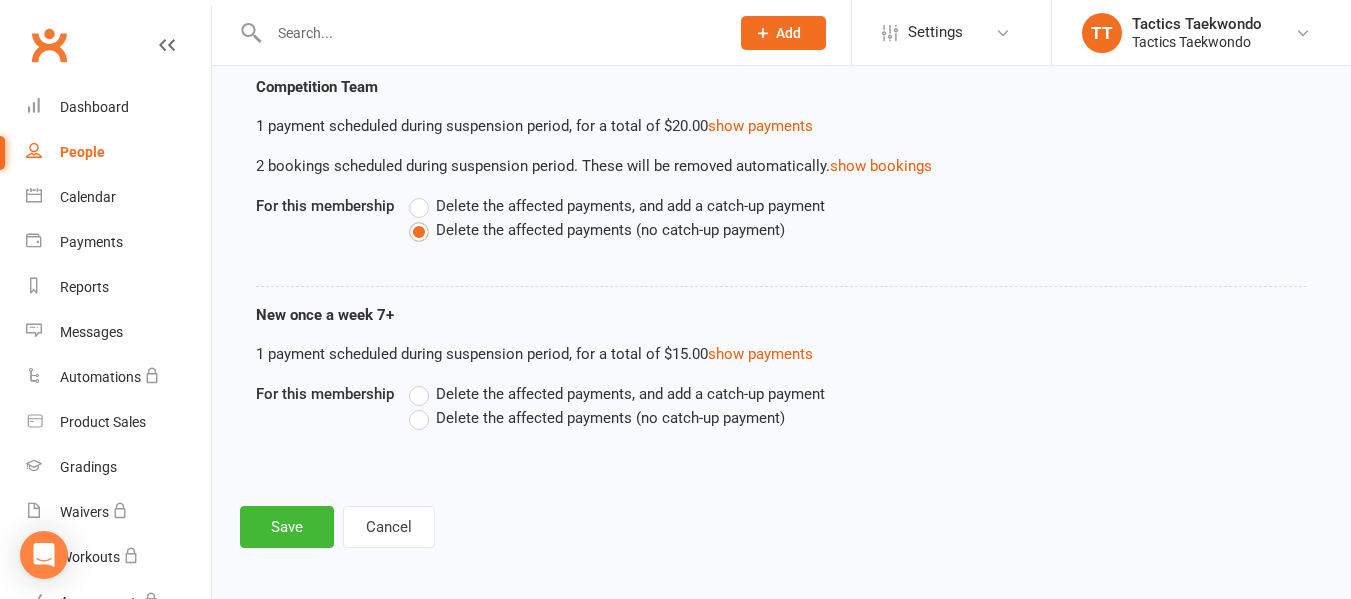 click on "Delete the affected payments (no catch-up payment)" at bounding box center (597, 418) 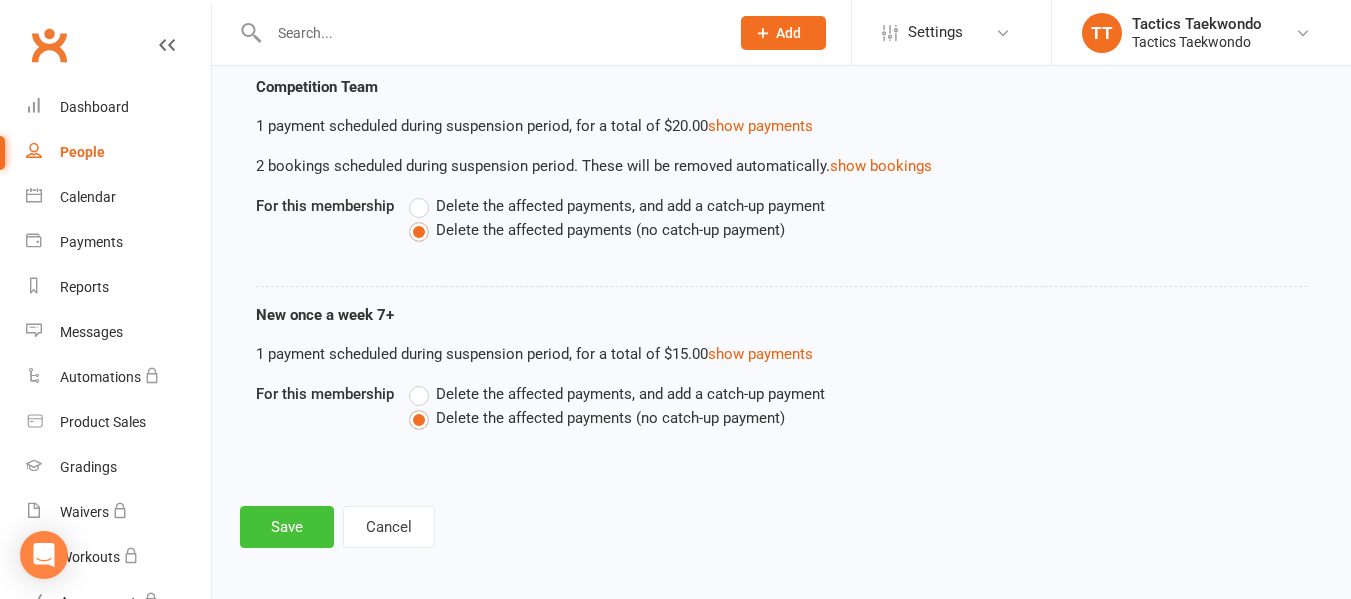 click on "Save" at bounding box center (287, 527) 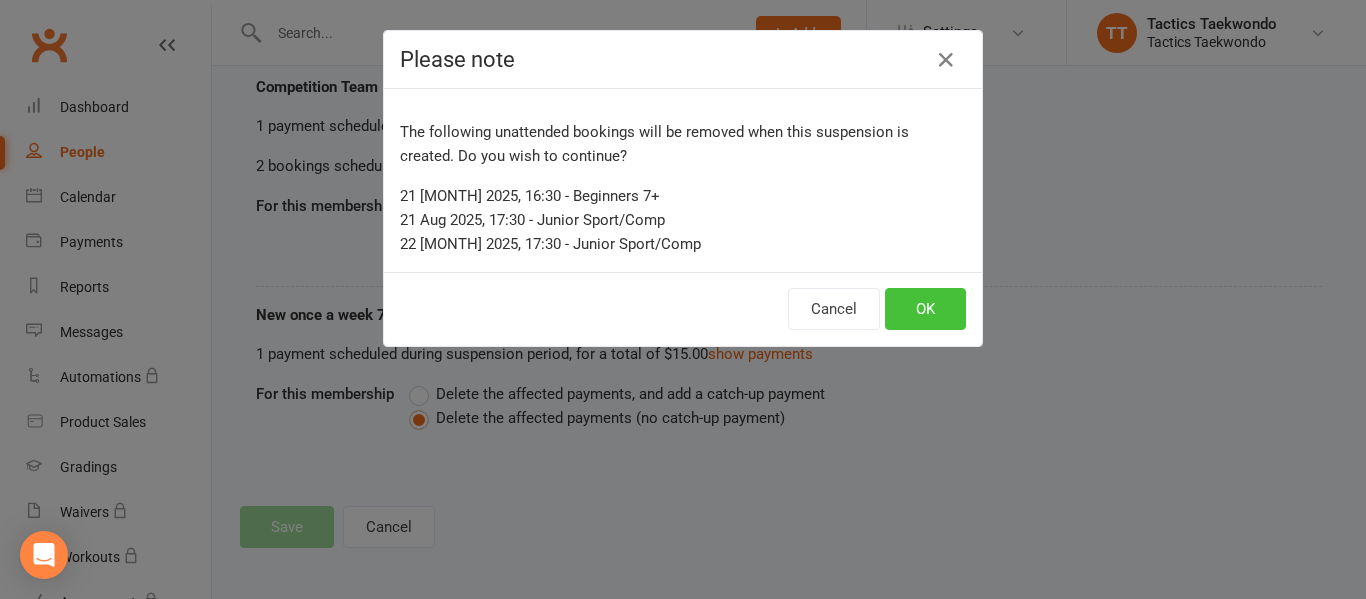 click on "OK" at bounding box center (925, 309) 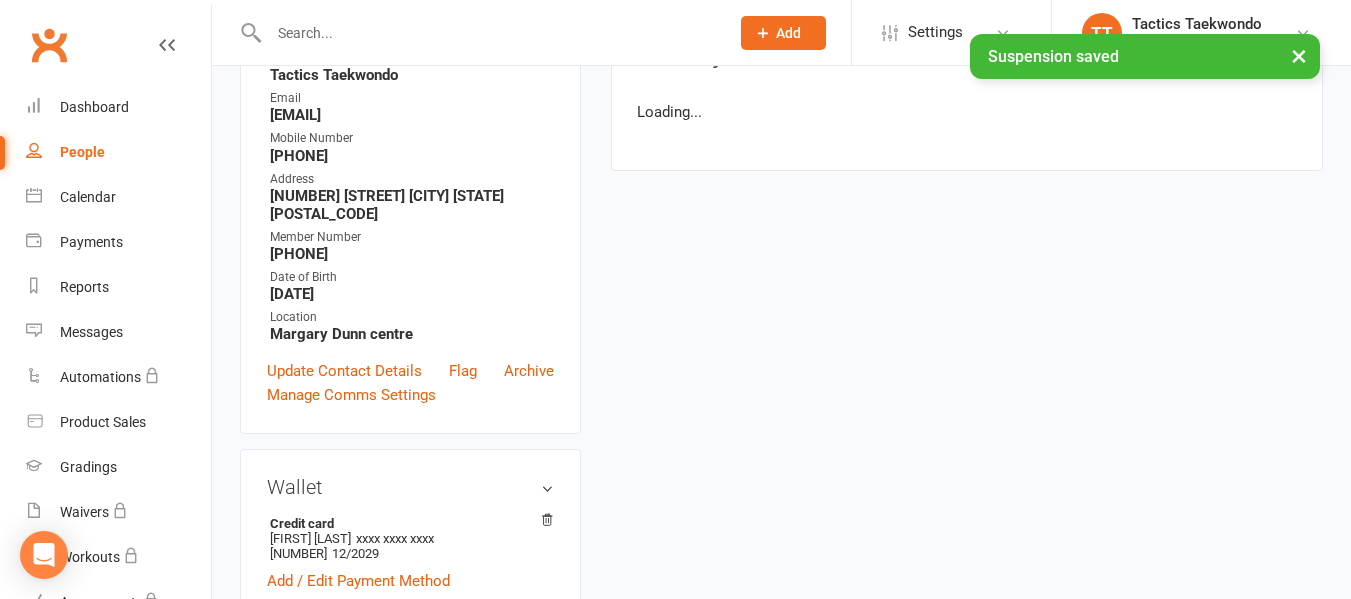 scroll, scrollTop: 0, scrollLeft: 0, axis: both 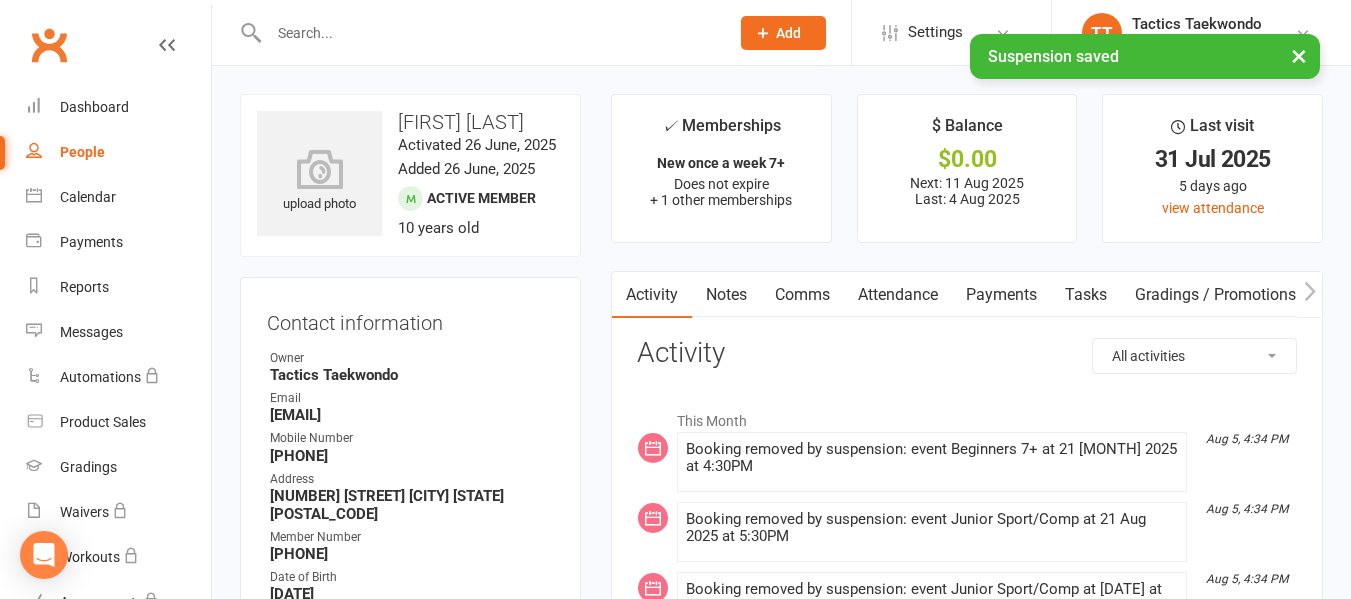 click on "People" at bounding box center (82, 152) 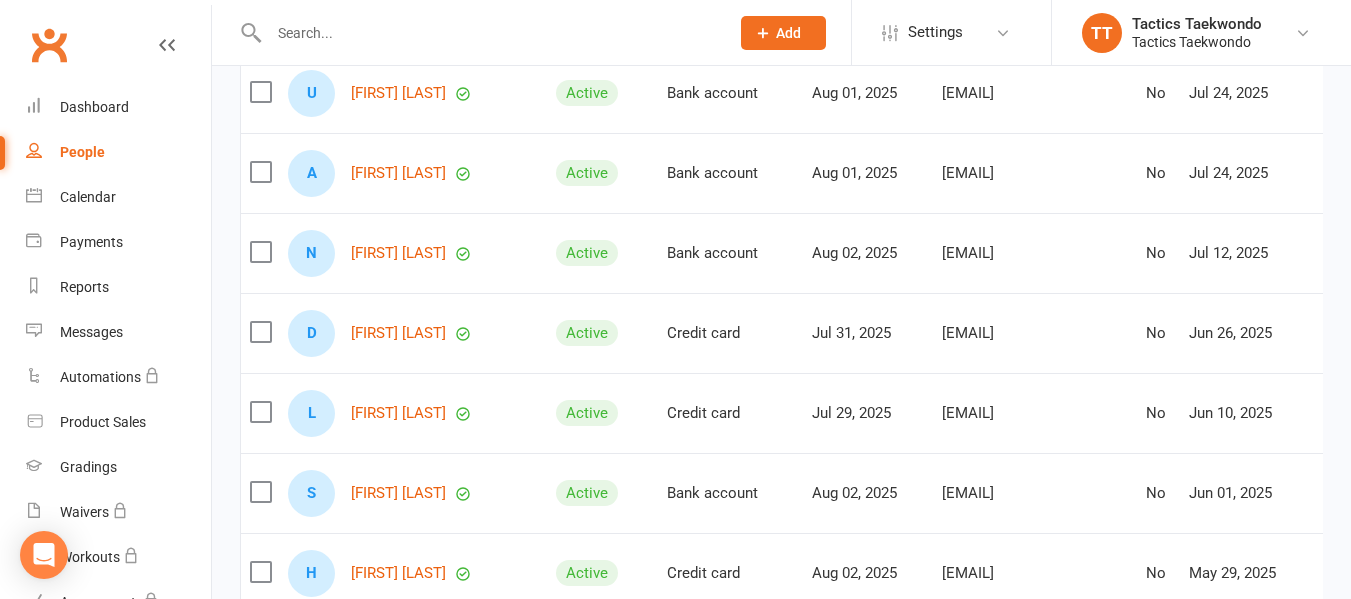scroll, scrollTop: 500, scrollLeft: 0, axis: vertical 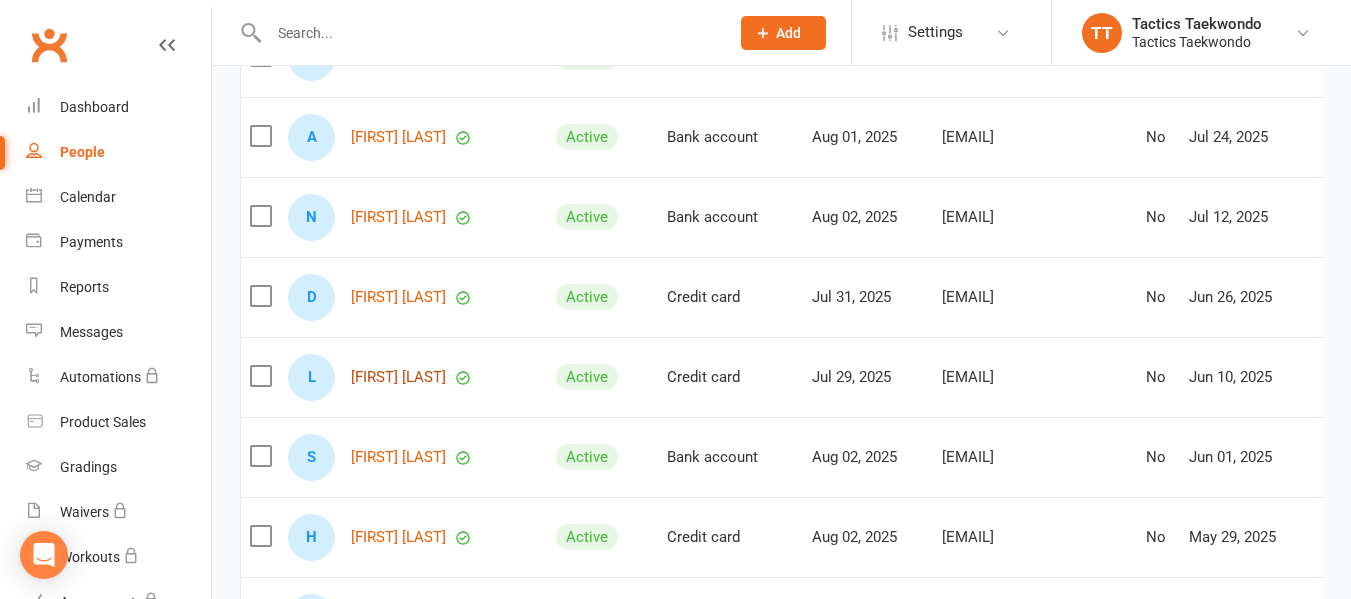 click on "[FIRST] [LAST]" at bounding box center (398, 377) 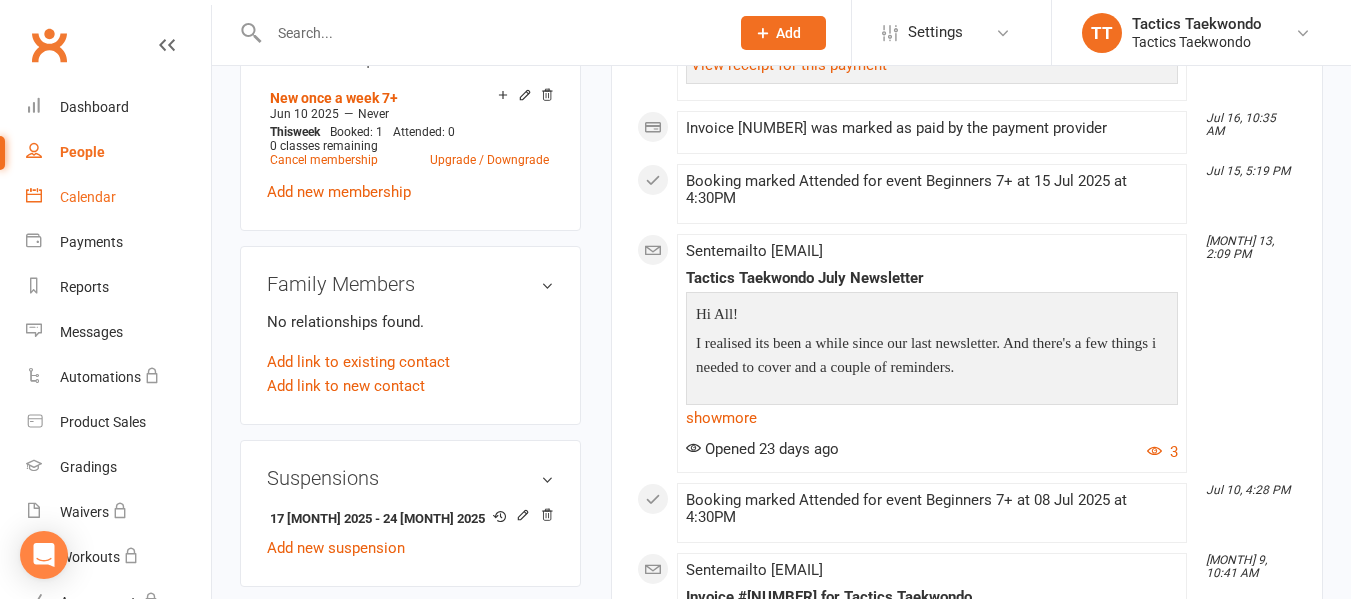 scroll, scrollTop: 900, scrollLeft: 0, axis: vertical 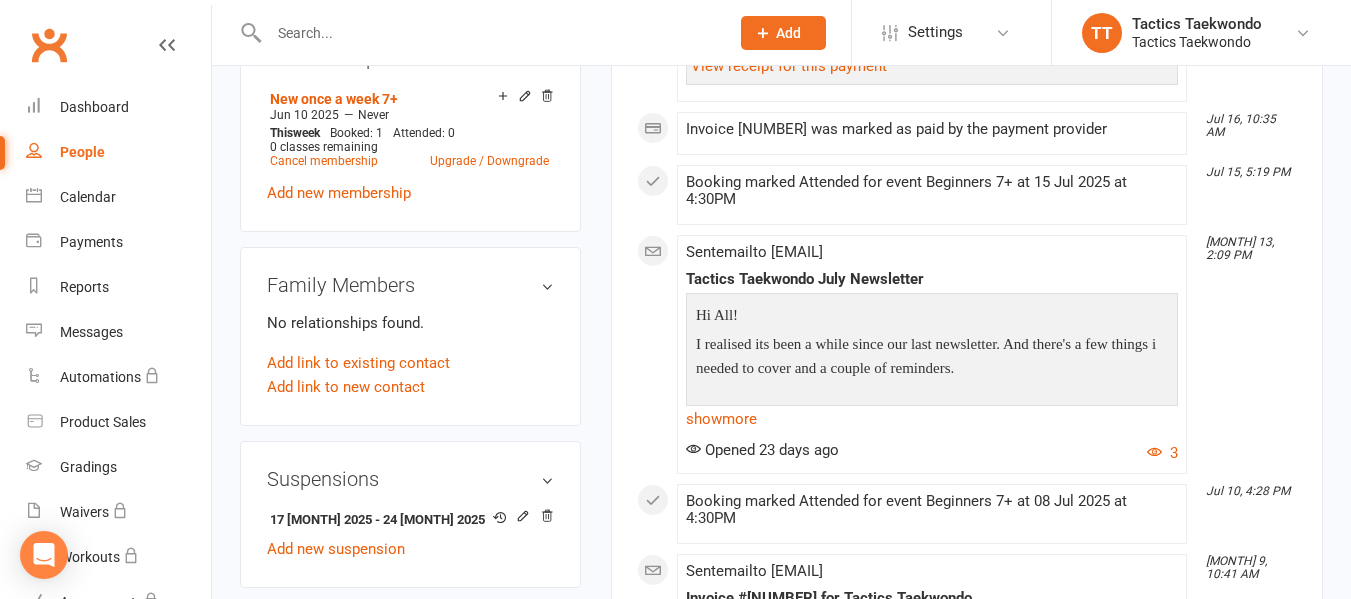 click on "People" at bounding box center (82, 152) 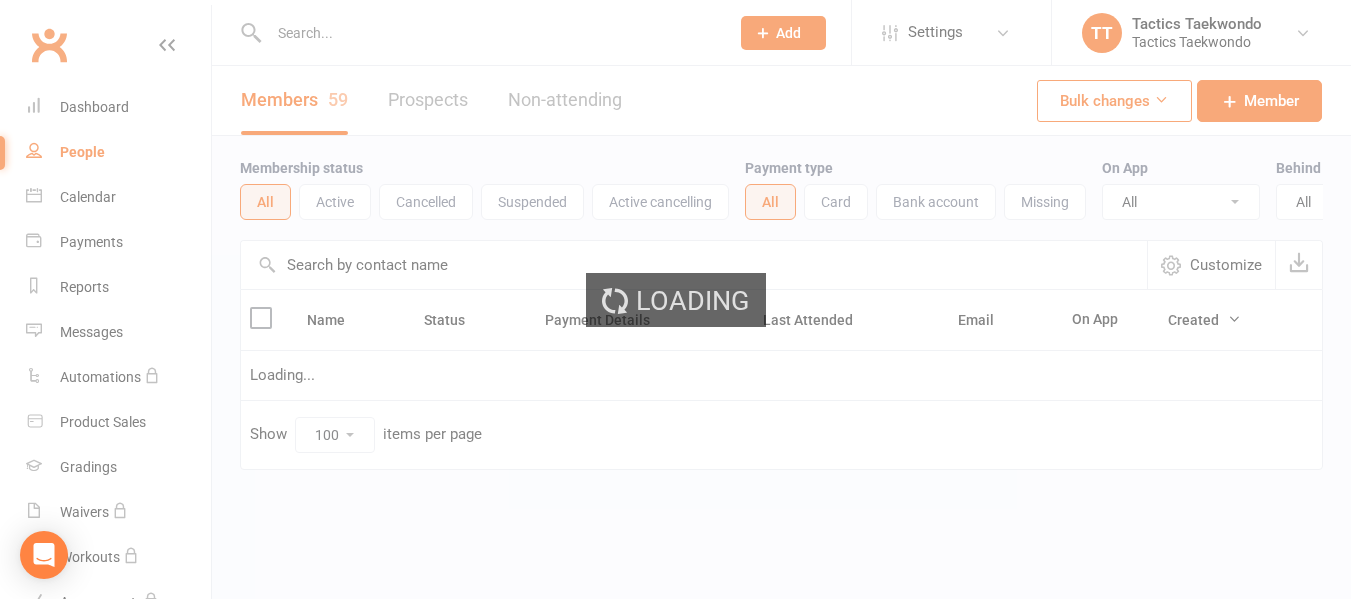 scroll, scrollTop: 0, scrollLeft: 0, axis: both 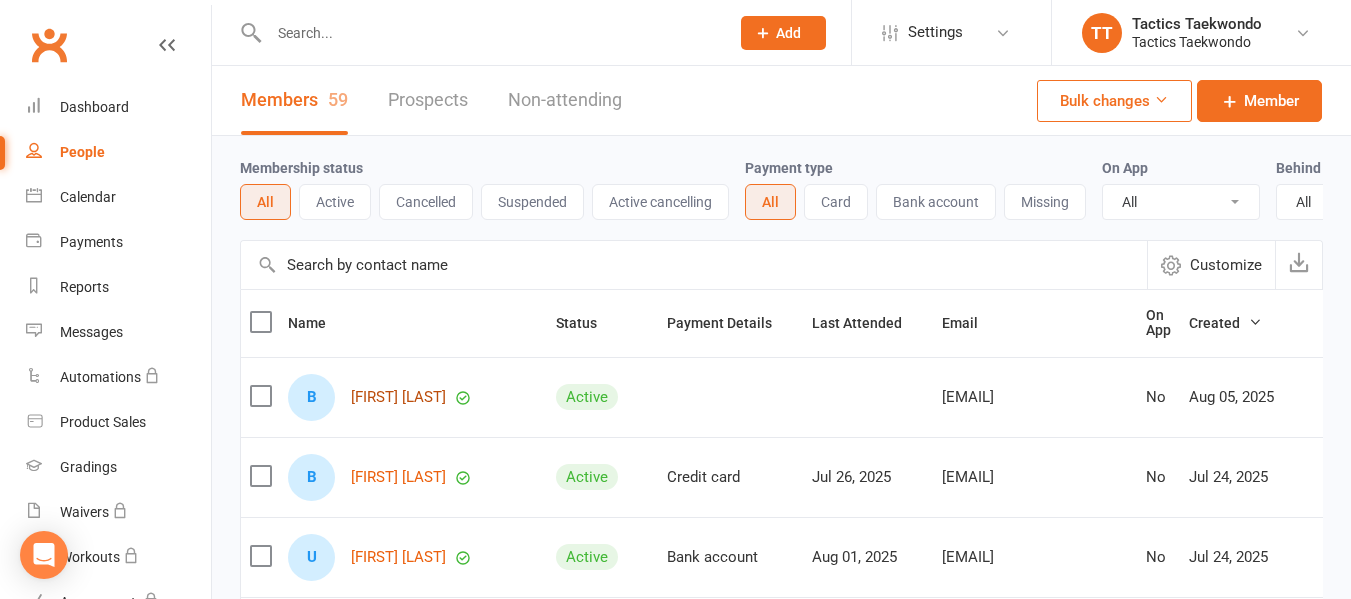 click on "[FIRST] [LAST]" at bounding box center [398, 397] 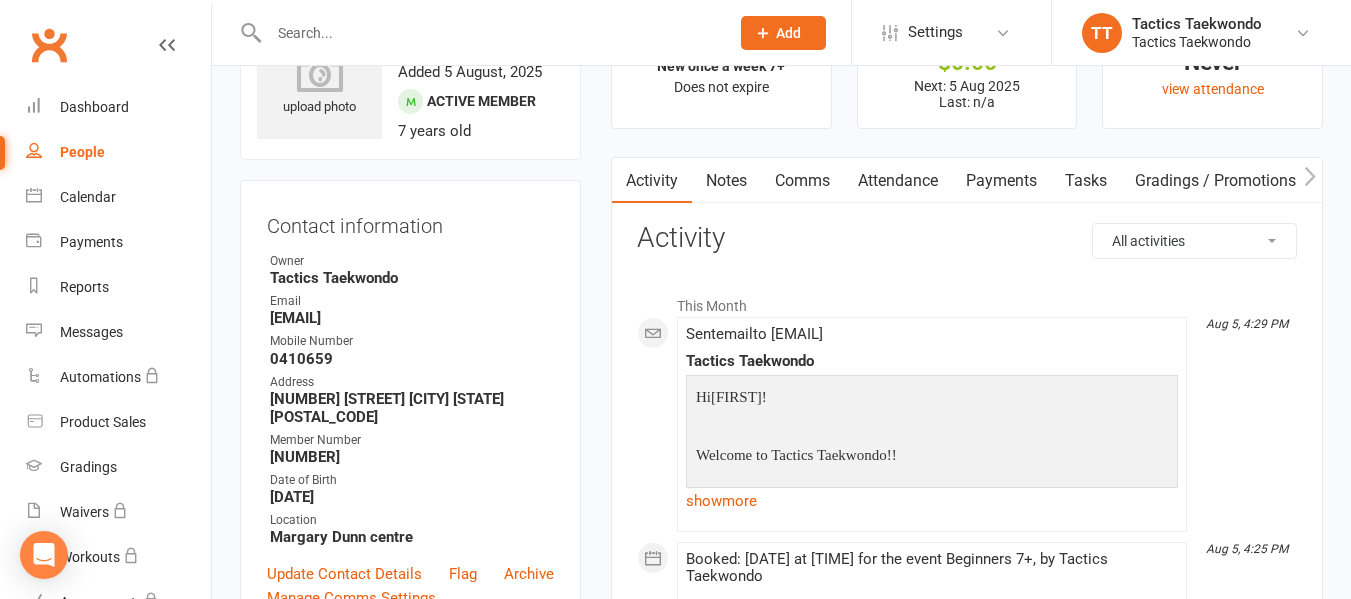 scroll, scrollTop: 0, scrollLeft: 0, axis: both 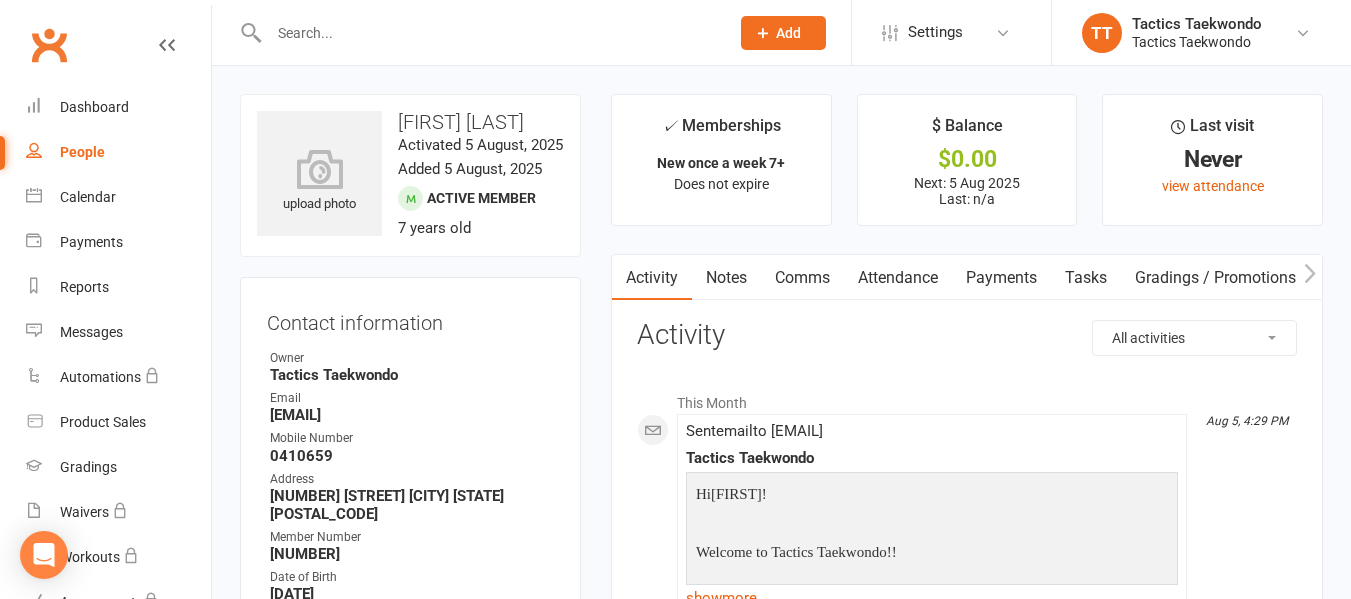 click on "Payments" at bounding box center [1001, 278] 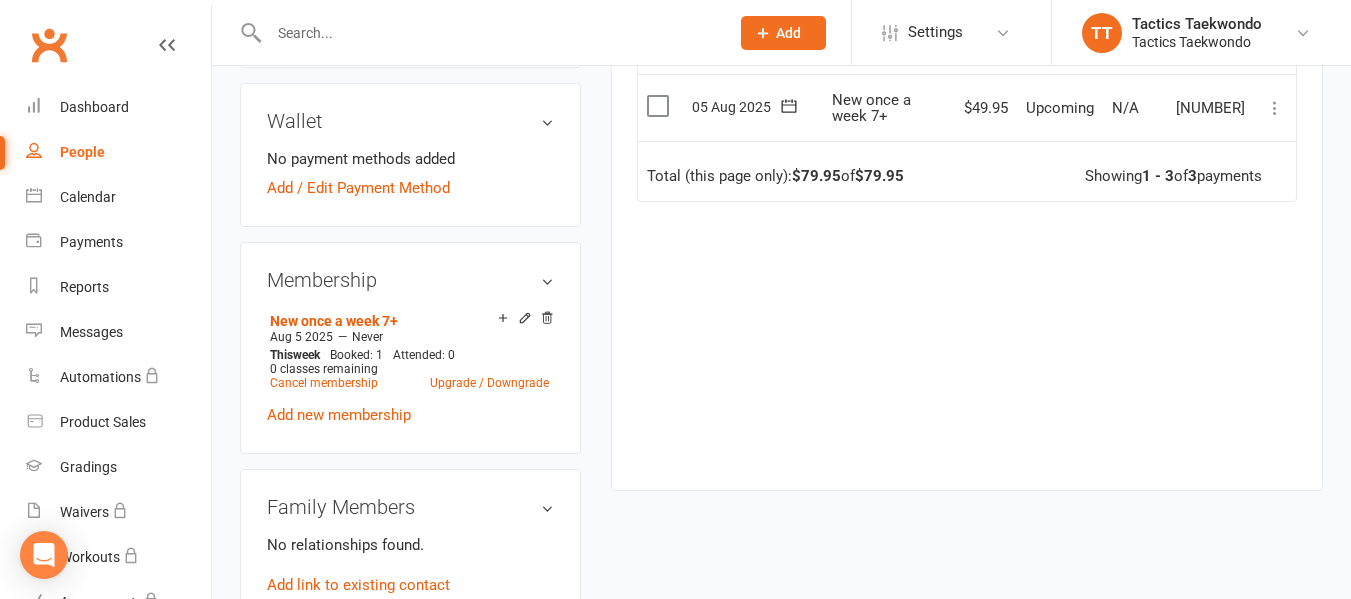 scroll, scrollTop: 700, scrollLeft: 0, axis: vertical 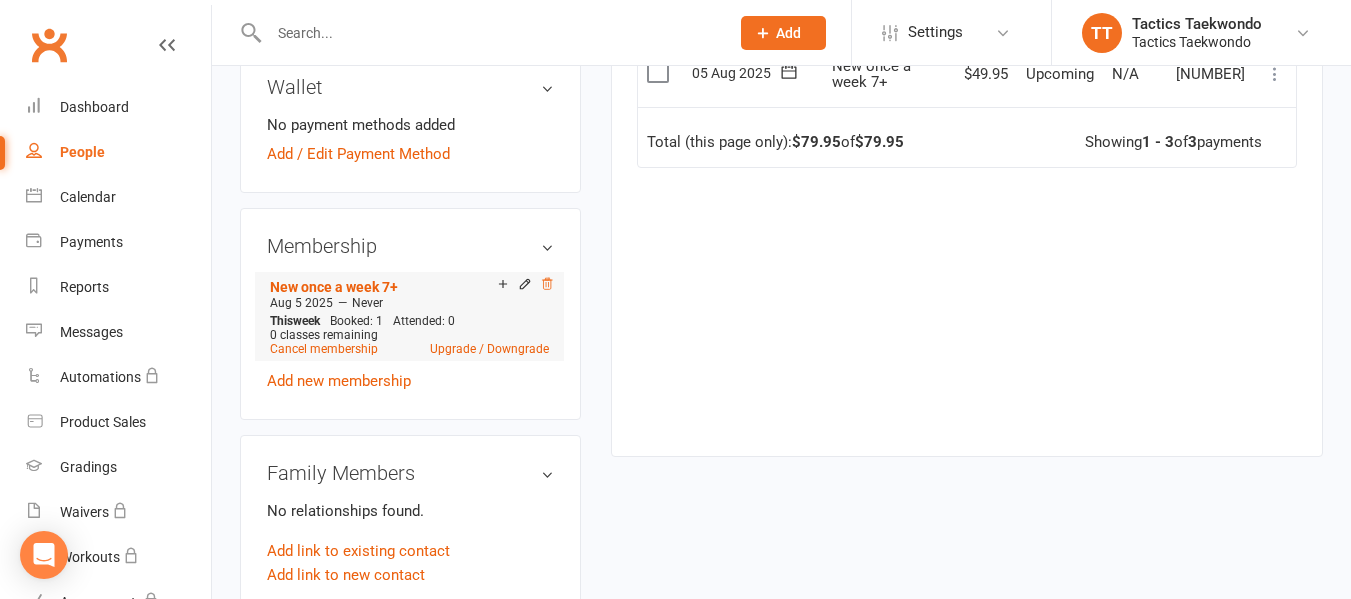 click 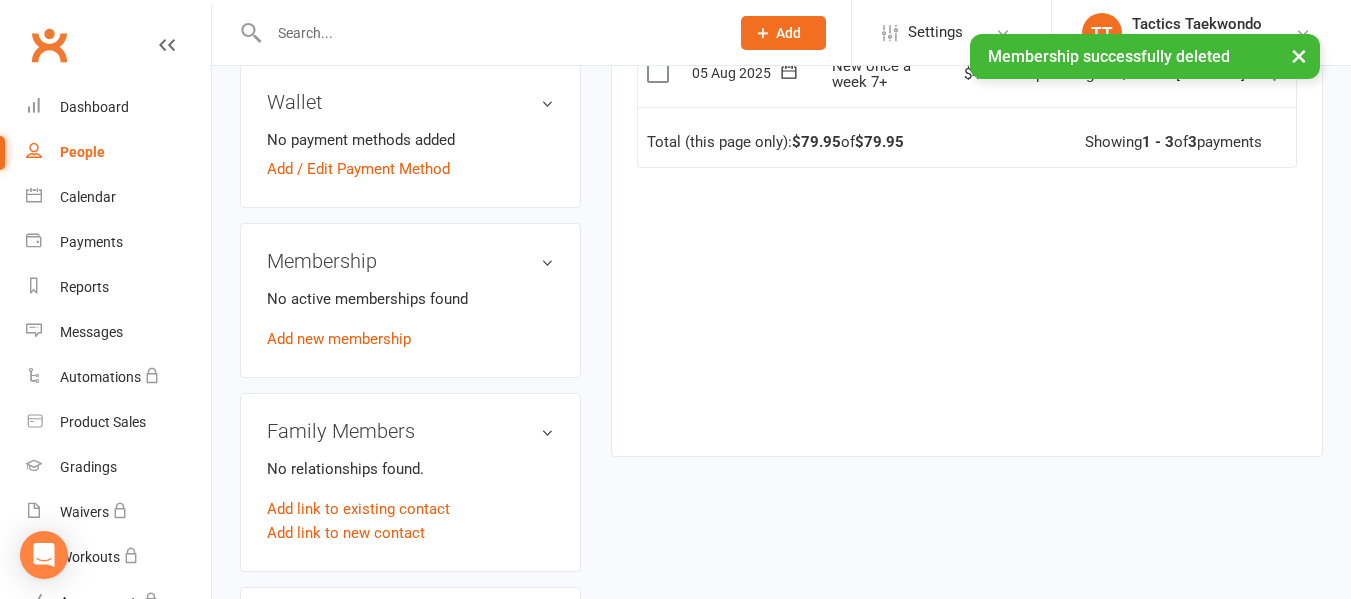 scroll, scrollTop: 715, scrollLeft: 0, axis: vertical 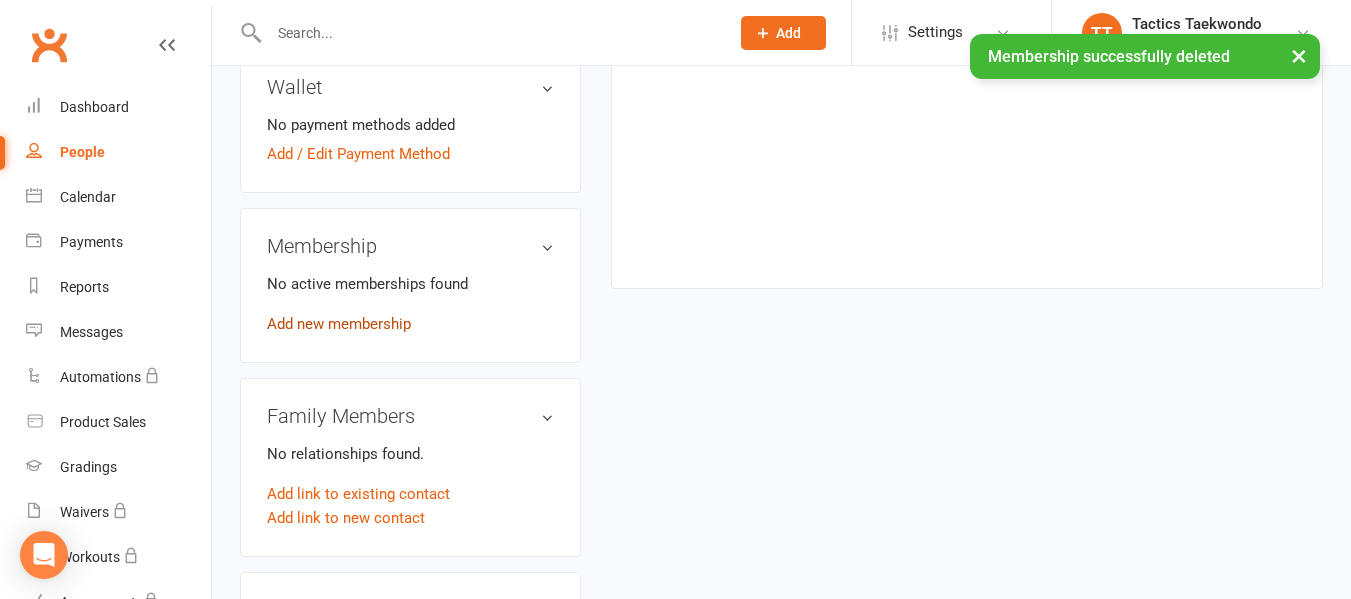 click on "Add new membership" at bounding box center (339, 324) 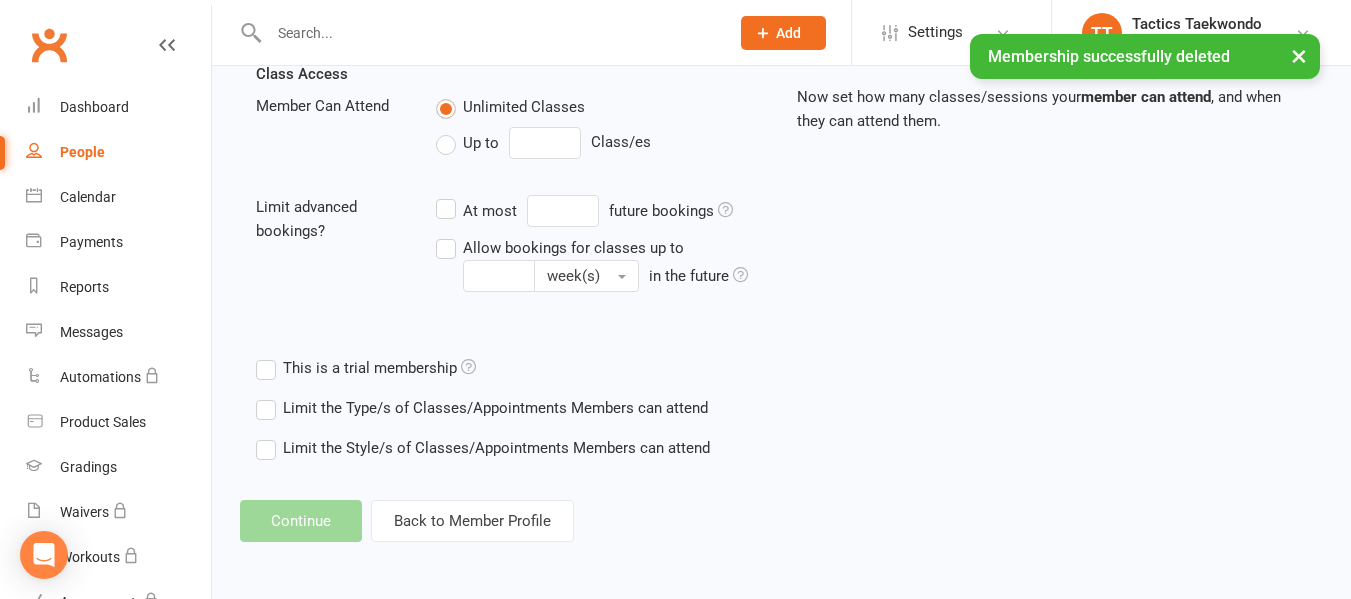 scroll, scrollTop: 0, scrollLeft: 0, axis: both 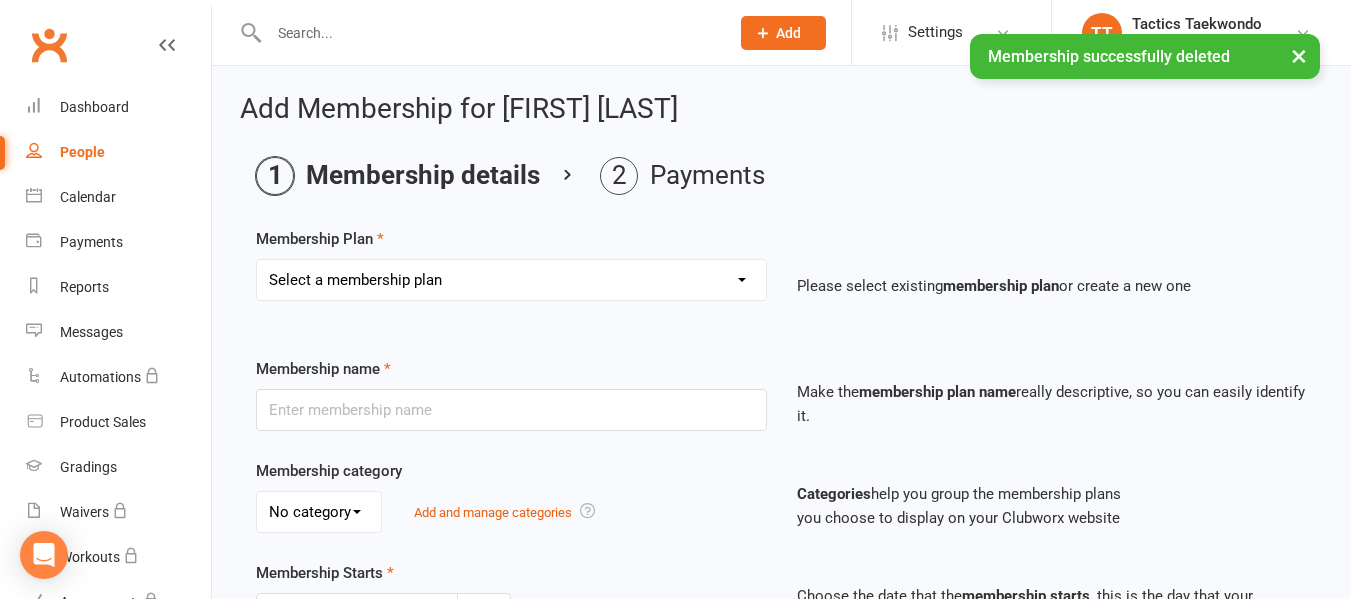 click on "Select a membership plan Create new Membership Plan Once a week Tiny Tactics Twice a week Tiny Tactics Once a week Beginners Twice a week Beginners Once a week Seniors (12+) All belts. Blue belt and above (7+) Twice a week Seniors (12+) All belts. Blue belt and above (7+) FREE Once a week Beginners no free lessons Once a week 3x family plan New once a week Tiny Tactics New Twice a week Tiny Tactics New once a week 7+ New Twice a week 7+ Conditioning Class Competition Team Family plan 1x tiny tactic and 2x beginner" at bounding box center (511, 280) 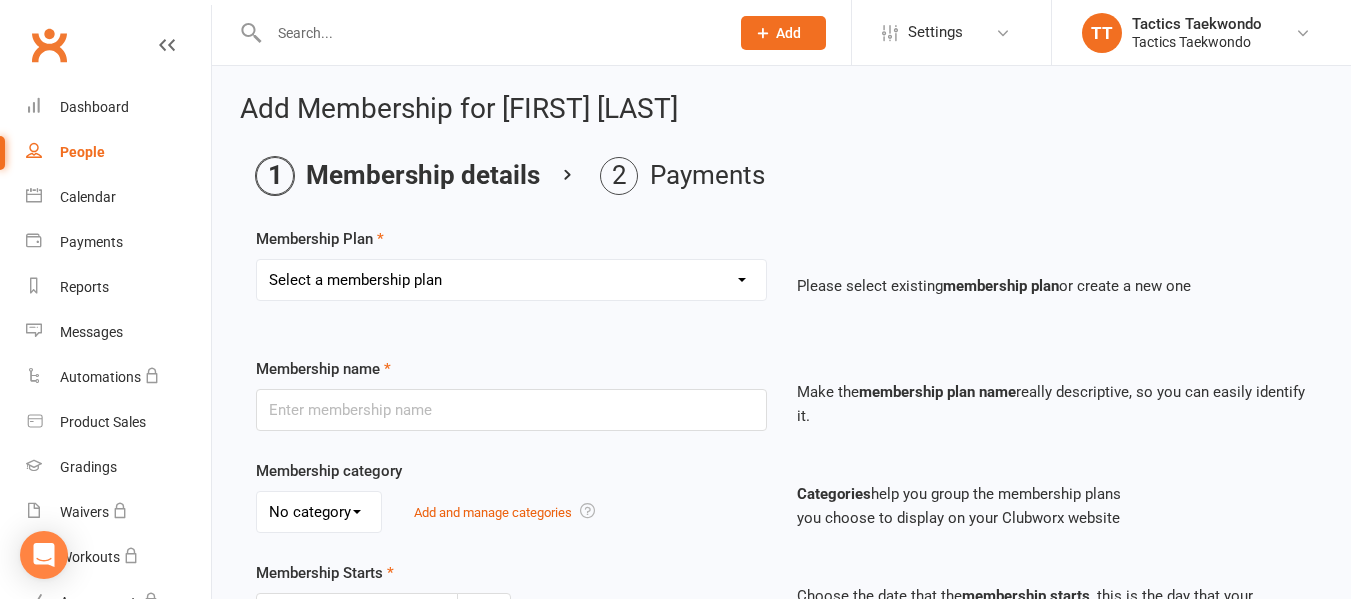 select on "12" 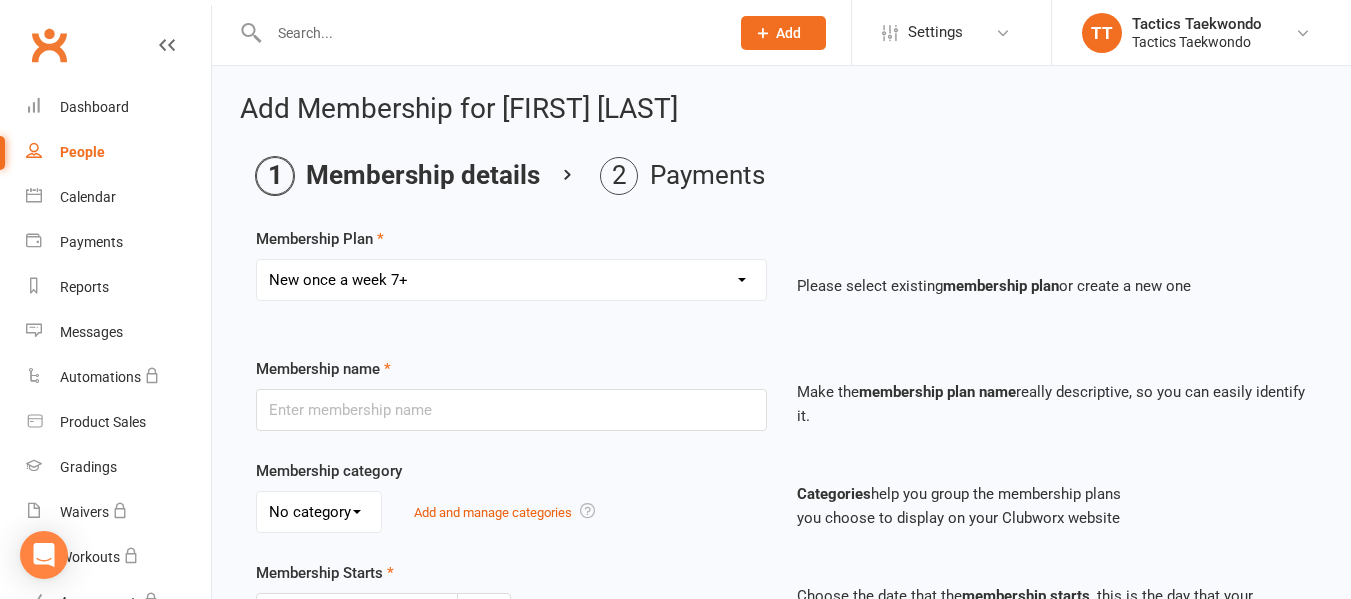 click on "Select a membership plan Create new Membership Plan Once a week Tiny Tactics Twice a week Tiny Tactics Once a week Beginners Twice a week Beginners Once a week Seniors (12+) All belts. Blue belt and above (7+) Twice a week Seniors (12+) All belts. Blue belt and above (7+) FREE Once a week Beginners no free lessons Once a week 3x family plan New once a week Tiny Tactics New Twice a week Tiny Tactics New once a week 7+ New Twice a week 7+ Conditioning Class Competition Team Family plan 1x tiny tactic and 2x beginner" at bounding box center (511, 280) 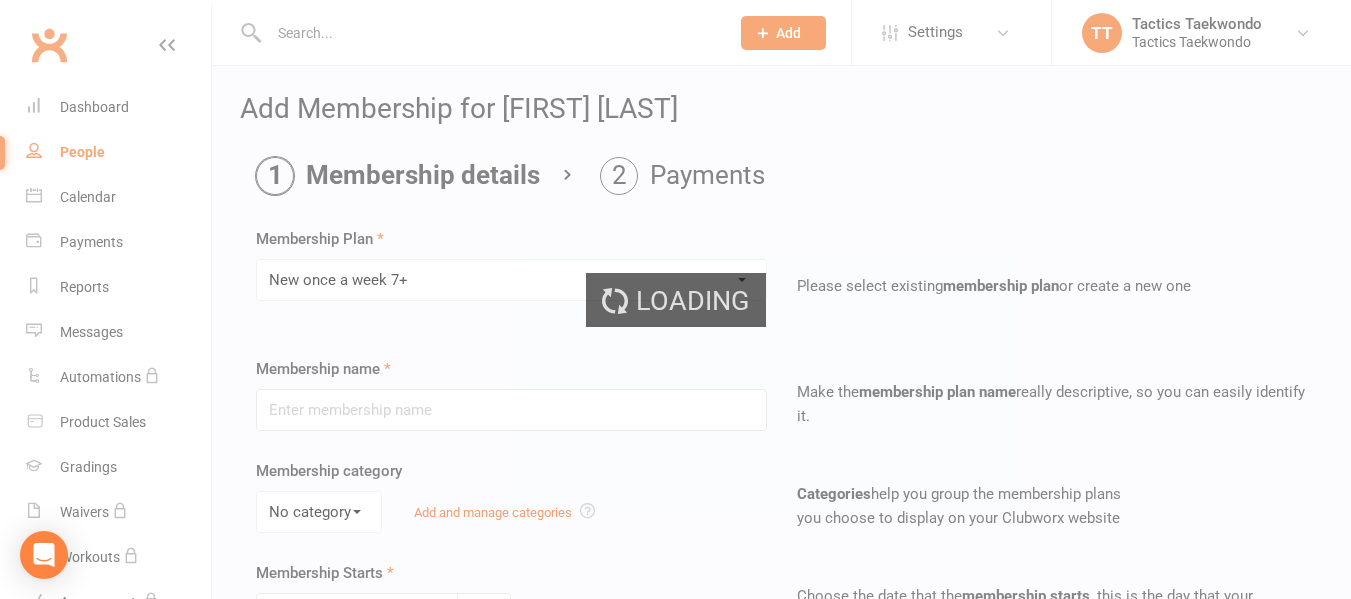 type on "New once a week 7+" 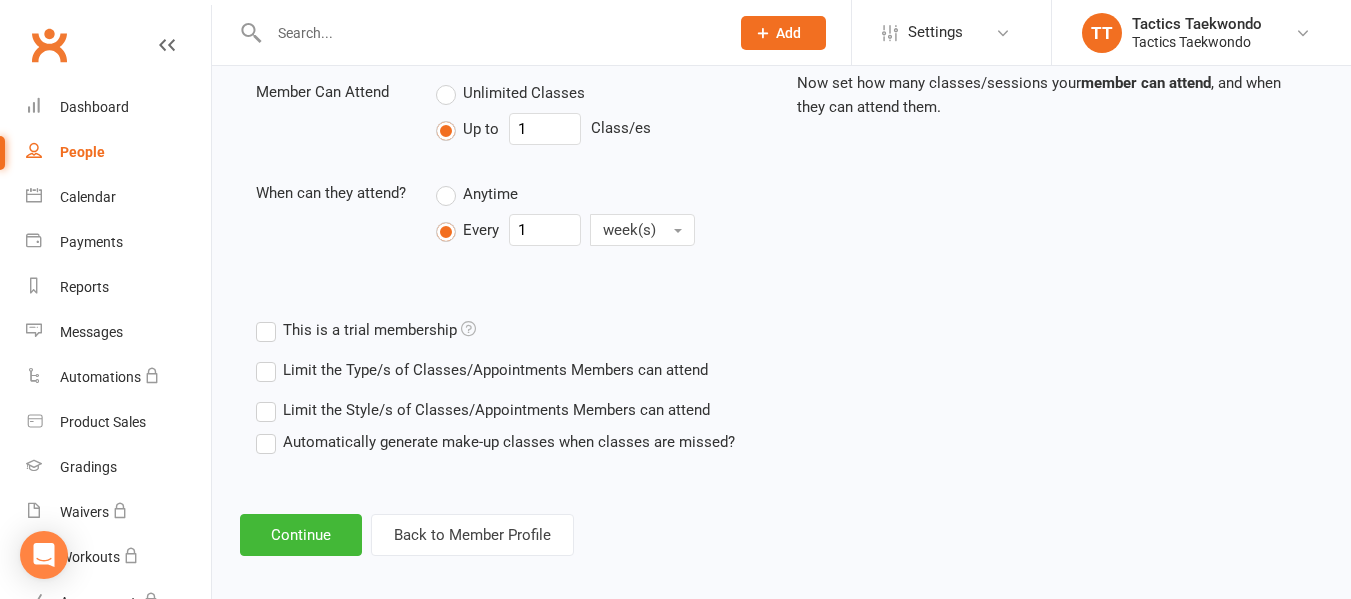 scroll, scrollTop: 739, scrollLeft: 0, axis: vertical 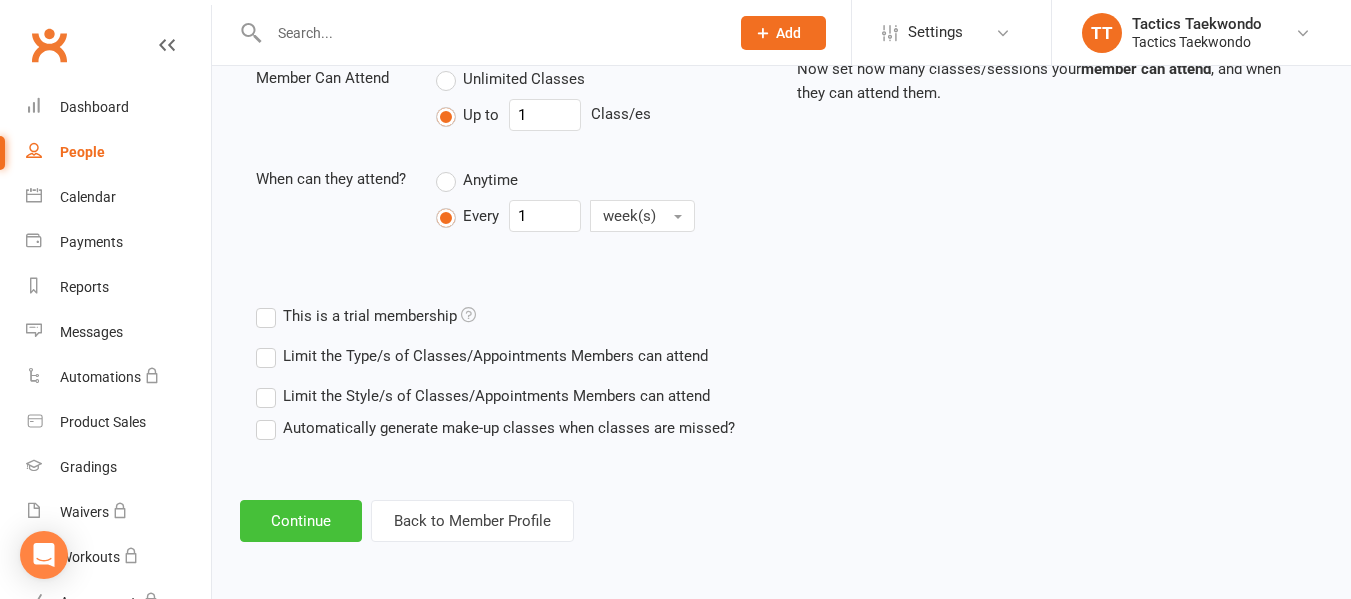click on "Continue" at bounding box center [301, 521] 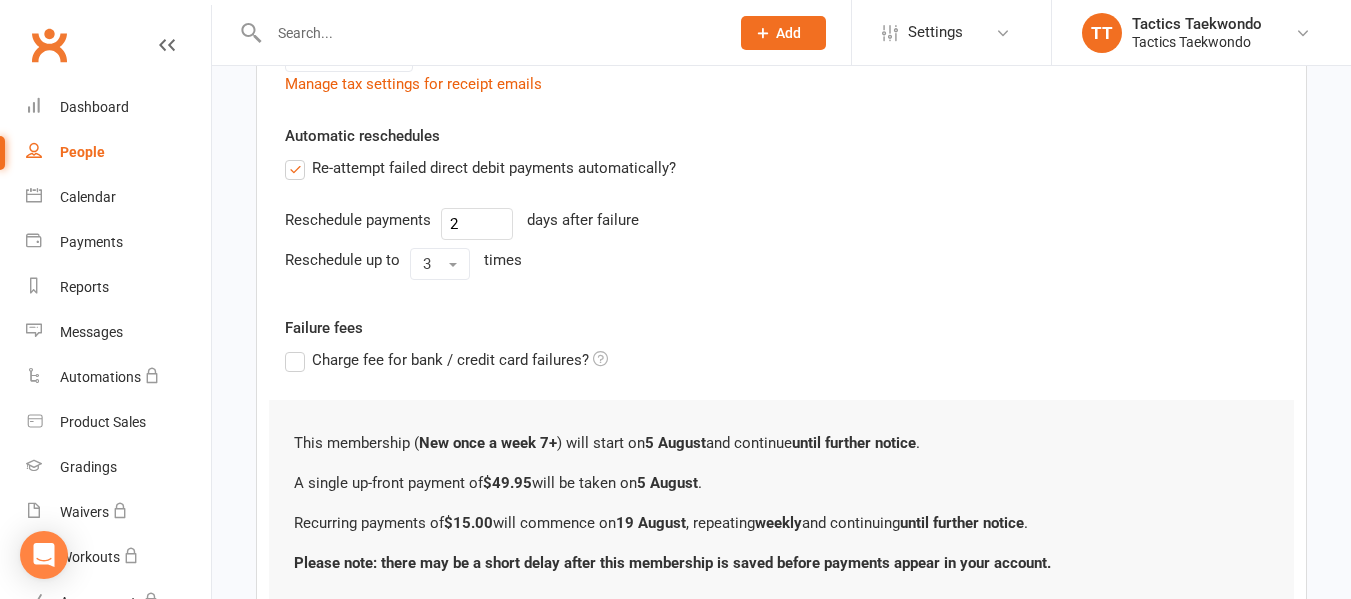 scroll, scrollTop: 0, scrollLeft: 0, axis: both 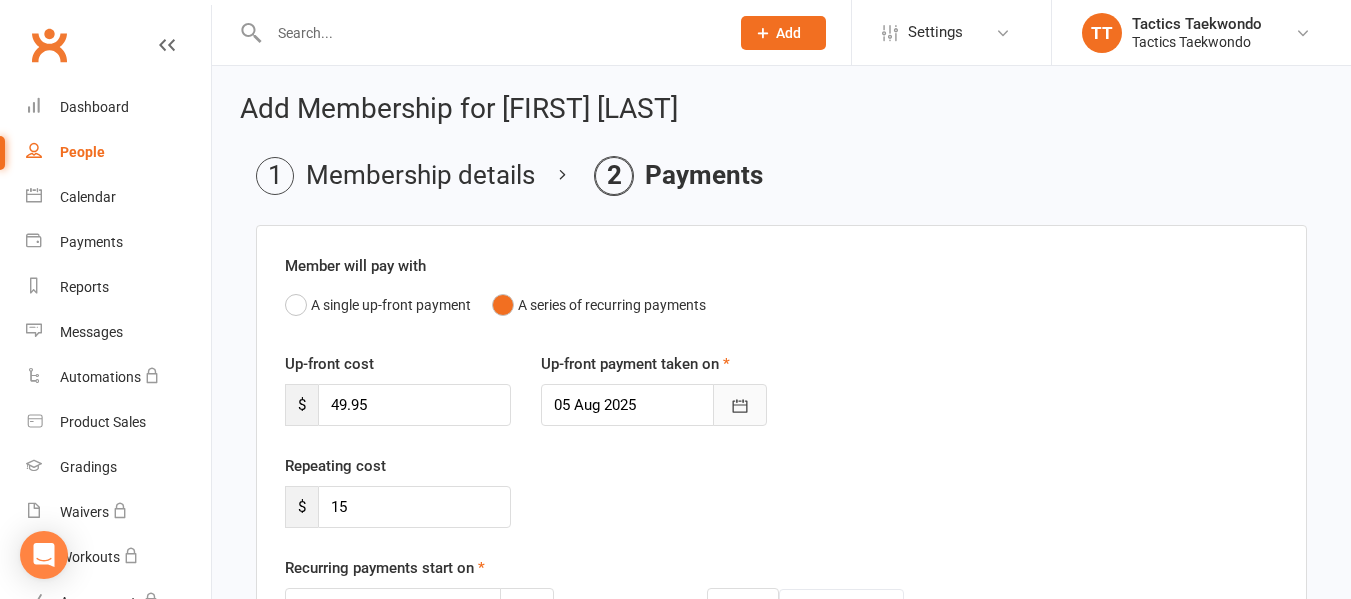 click 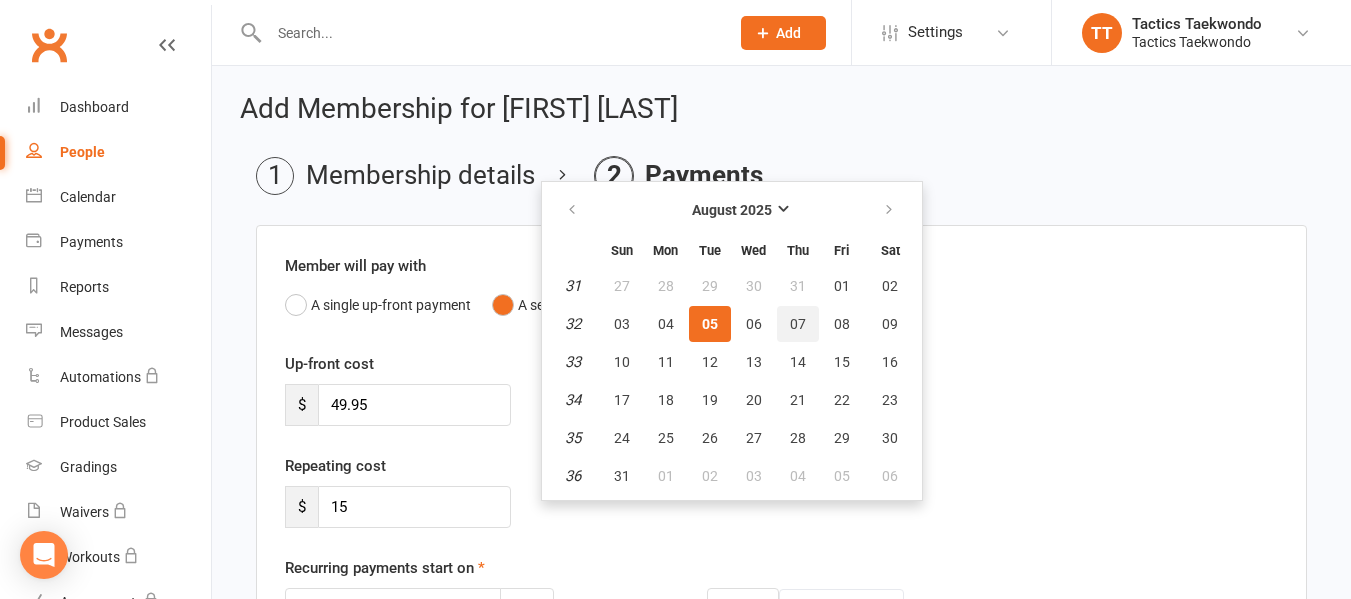 click on "07" at bounding box center [798, 324] 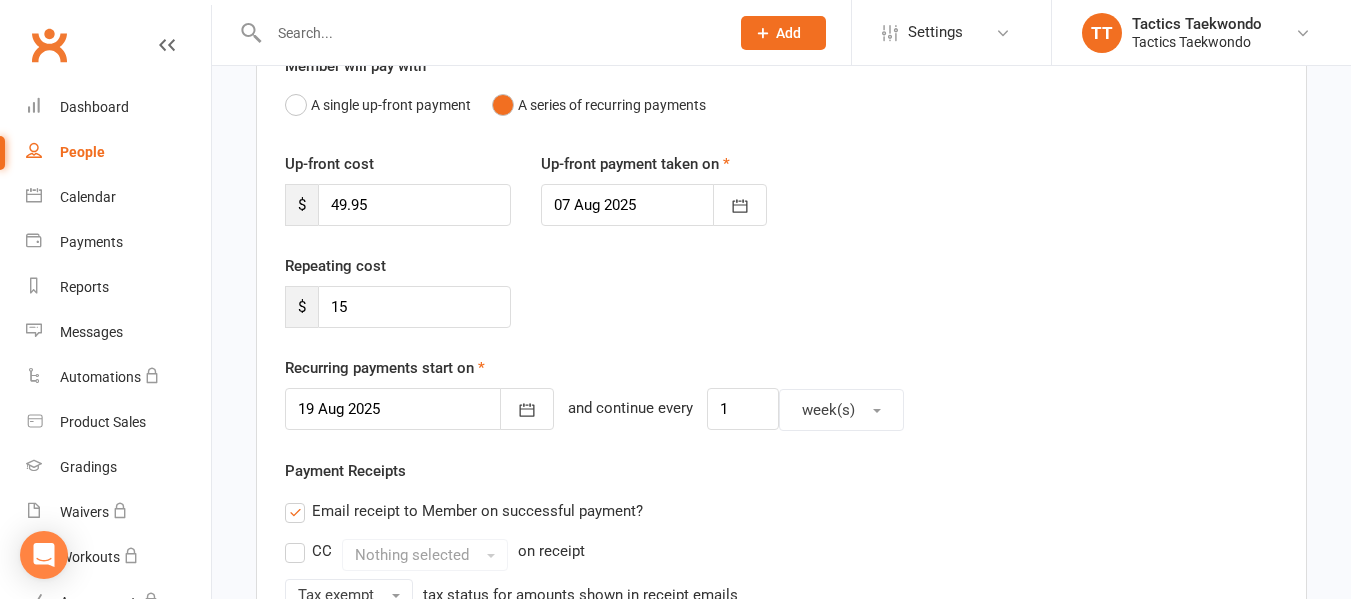 scroll, scrollTop: 300, scrollLeft: 0, axis: vertical 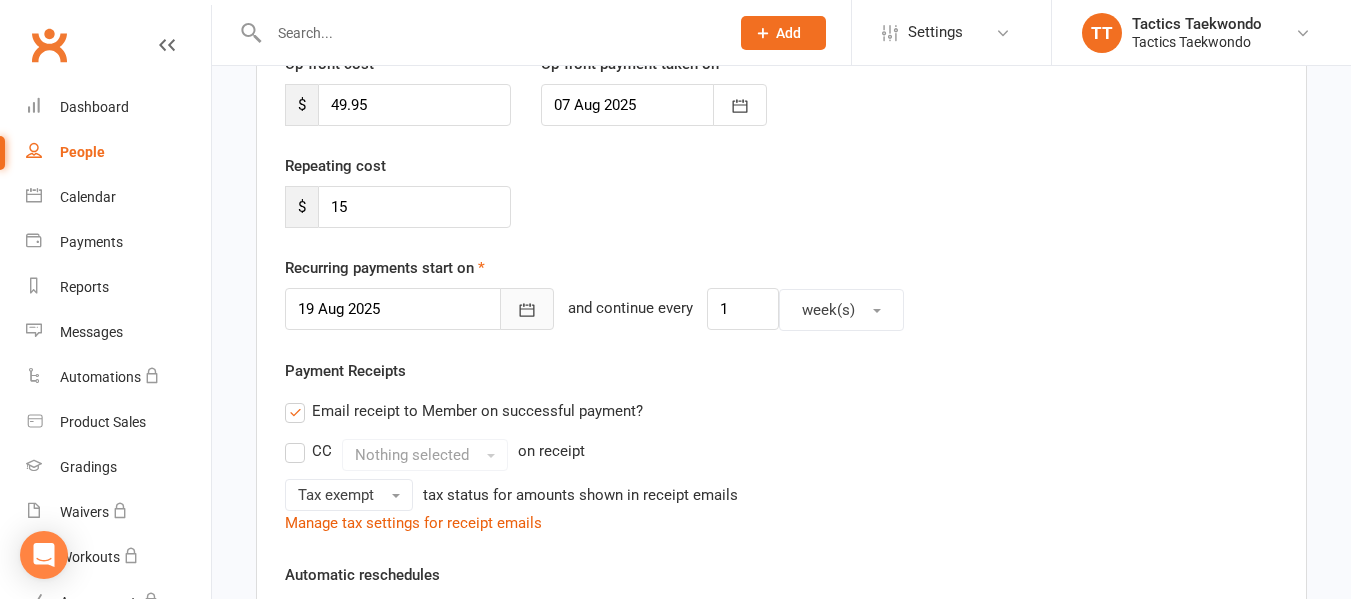 click 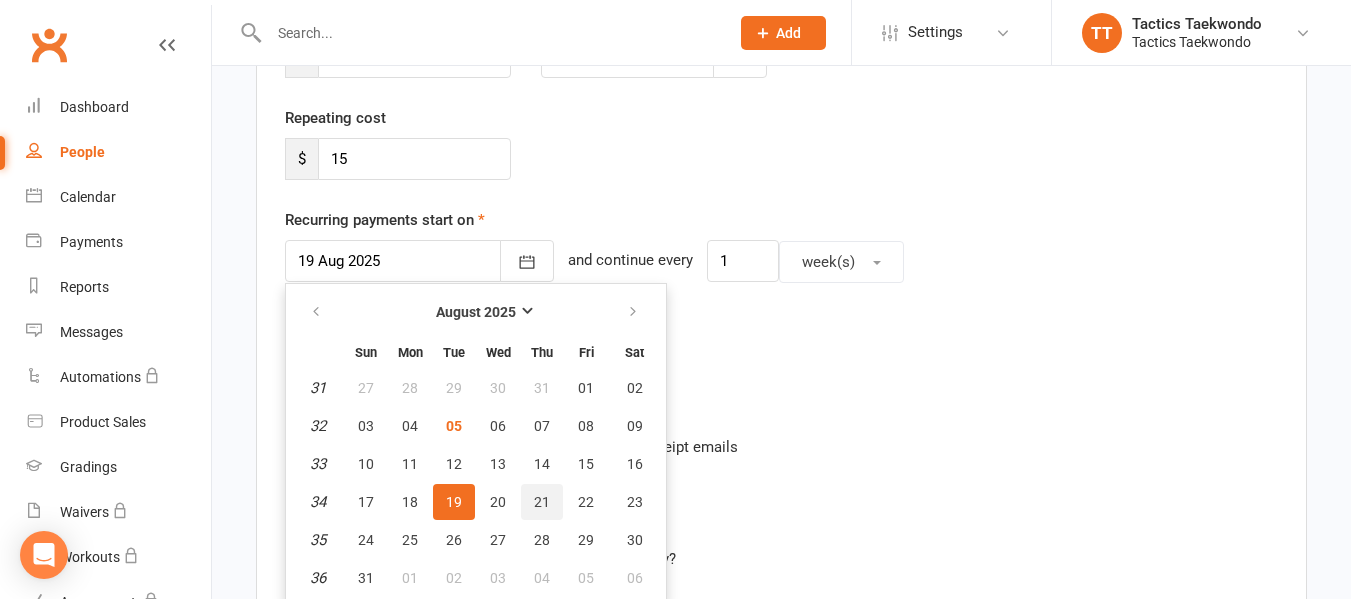 click on "21" at bounding box center (542, 502) 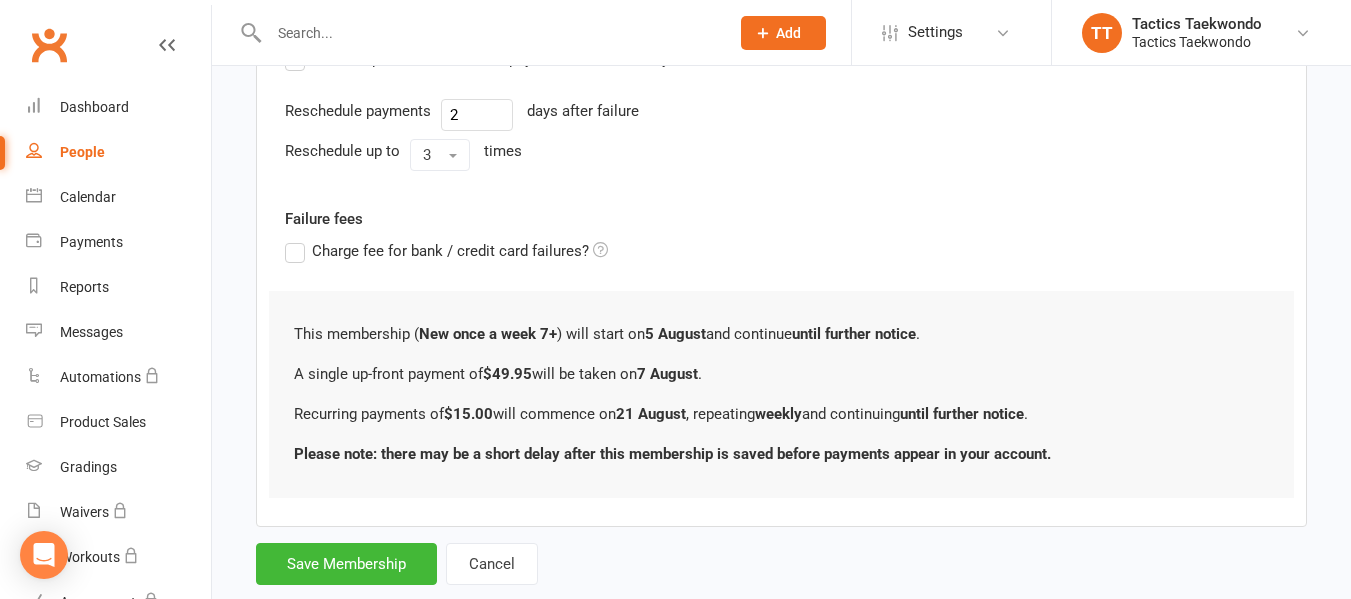scroll, scrollTop: 895, scrollLeft: 0, axis: vertical 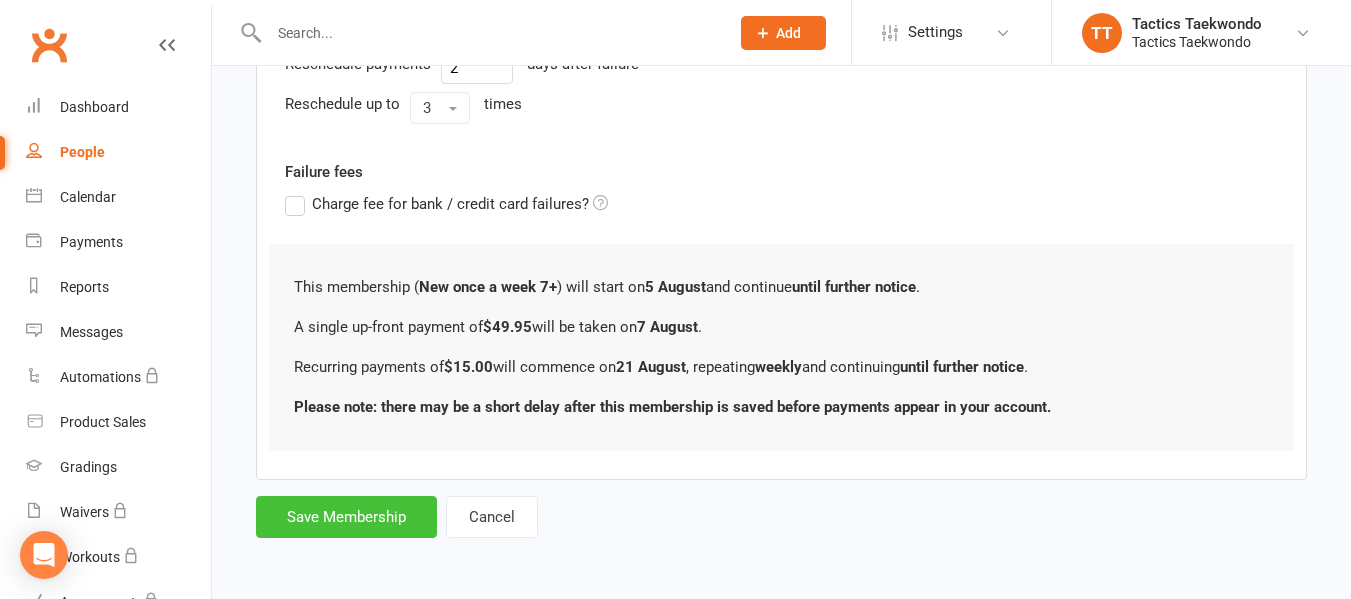 click on "Save Membership" at bounding box center [346, 517] 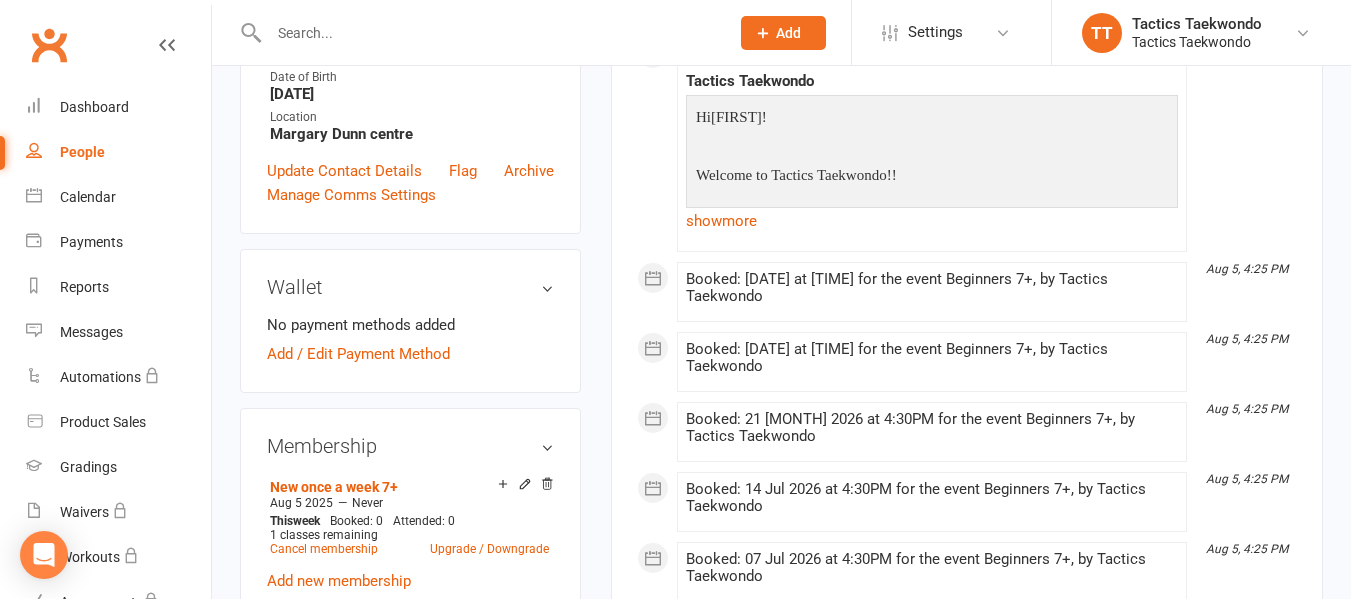 scroll, scrollTop: 600, scrollLeft: 0, axis: vertical 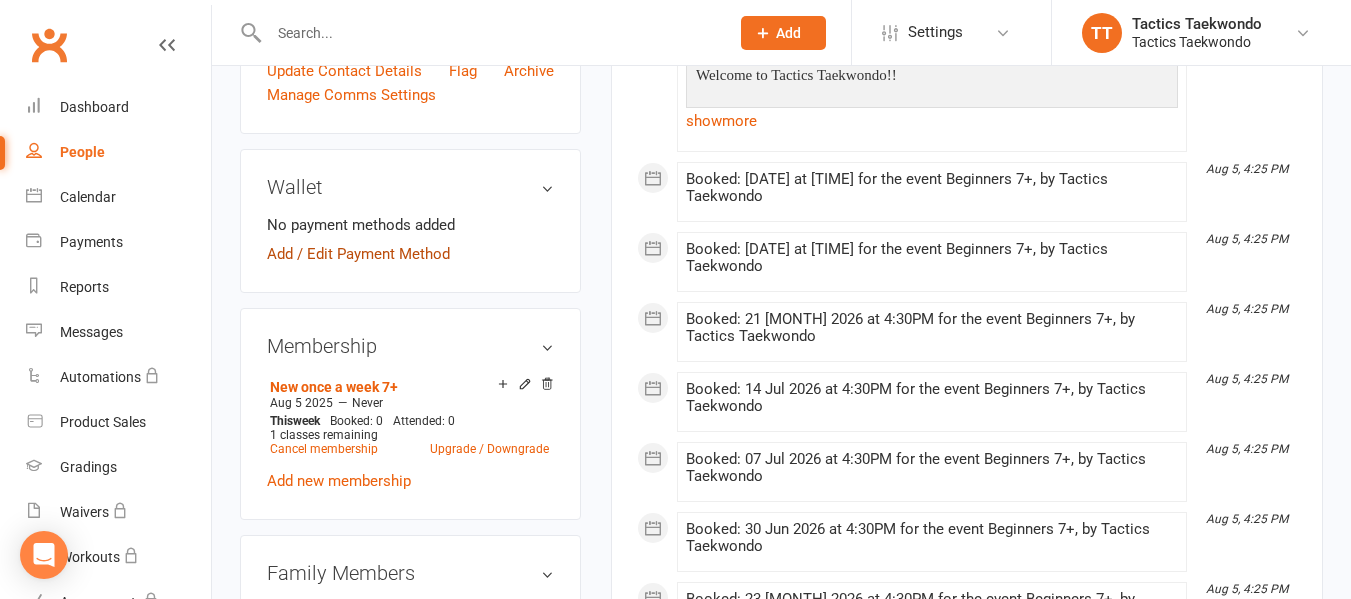 click on "Add / Edit Payment Method" at bounding box center [358, 254] 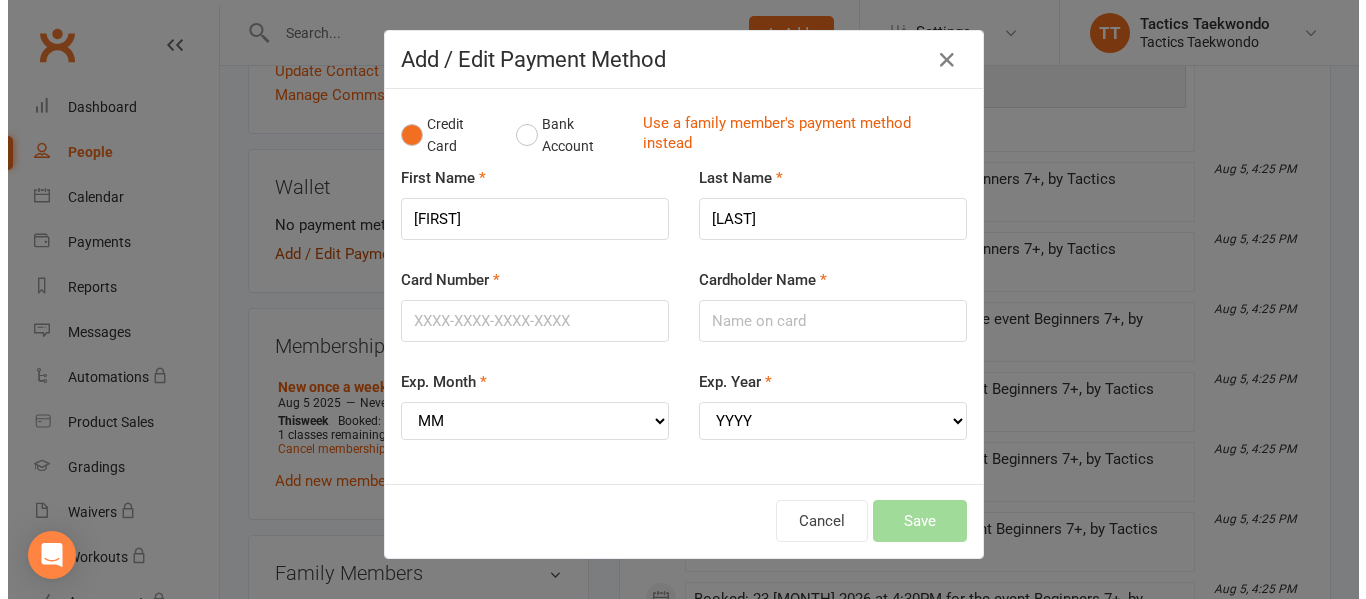 scroll, scrollTop: 576, scrollLeft: 0, axis: vertical 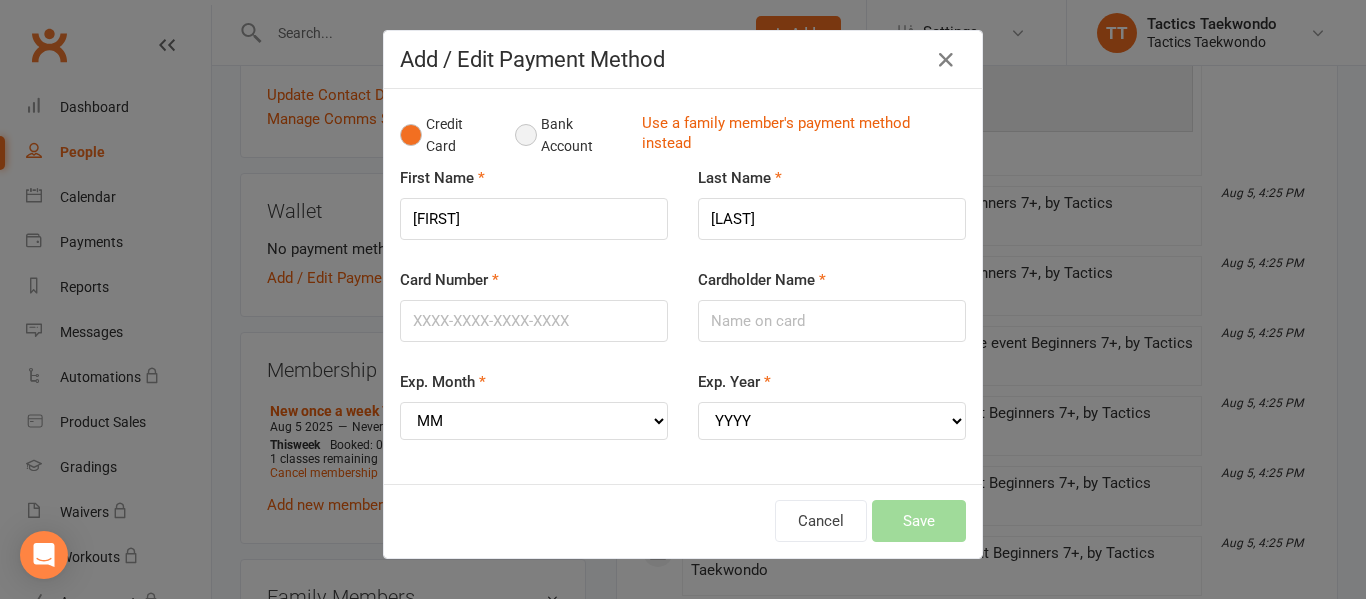 click on "Bank Account" at bounding box center (570, 135) 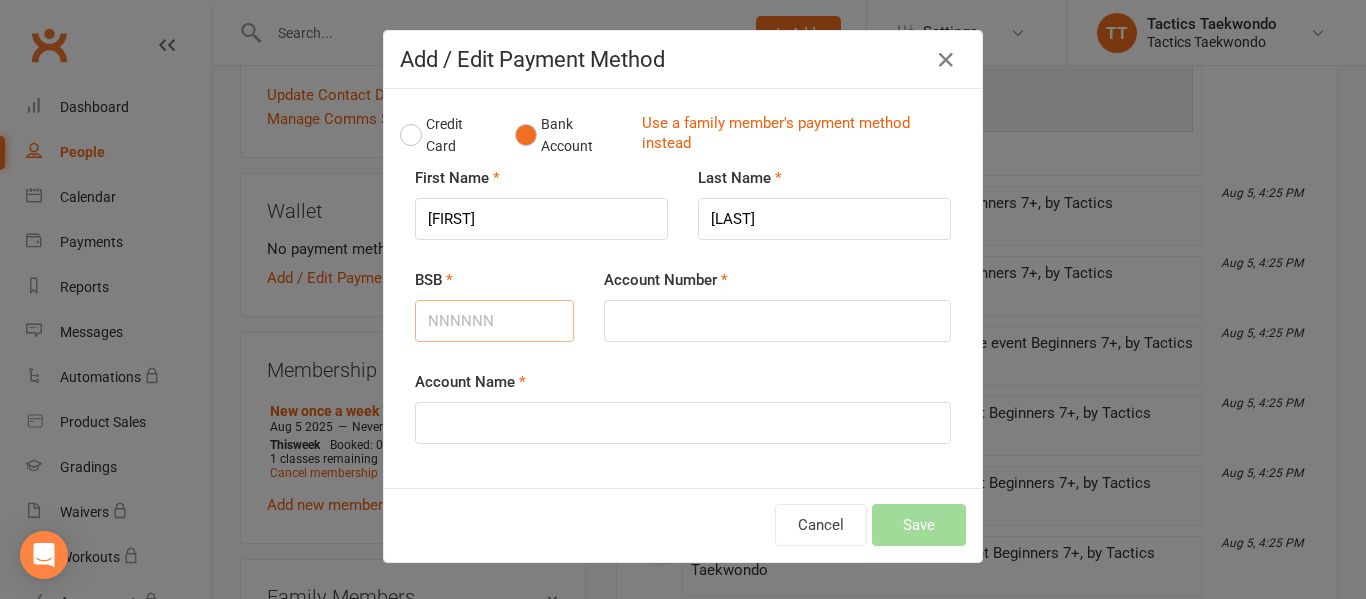 click on "BSB" at bounding box center [494, 321] 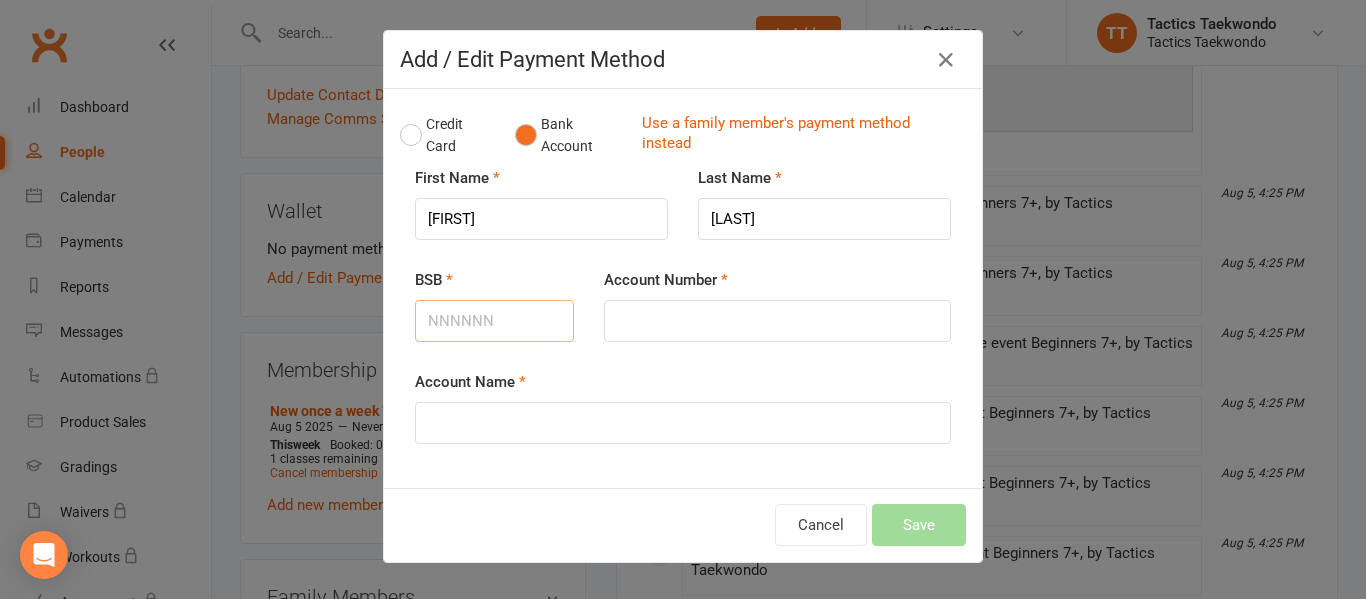 type on "[PHONE]" 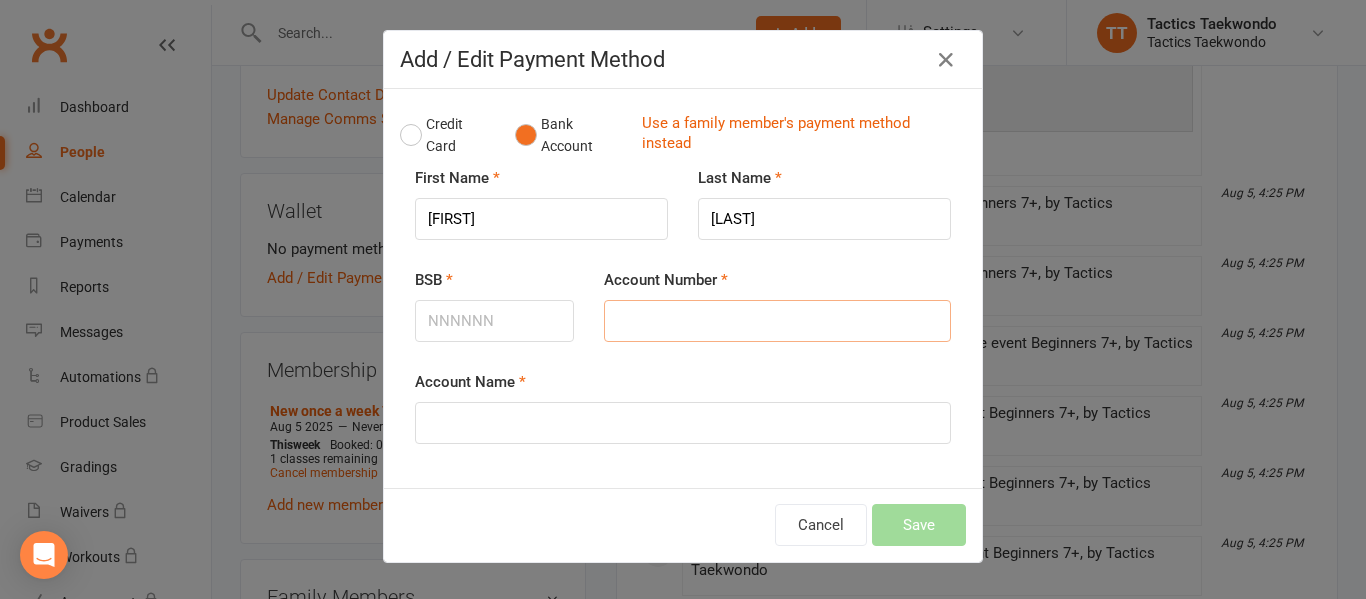 click on "Account Number" at bounding box center [777, 321] 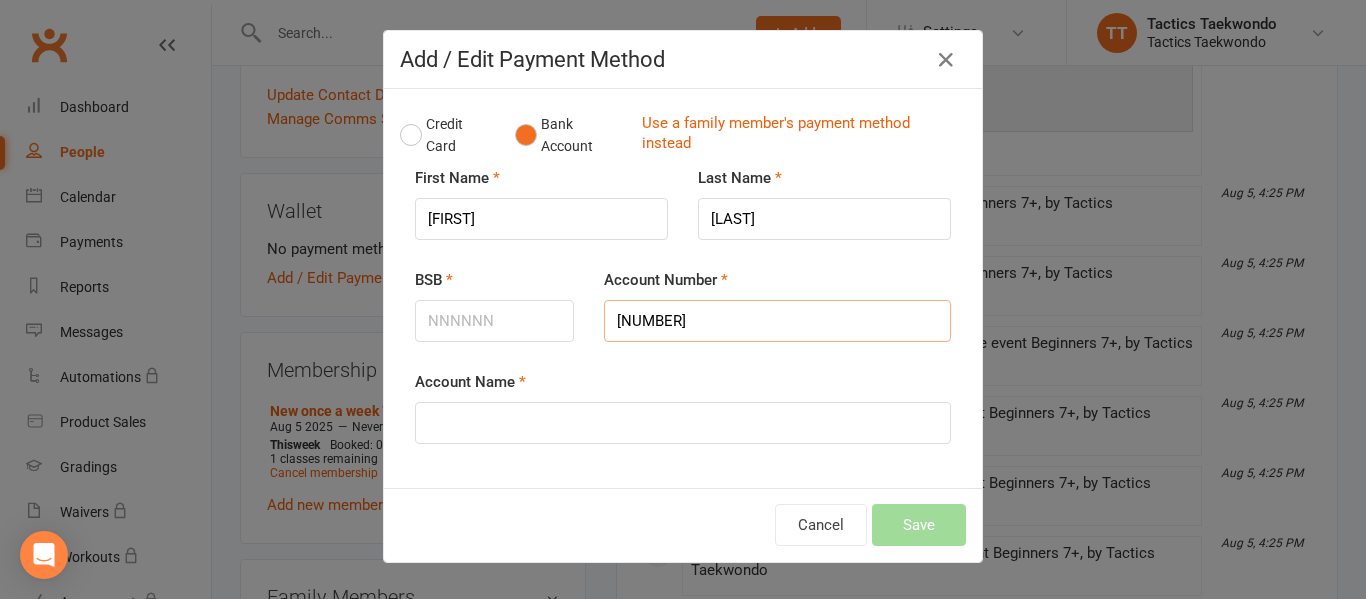 type on "[NUMBER]" 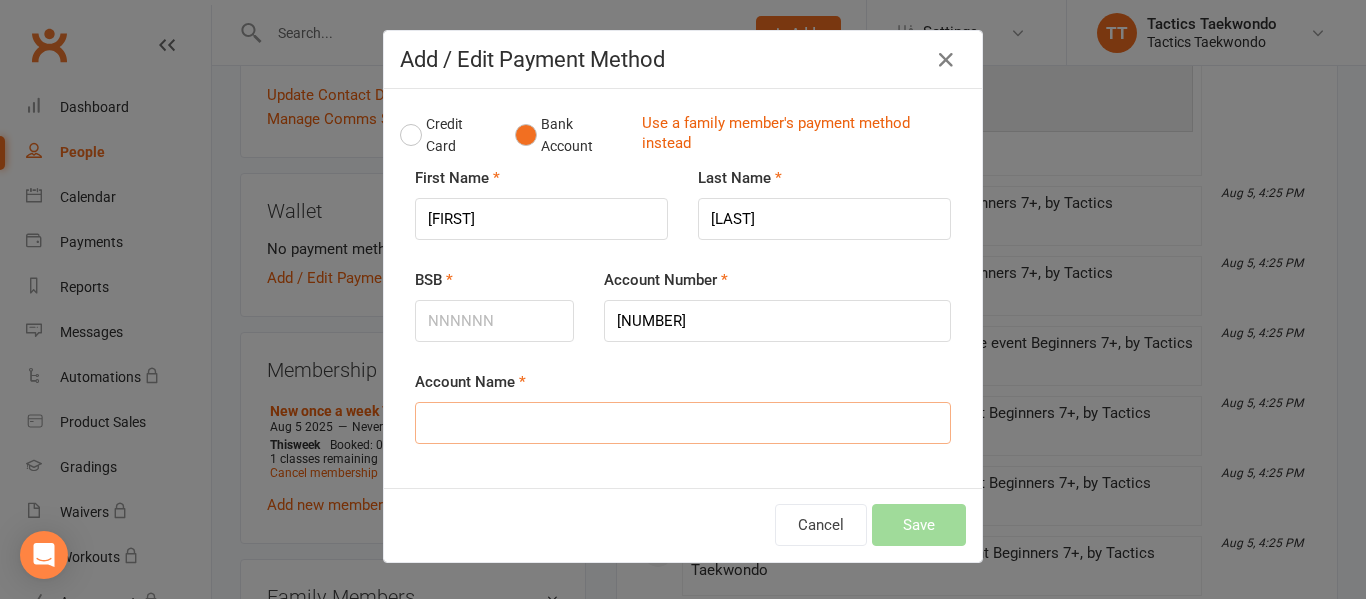 click on "Account Name" at bounding box center (683, 423) 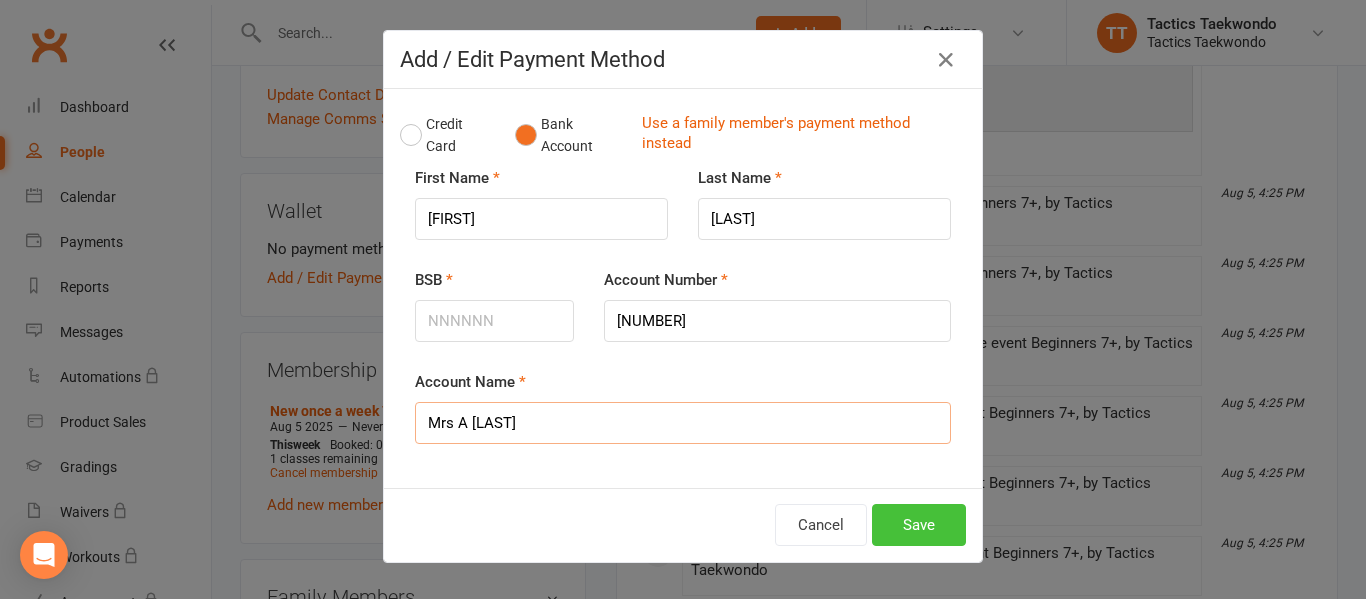 type on "Mrs A [LAST]" 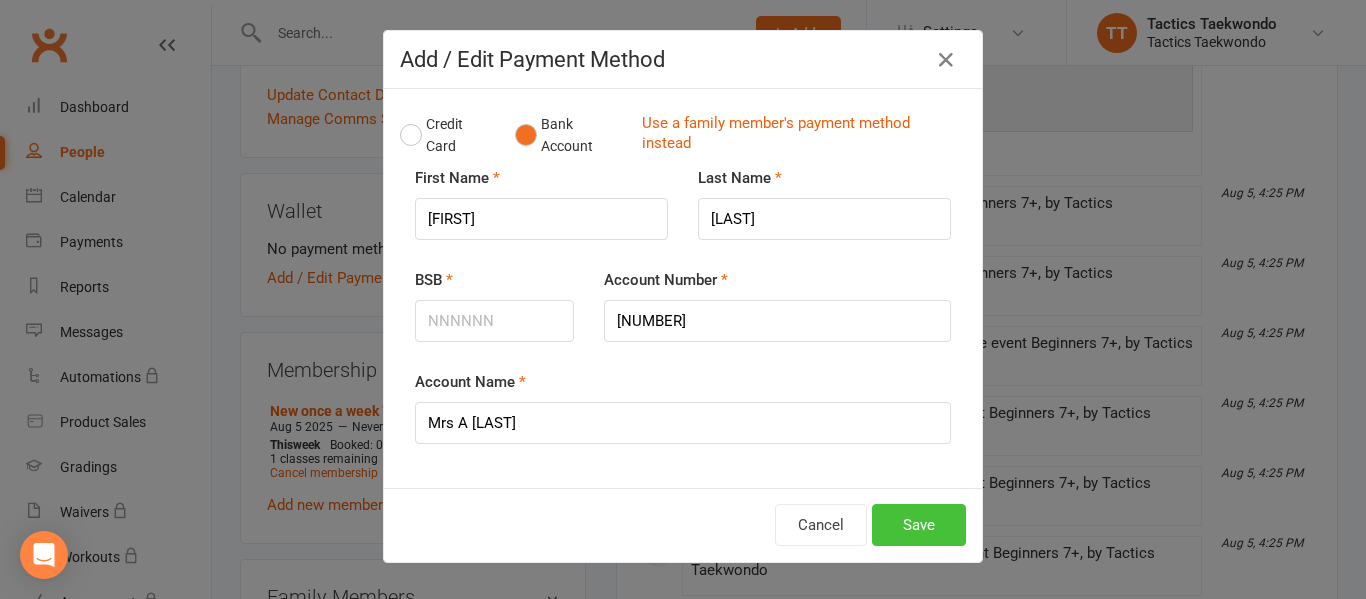 click on "Save" at bounding box center (919, 525) 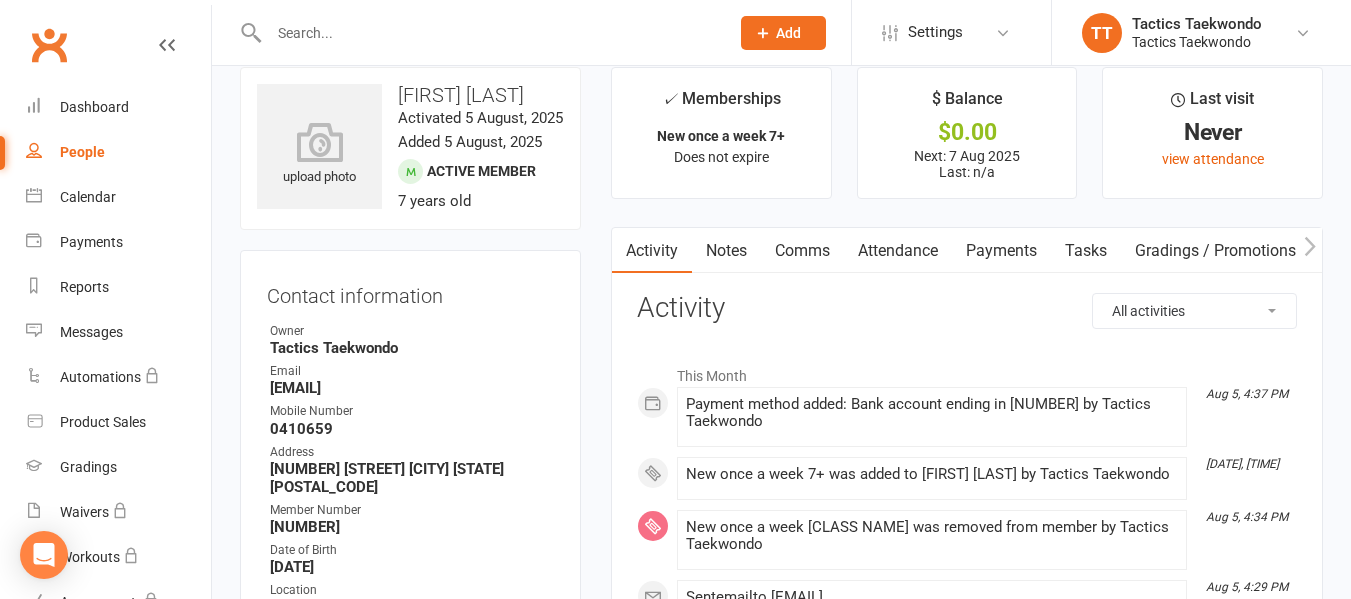 scroll, scrollTop: 0, scrollLeft: 0, axis: both 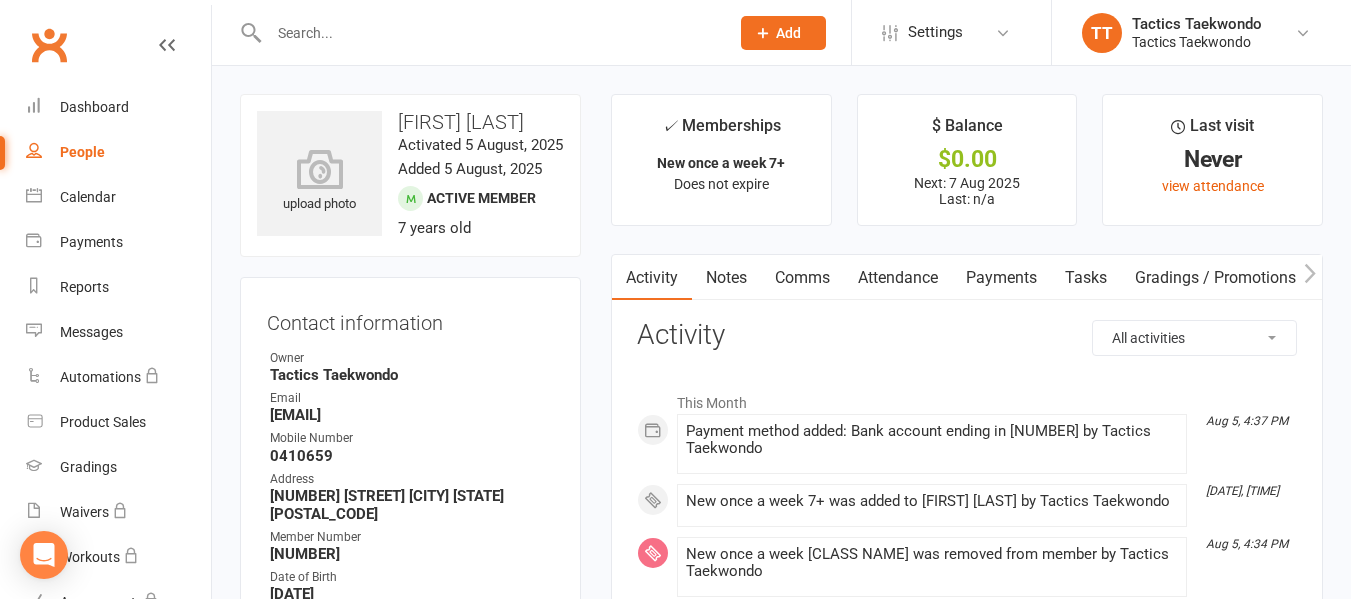 click on "Attendance" at bounding box center [898, 278] 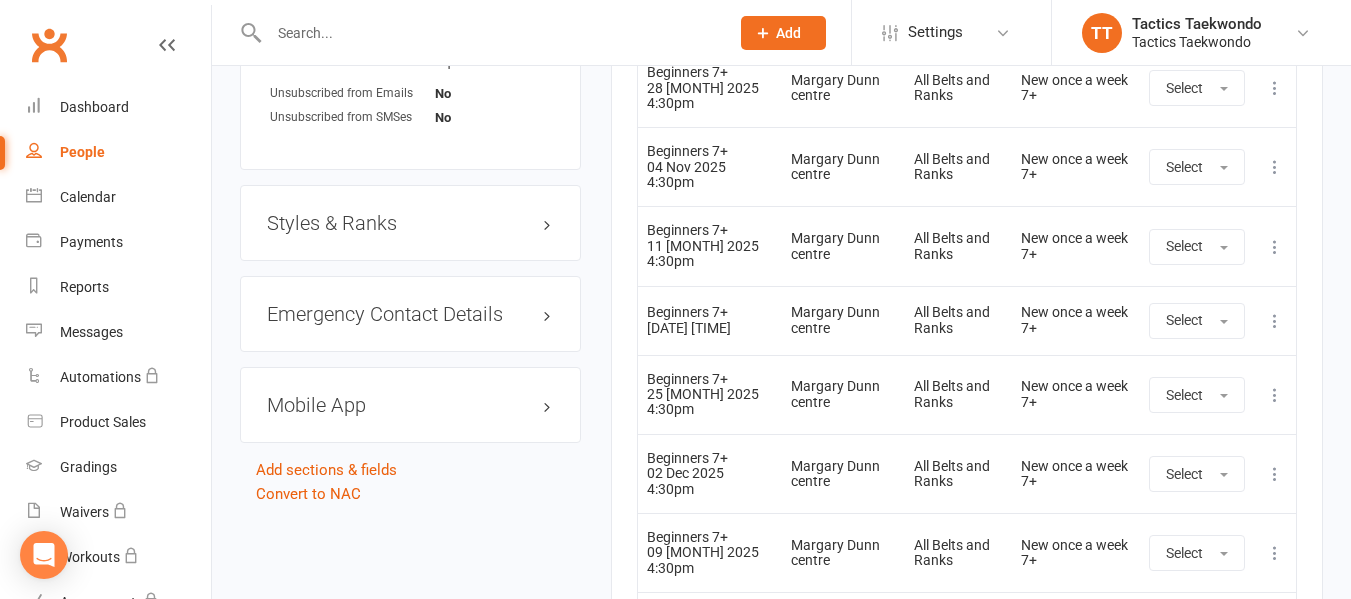 scroll, scrollTop: 1500, scrollLeft: 0, axis: vertical 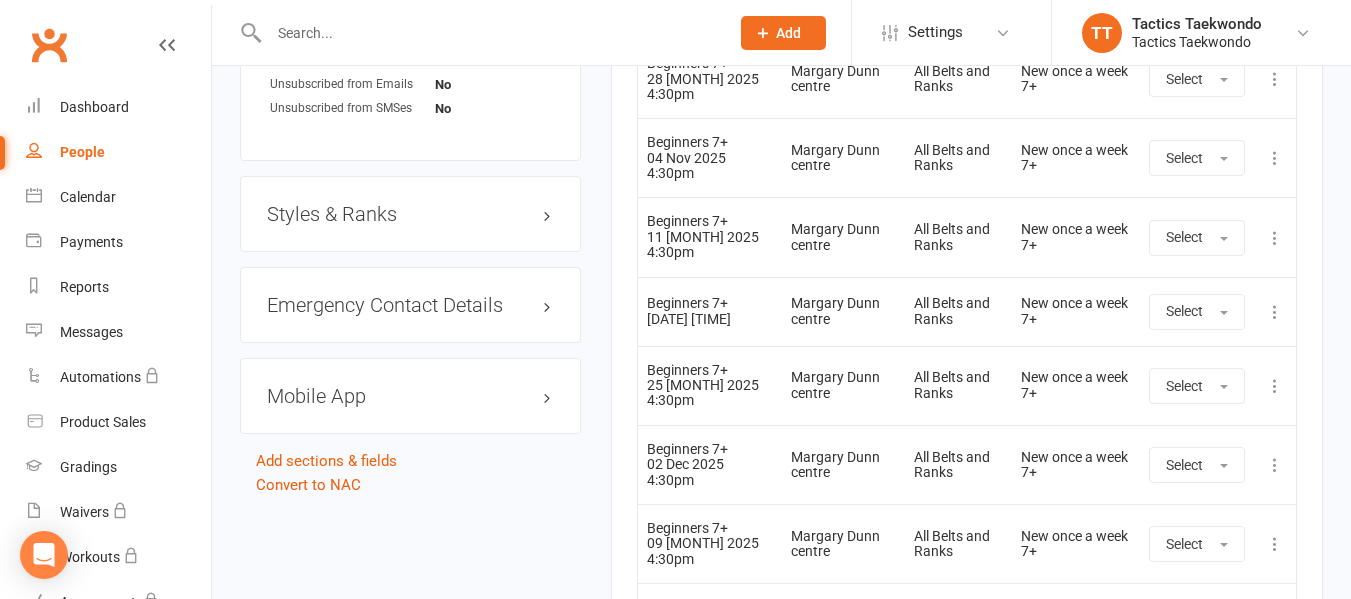 click on "Styles & Ranks" at bounding box center (410, 214) 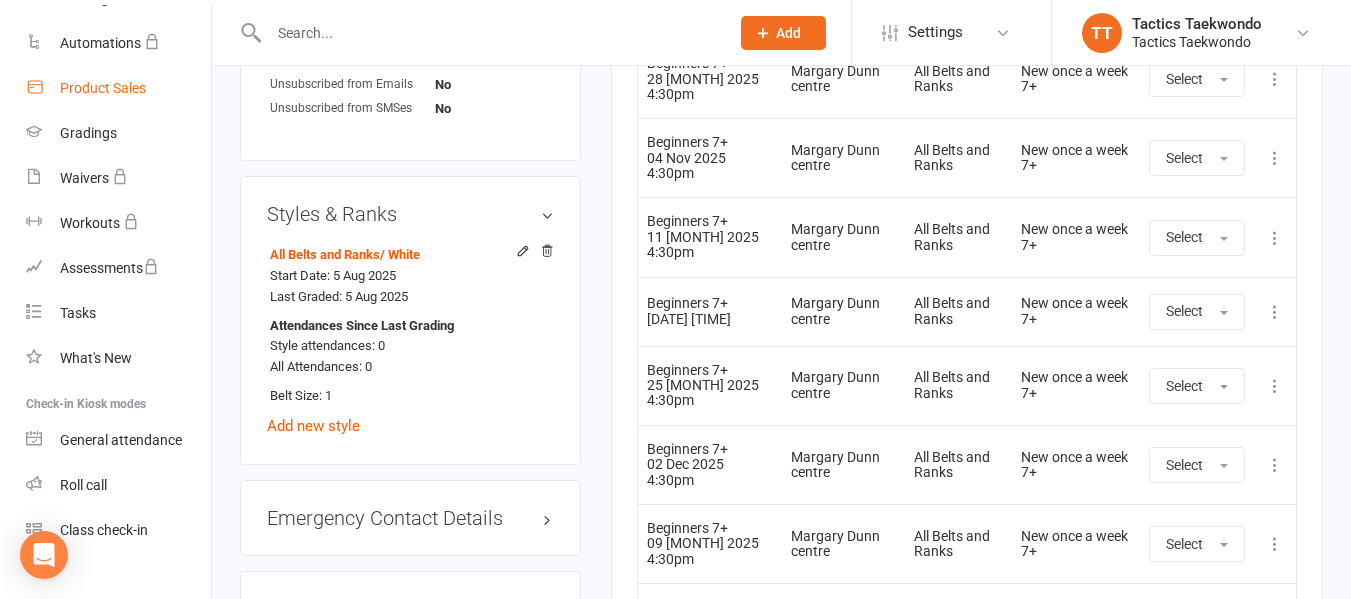 scroll, scrollTop: 363, scrollLeft: 0, axis: vertical 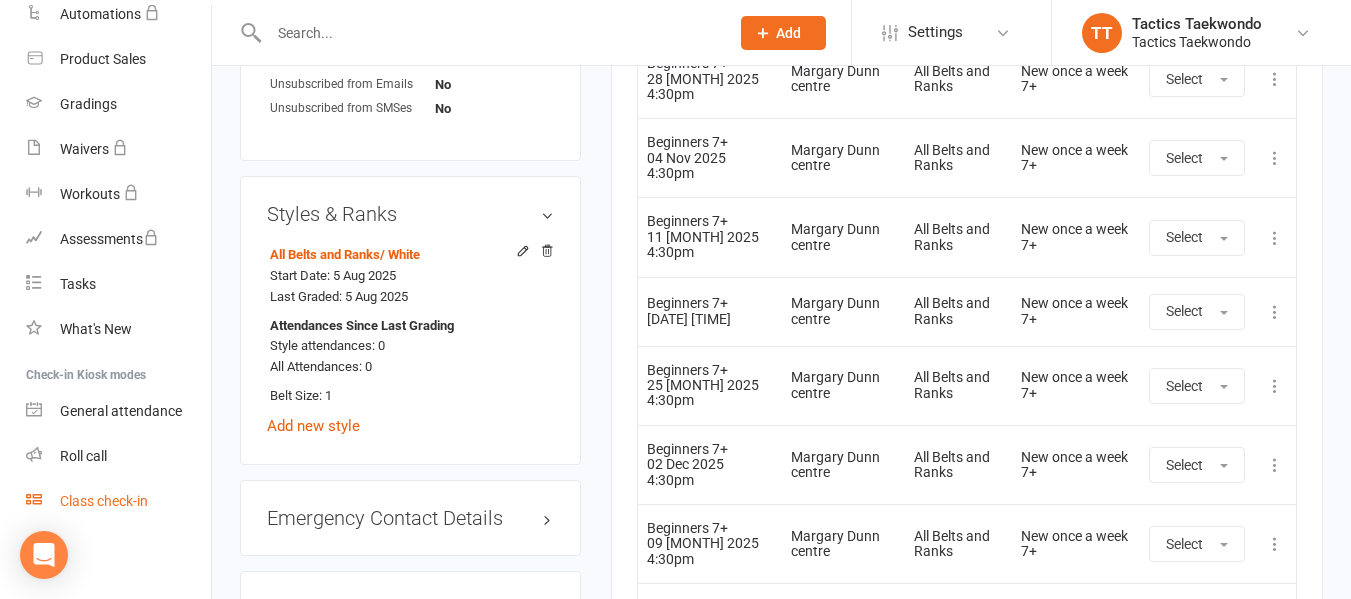 click on "Class check-in" at bounding box center [104, 501] 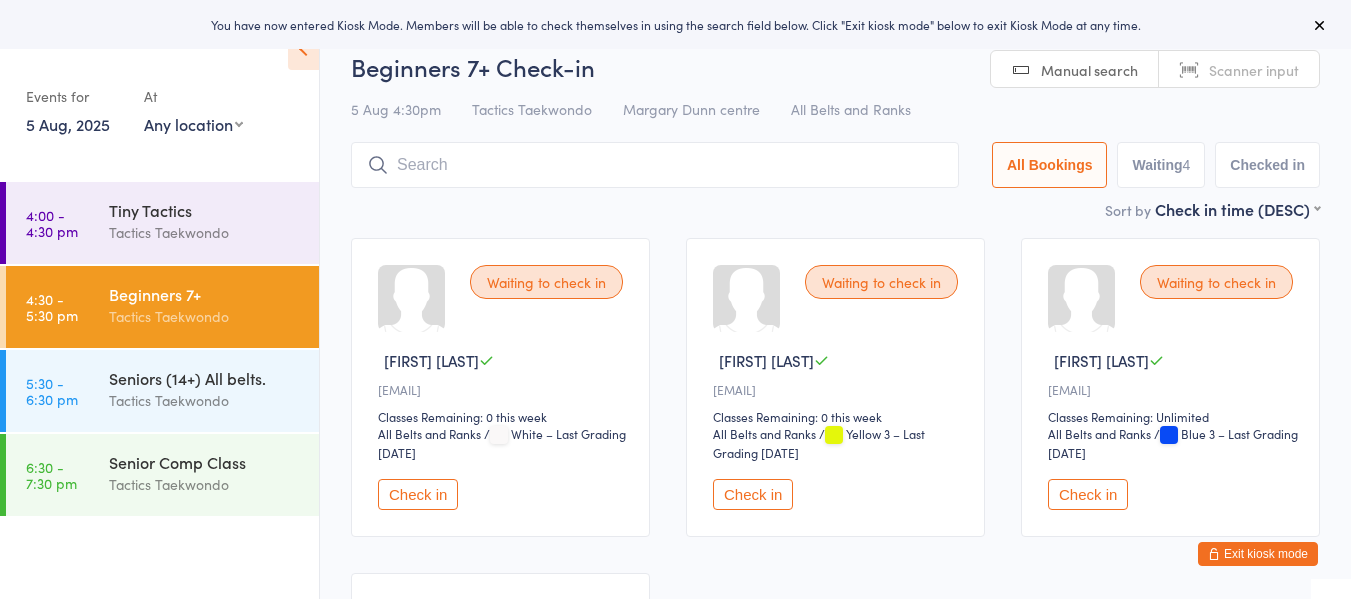 scroll, scrollTop: 0, scrollLeft: 0, axis: both 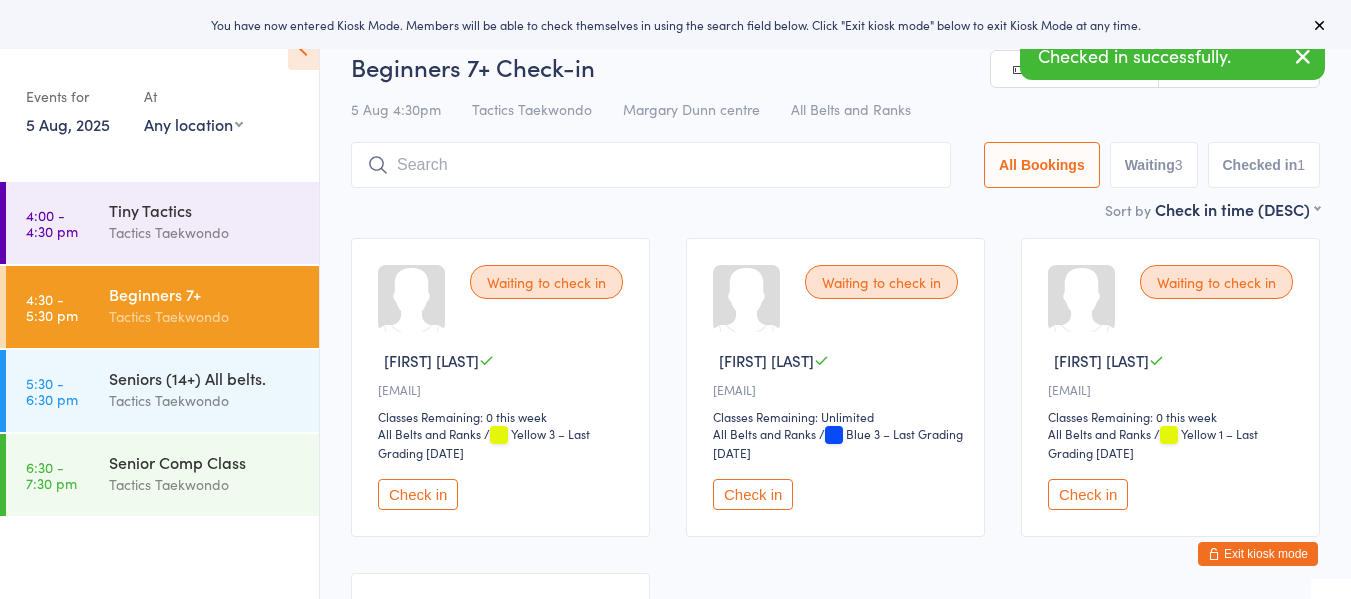 click on "Check in" at bounding box center (418, 494) 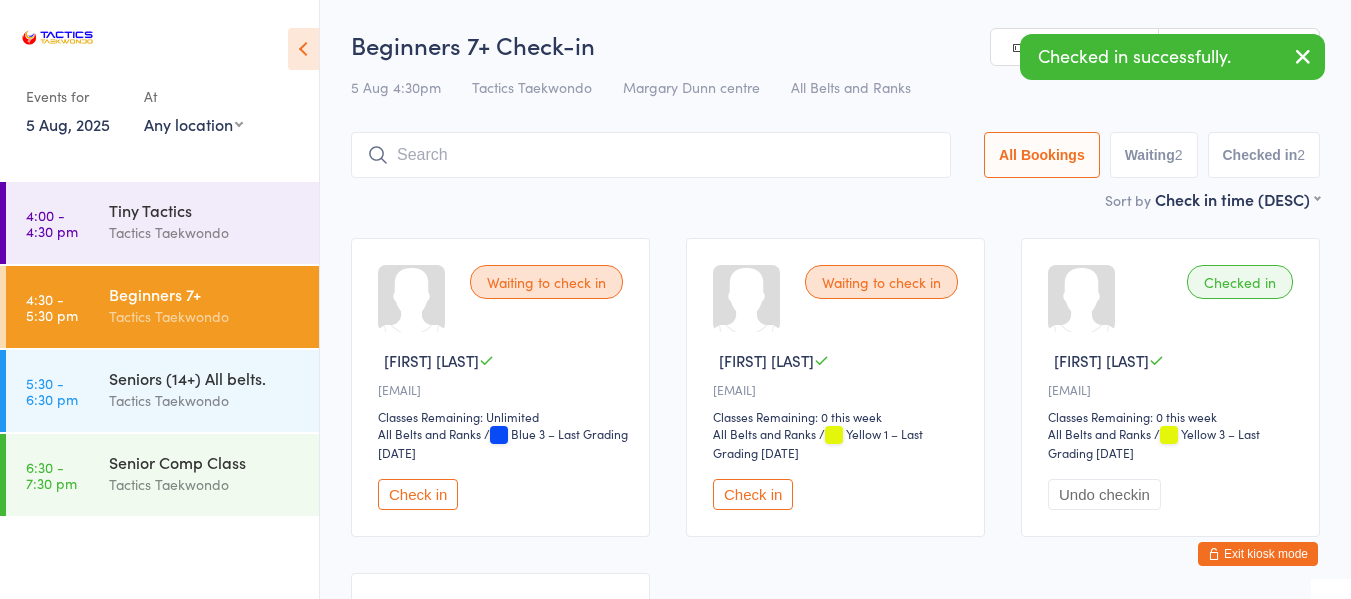 click on "Check in" at bounding box center (418, 494) 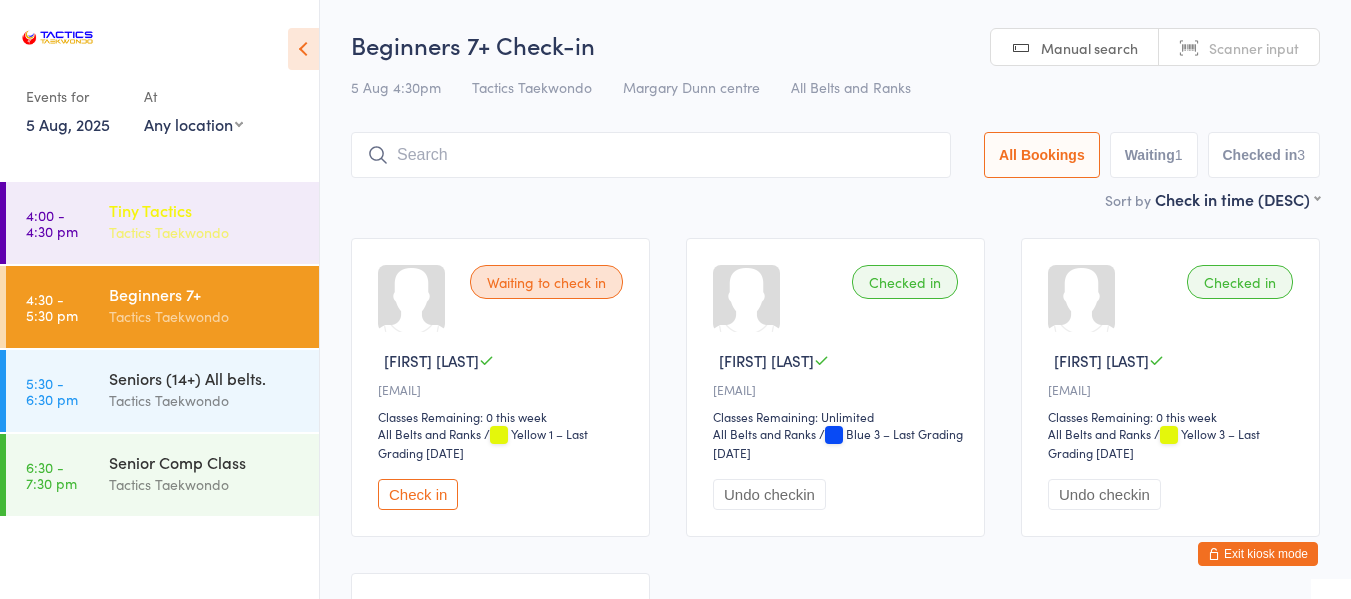 click on "Tactics Taekwondo" at bounding box center (205, 232) 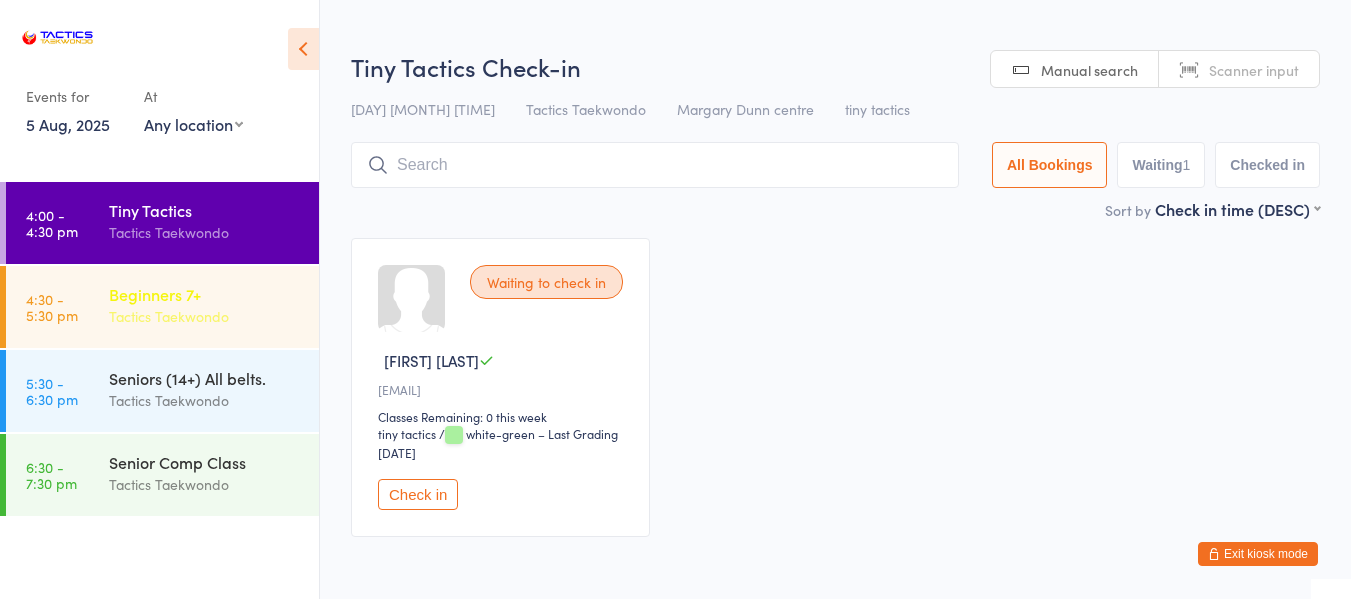 click on "Beginners 7+" at bounding box center [205, 294] 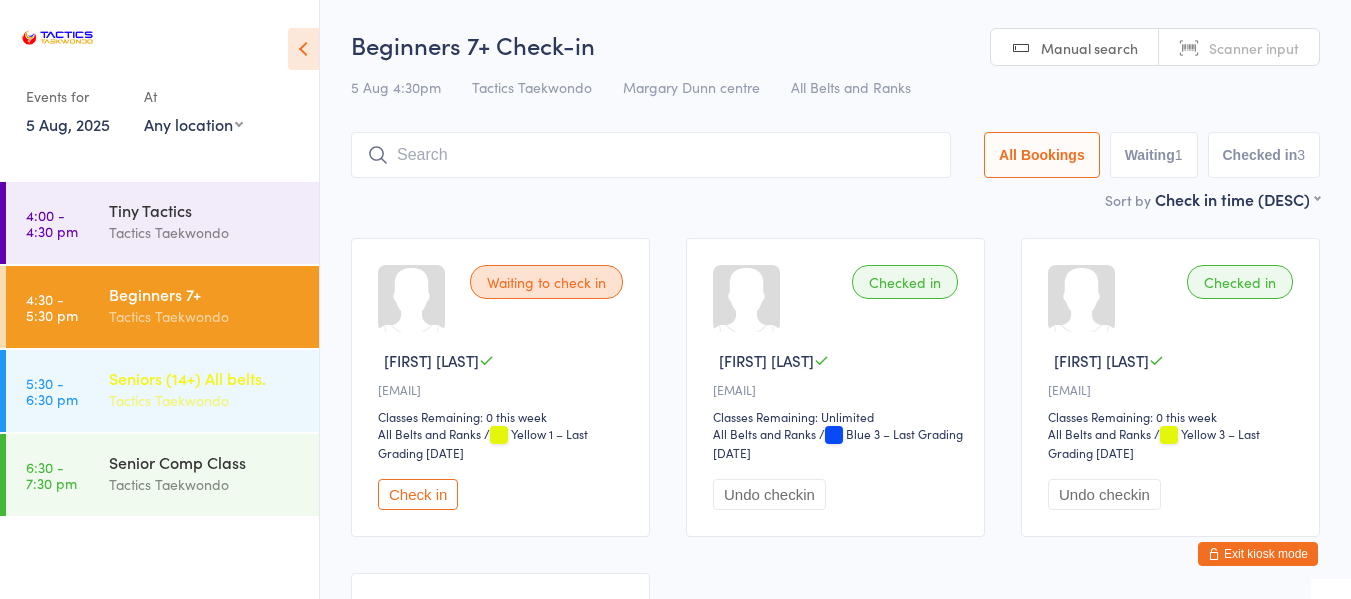 click on "Seniors (14+) All belts. Tactics Taekwondo" at bounding box center (214, 389) 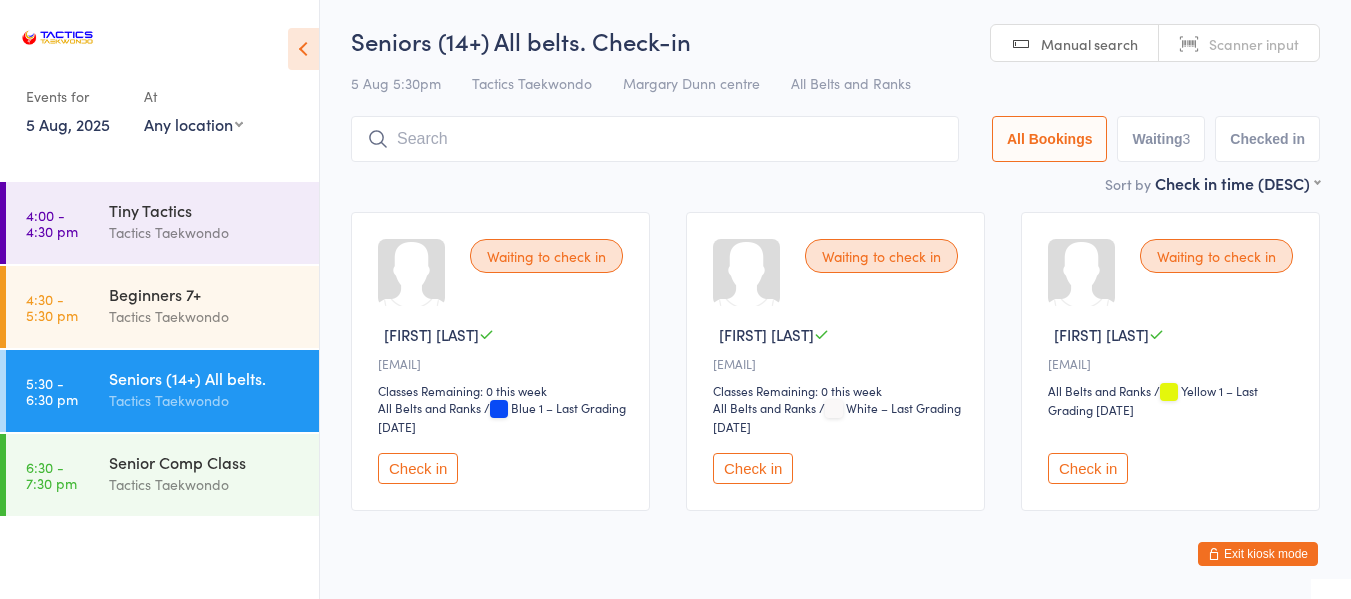 scroll, scrollTop: 0, scrollLeft: 0, axis: both 